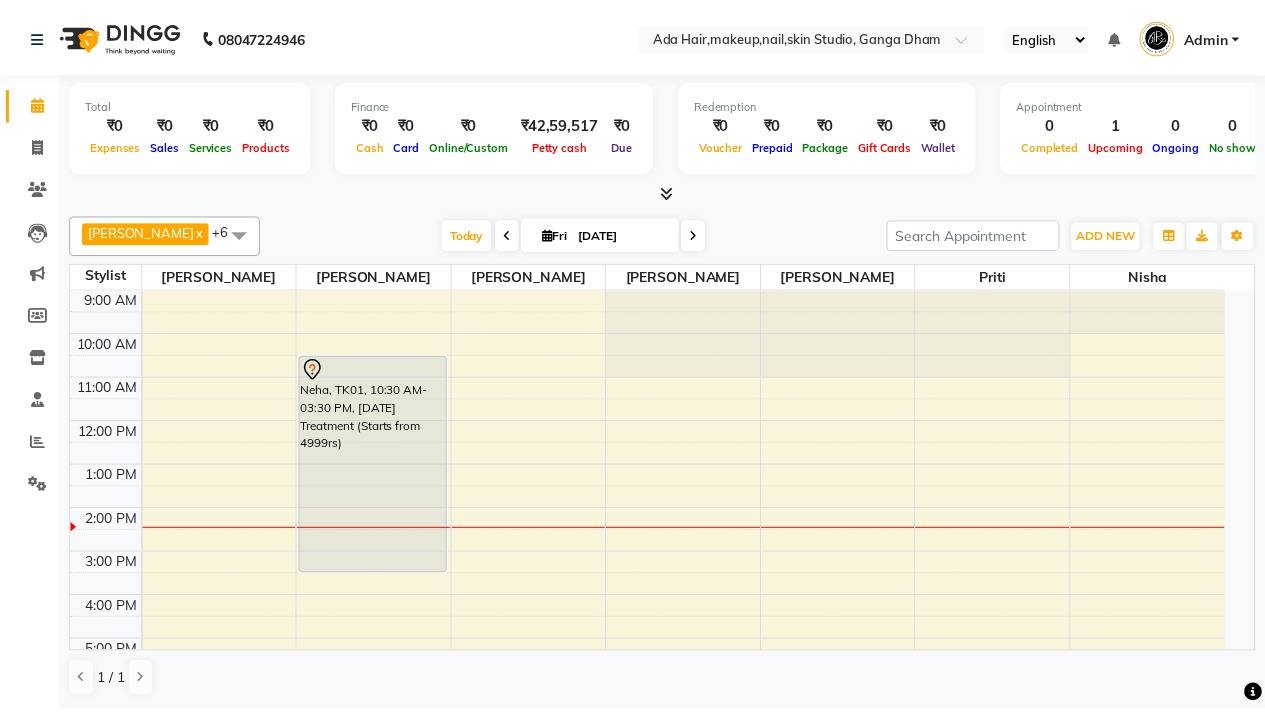 scroll, scrollTop: 0, scrollLeft: 0, axis: both 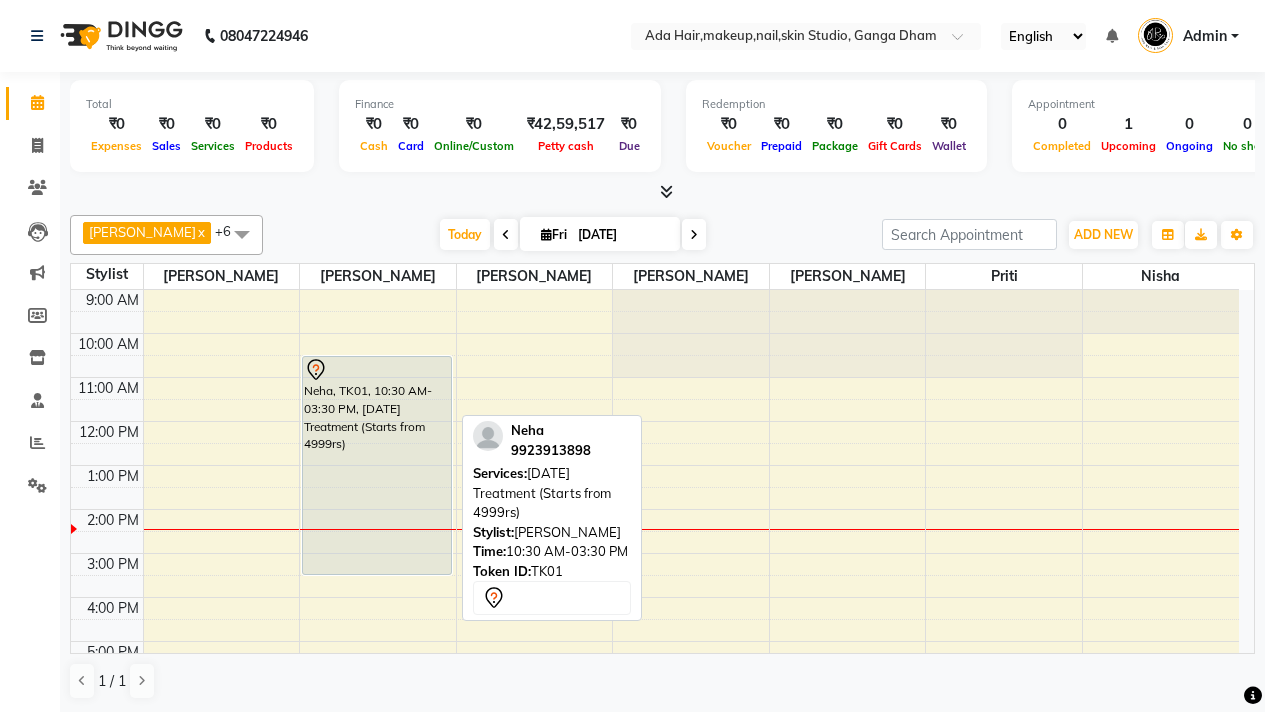 click on "Neha, TK01, 10:30 AM-03:30 PM, [DATE] Treatment (Starts from 4999rs)" at bounding box center [377, 465] 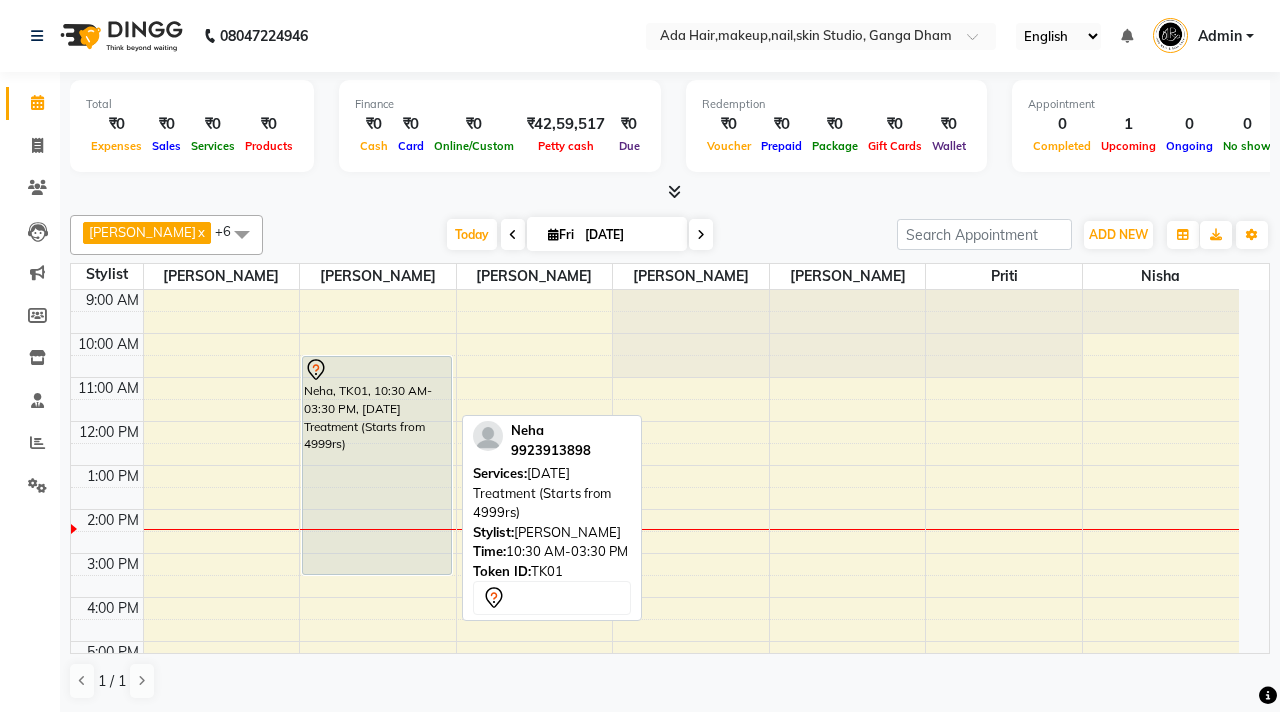 select on "7" 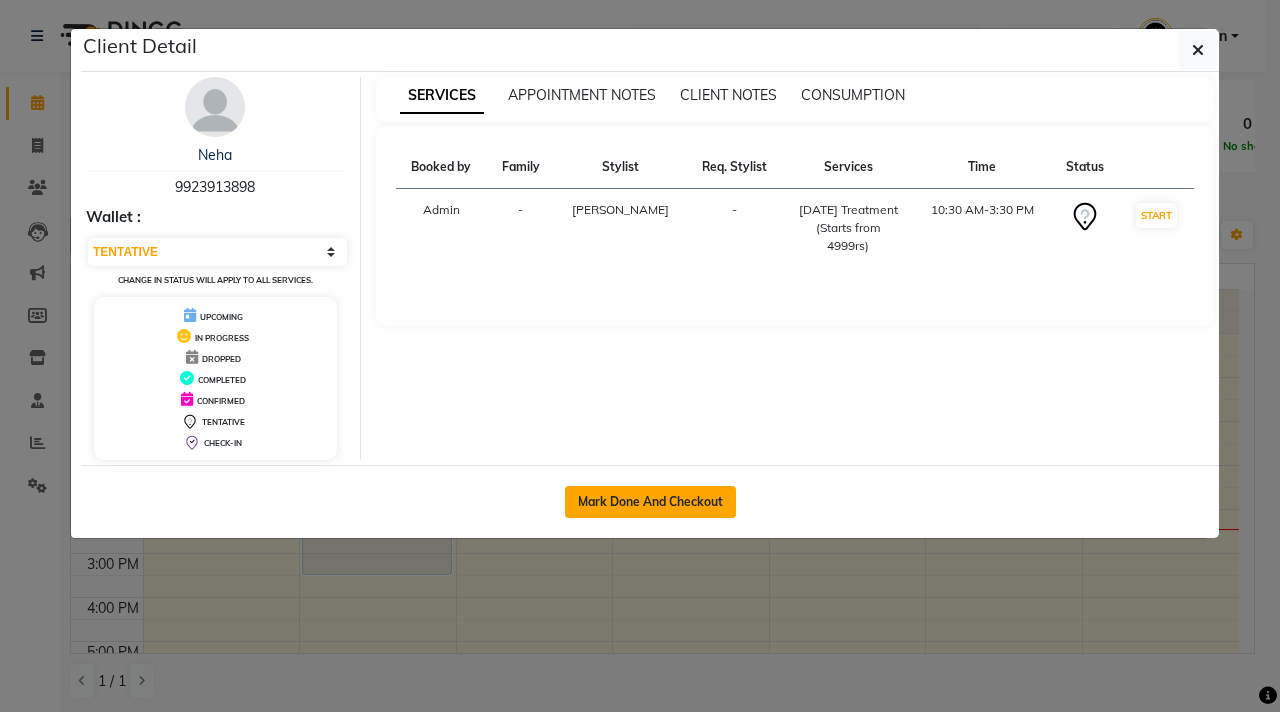 click on "Mark Done And Checkout" 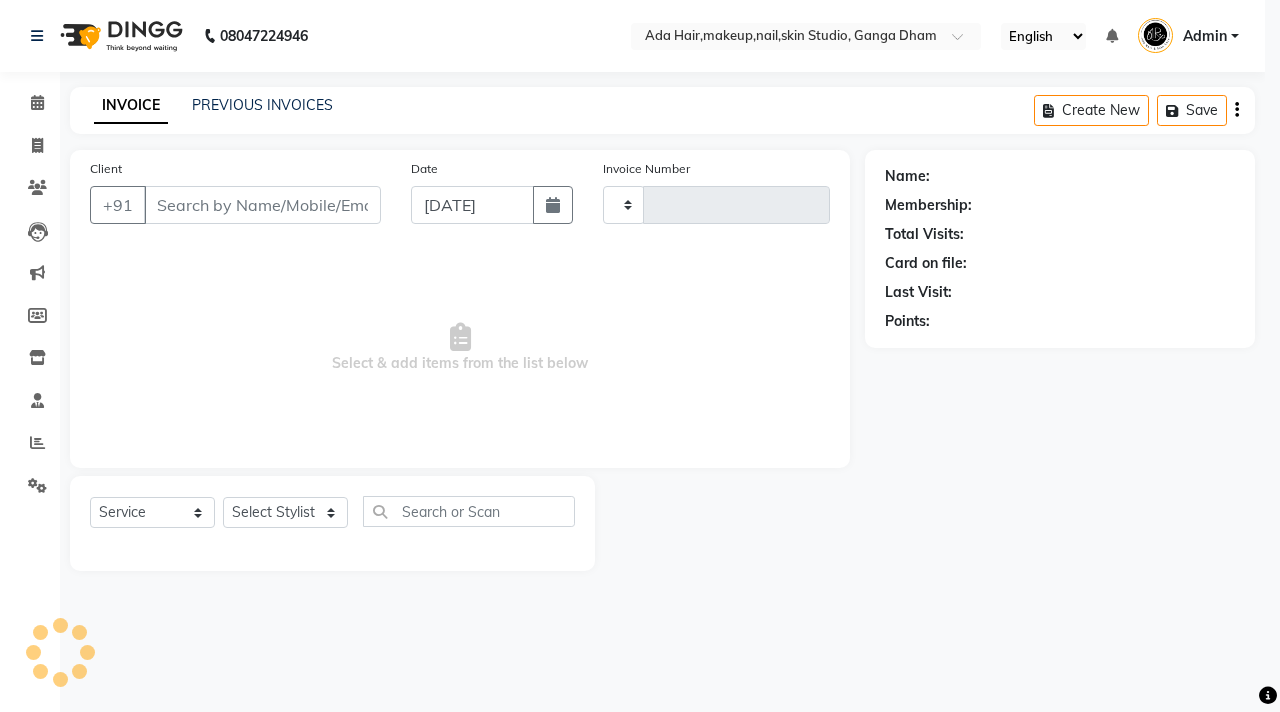 type on "0321" 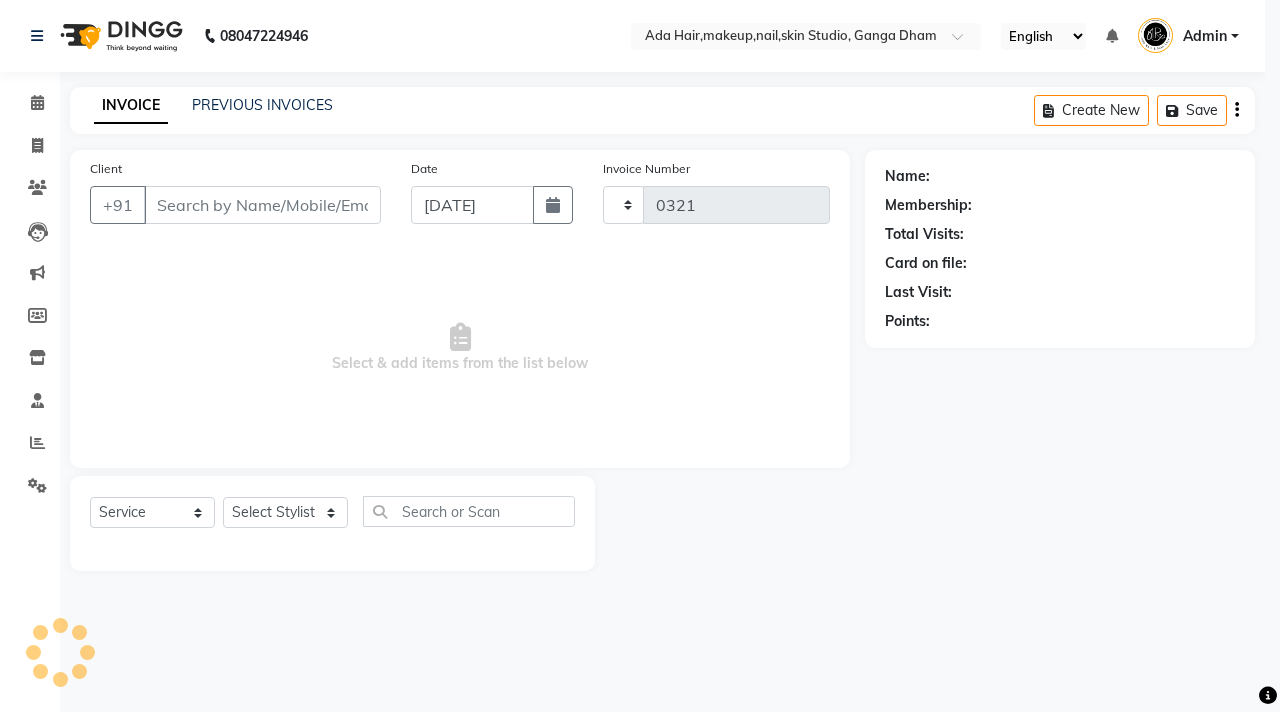 select on "3" 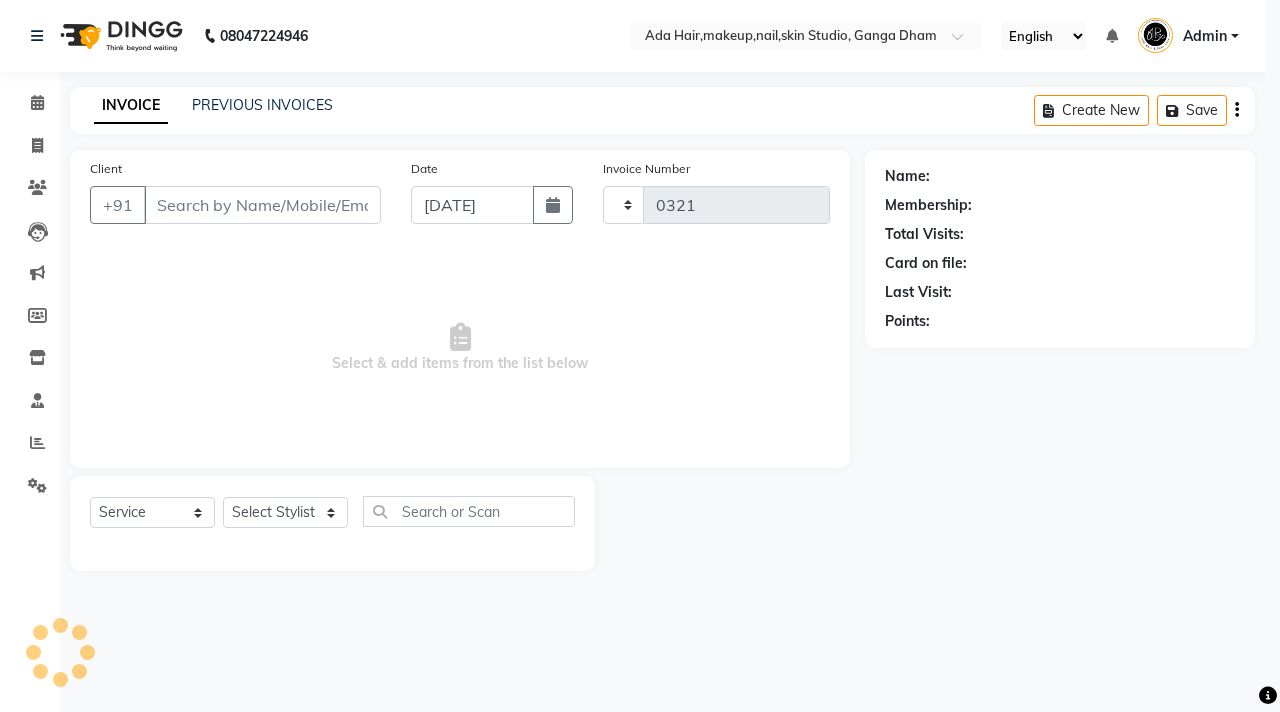 select on "748" 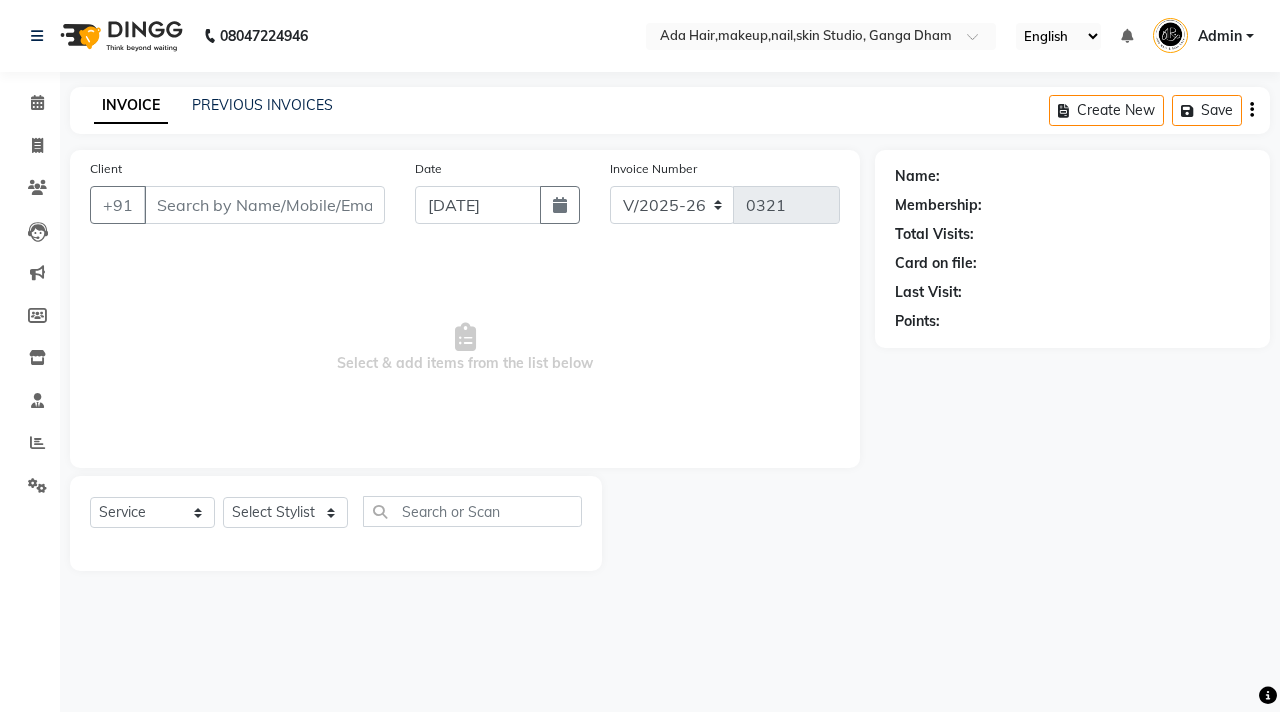 select on "11917" 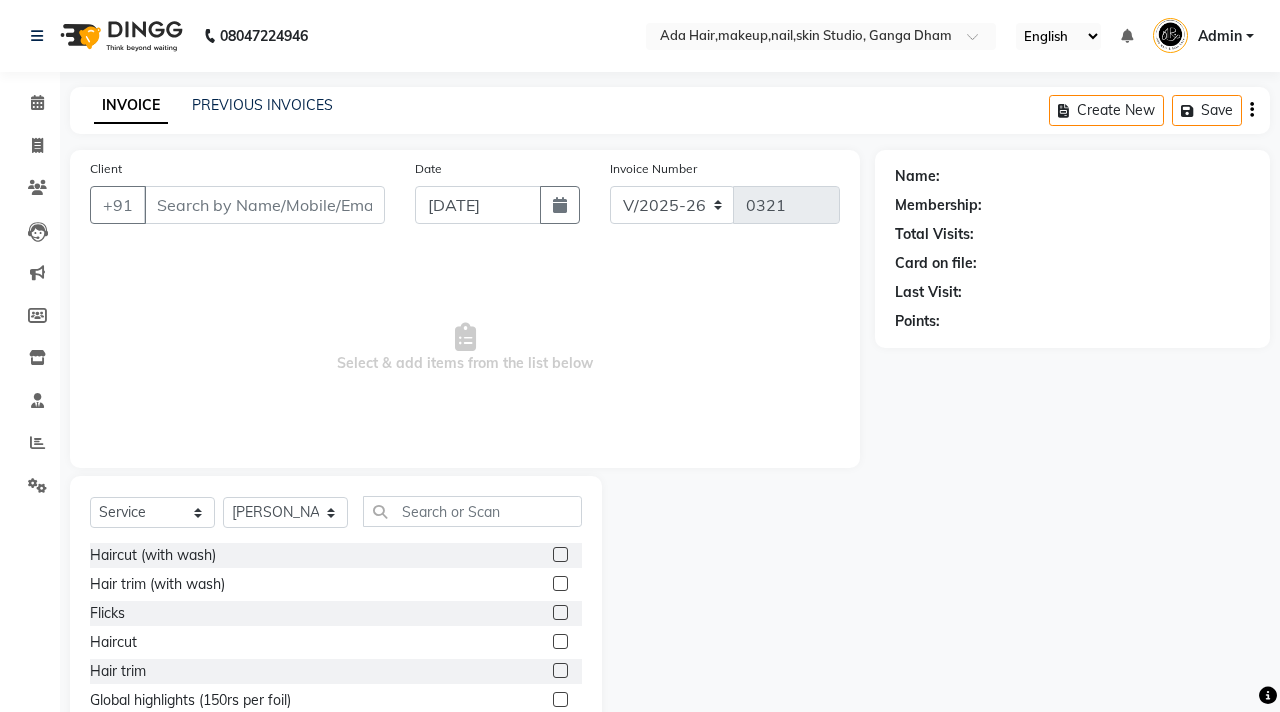 type on "9923913898" 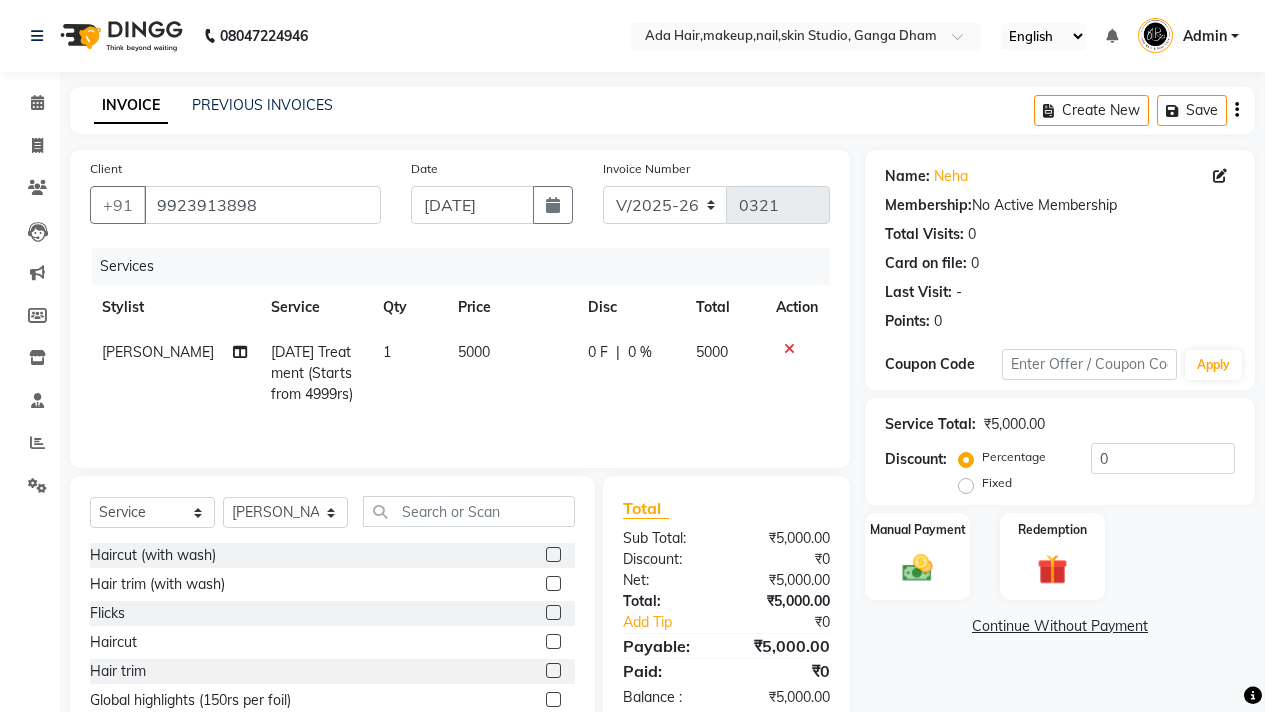 click on "5000" 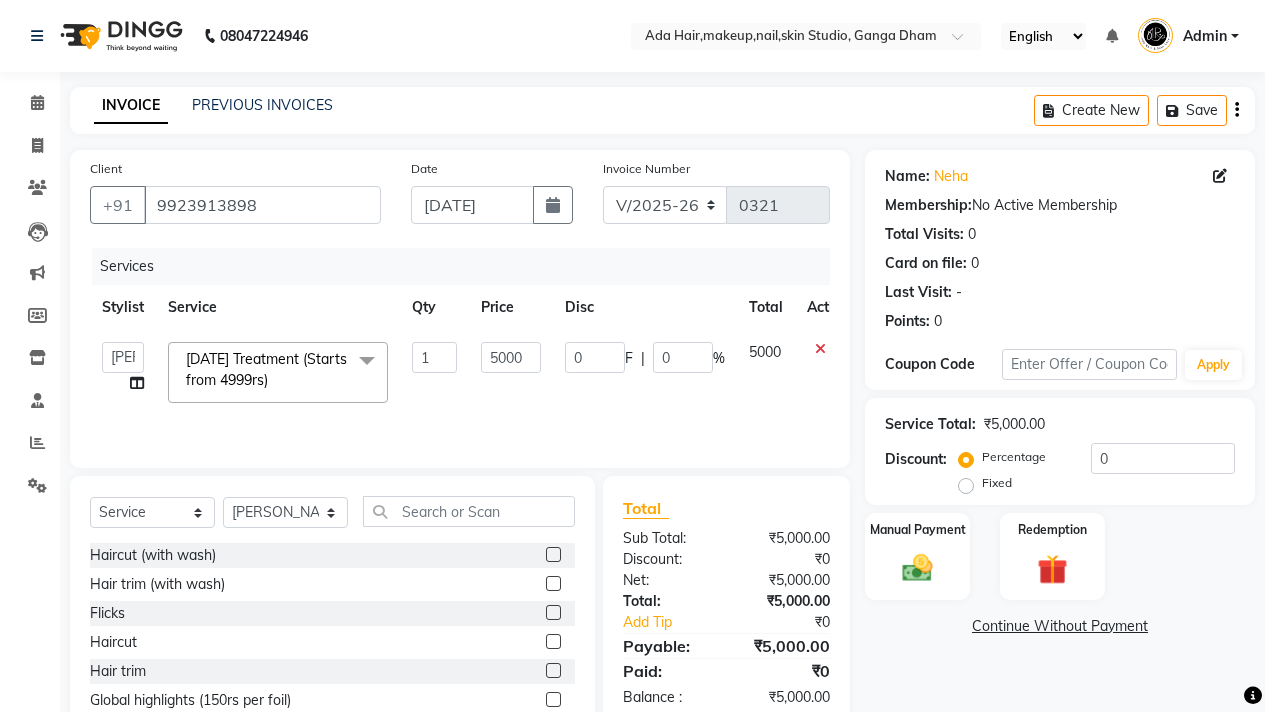 click on "0 F | 0 %" 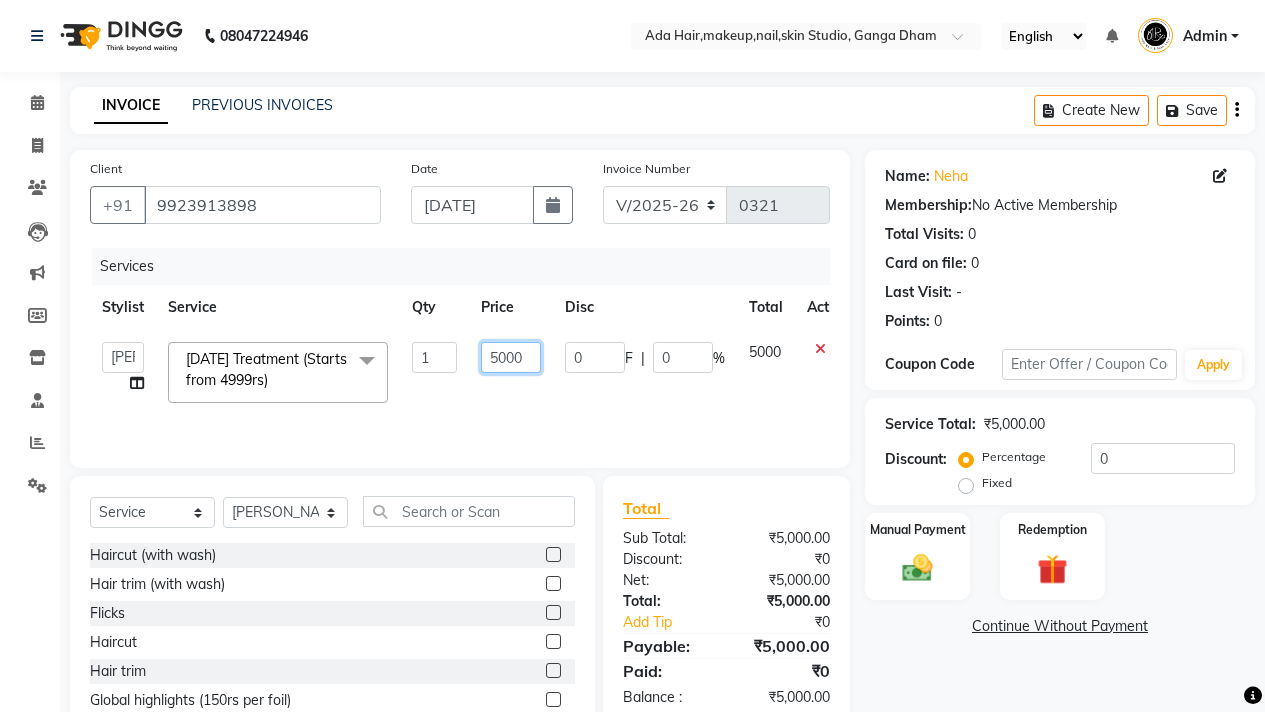 click on "5000" 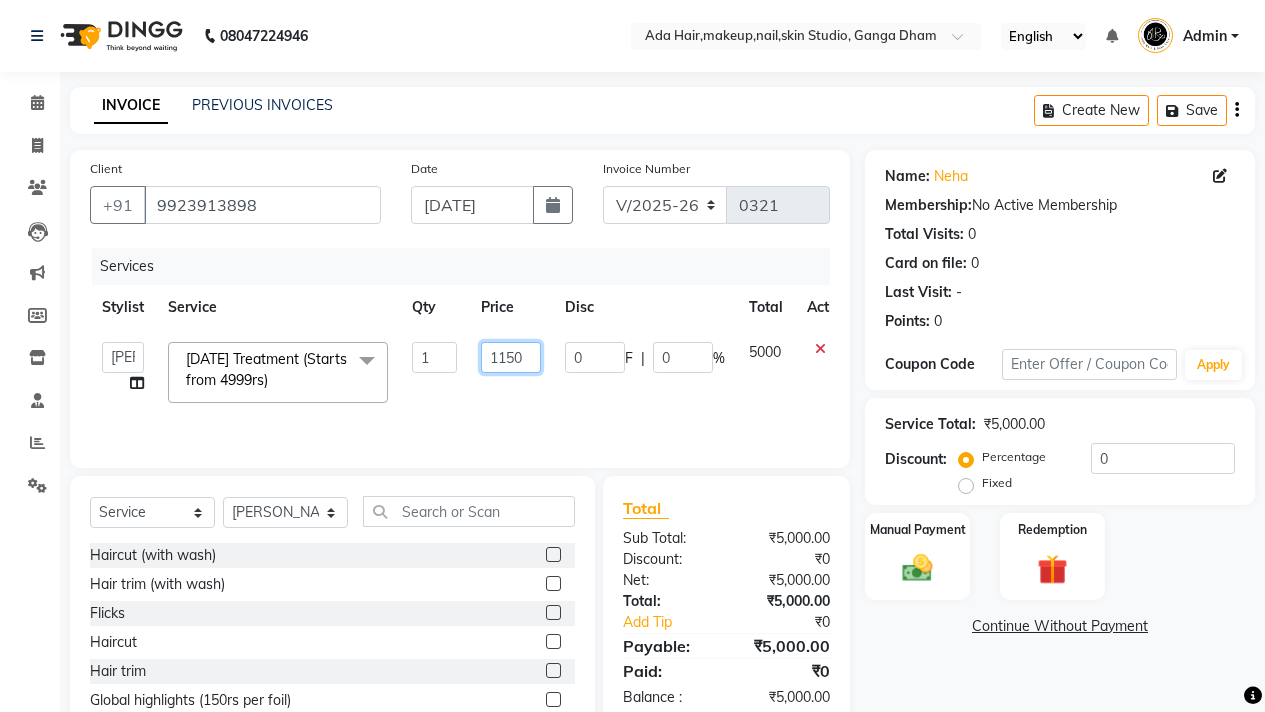 type on "11500" 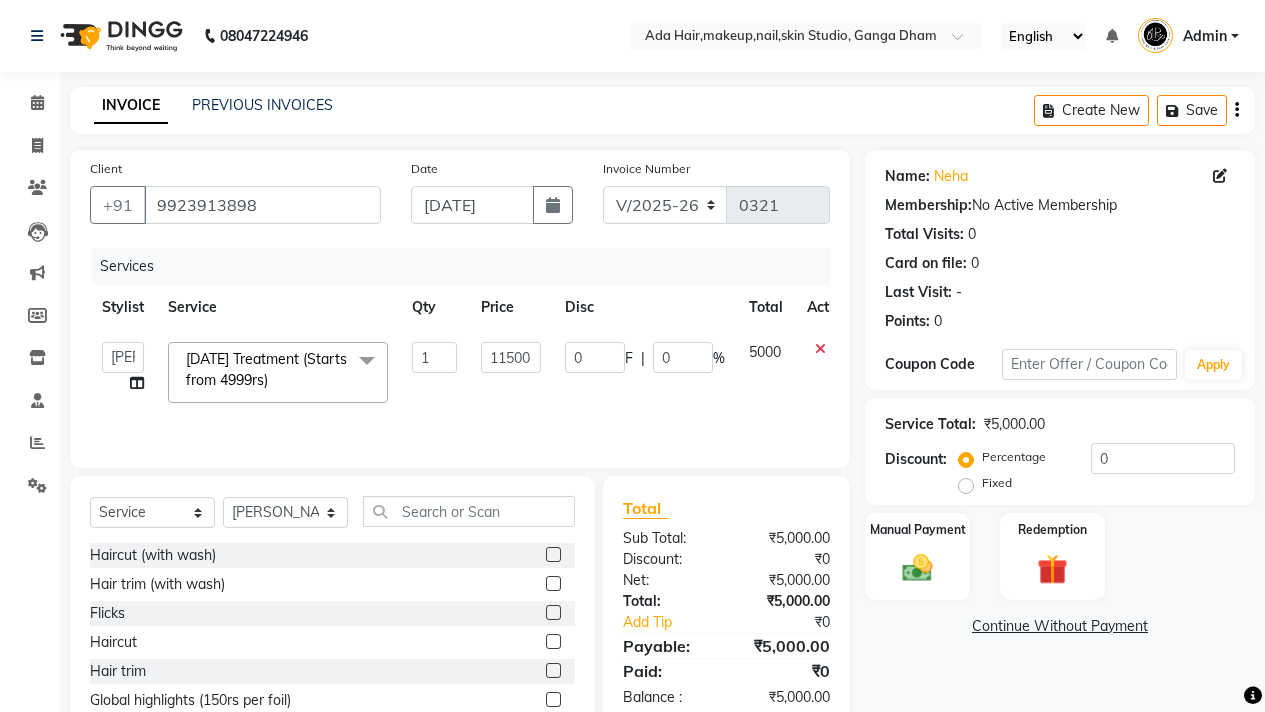 click on "11500" 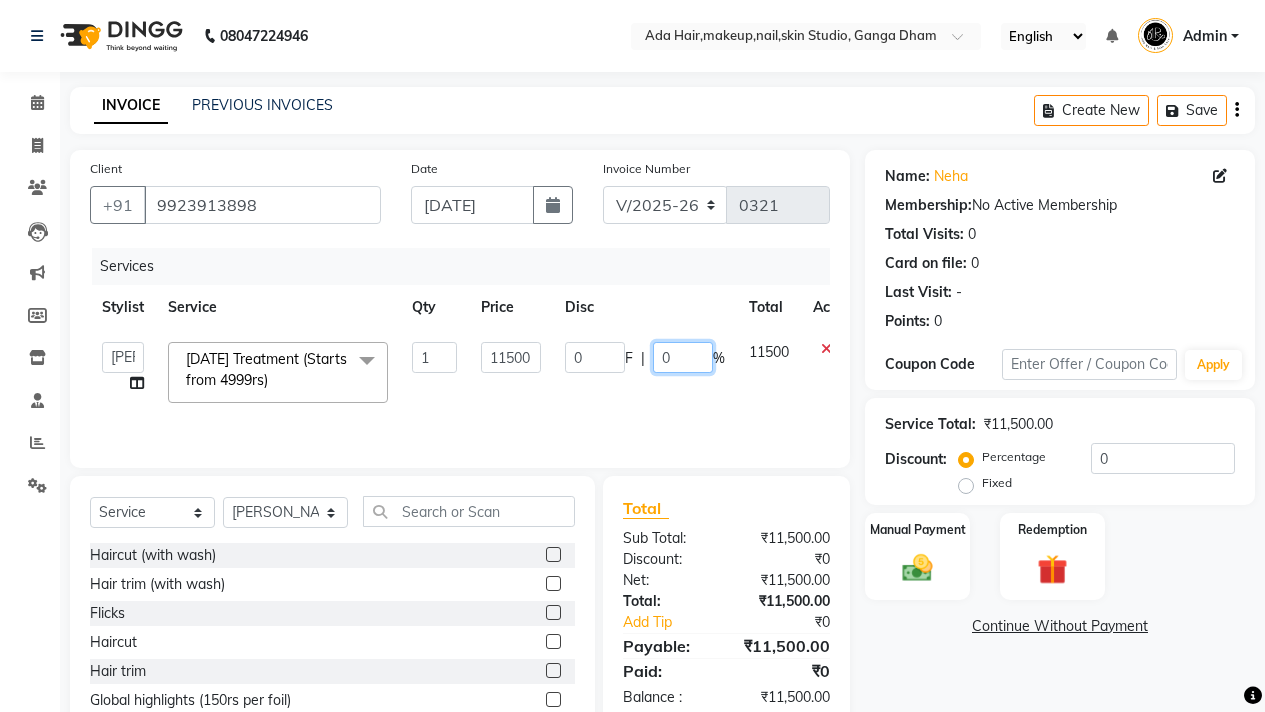 click on "0" 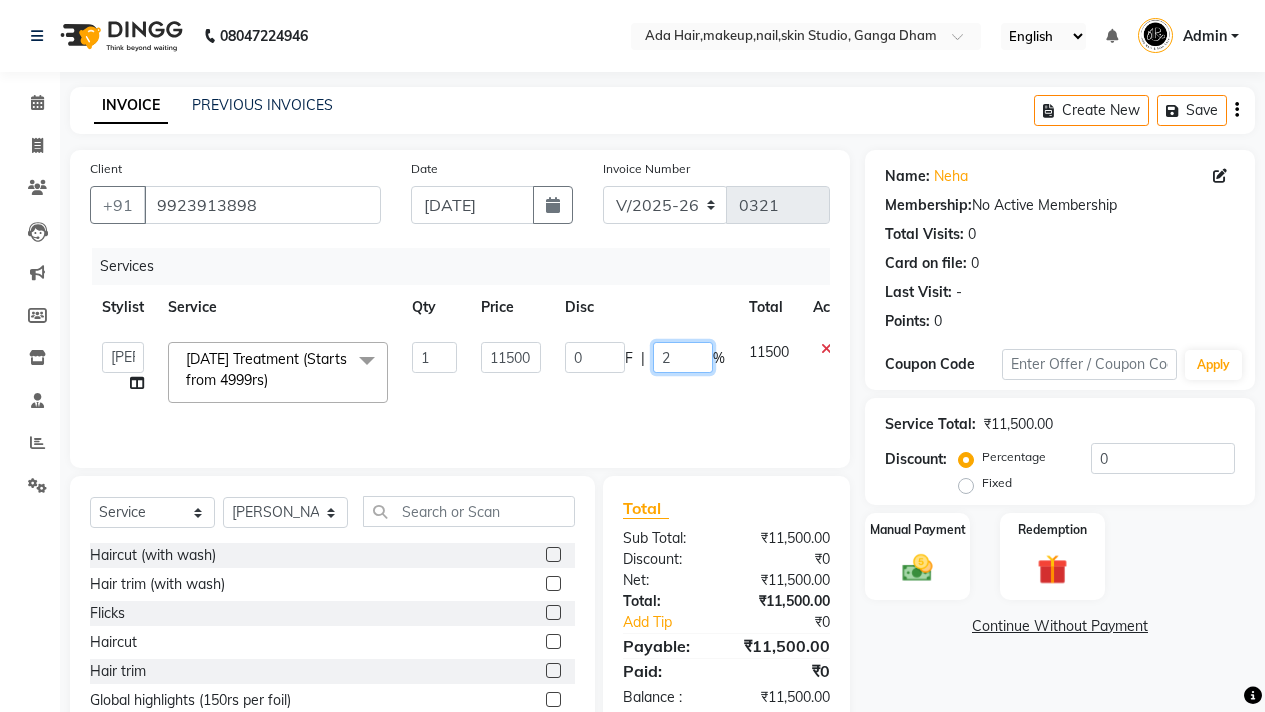 type on "20" 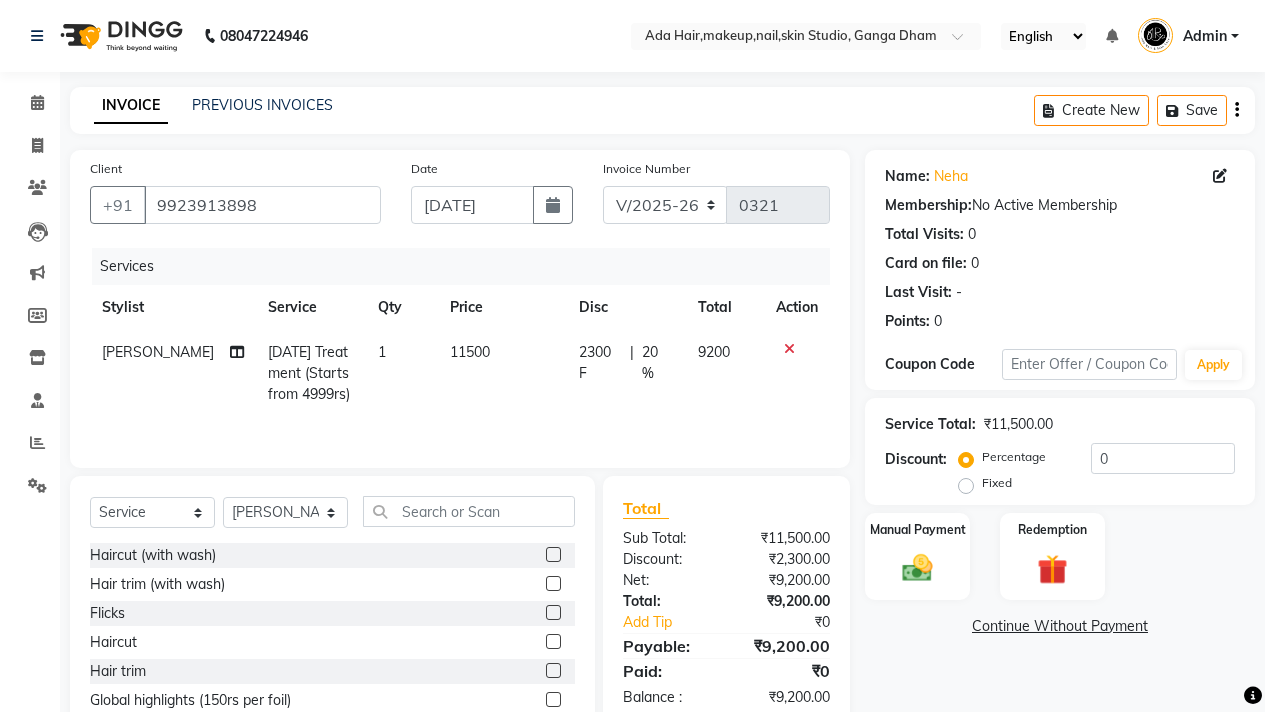 click on "Invoice Number V/2025 V/[PHONE_NUMBER]" 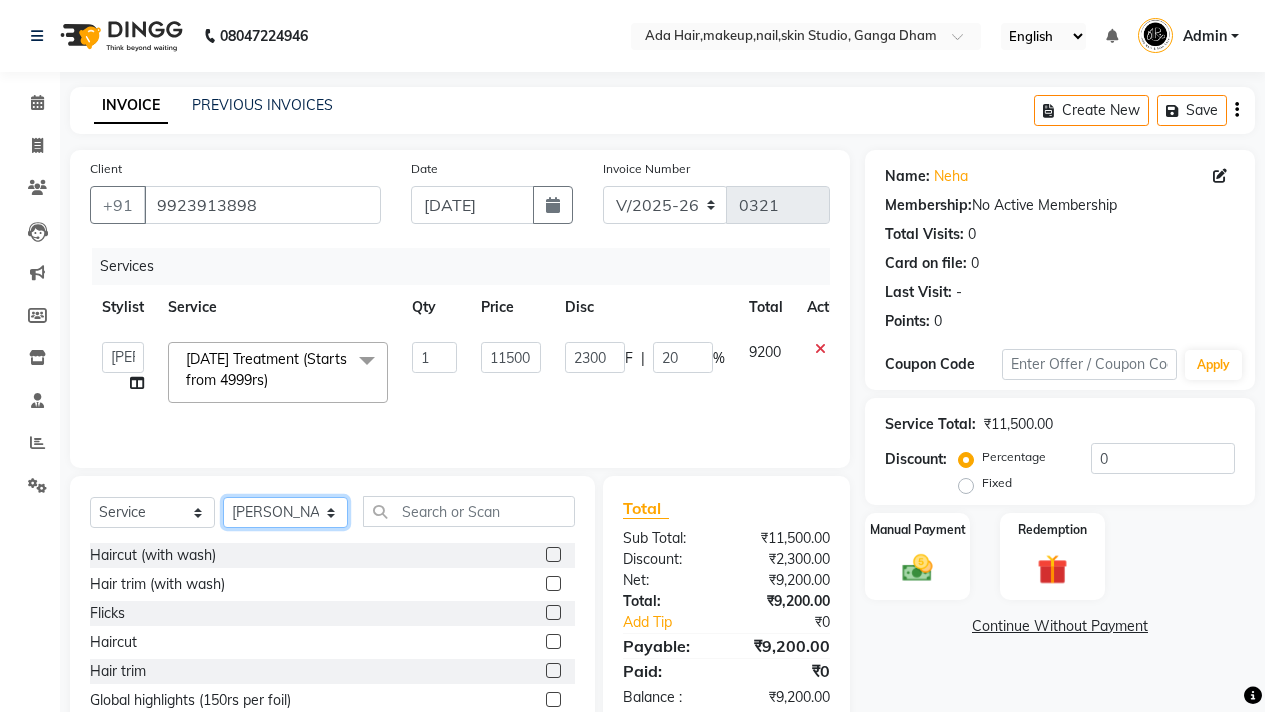 click on "Select Stylist [PERSON_NAME] [PERSON_NAME]  [PERSON_NAME]  [PERSON_NAME] Nisha [PERSON_NAME] [PERSON_NAME]" 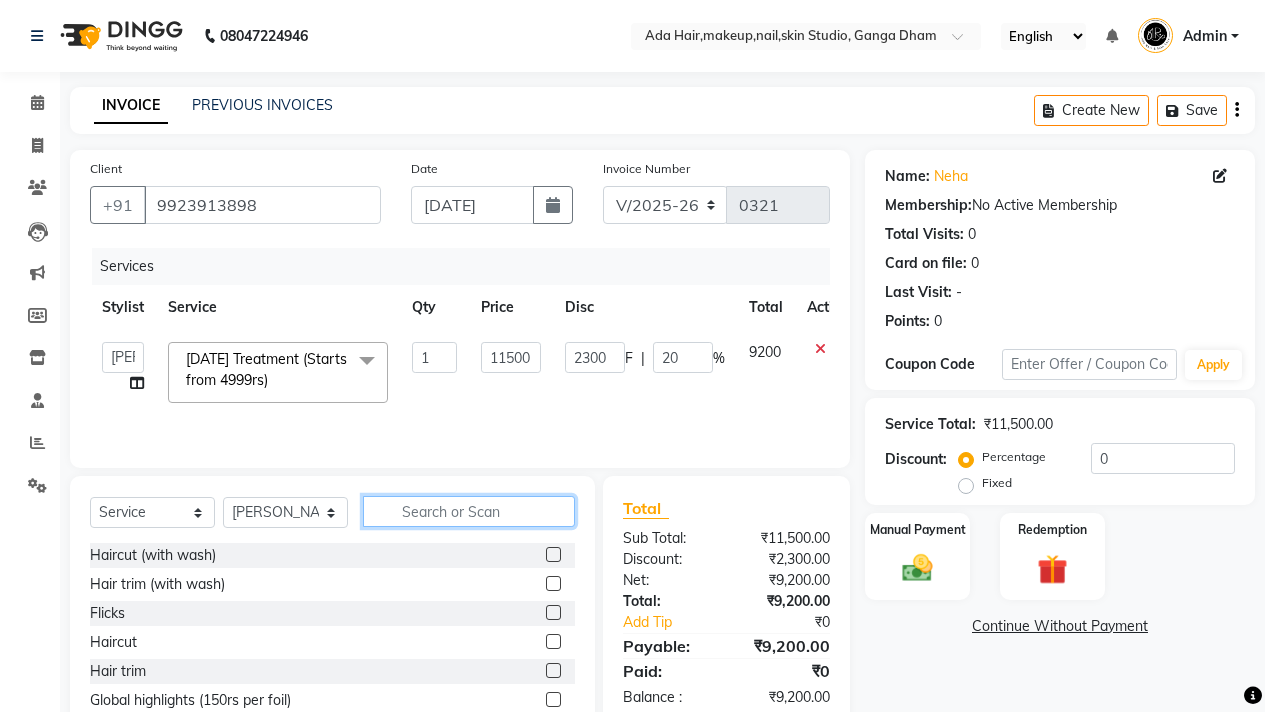 click 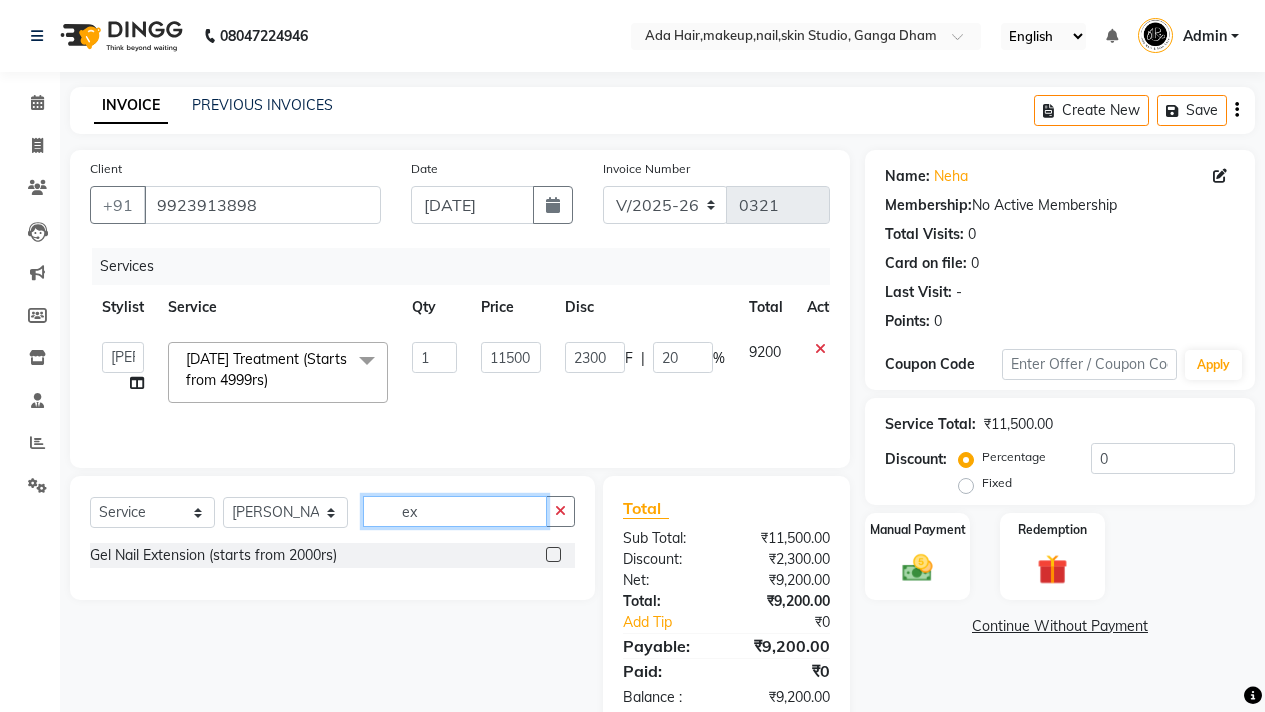 type on "ex" 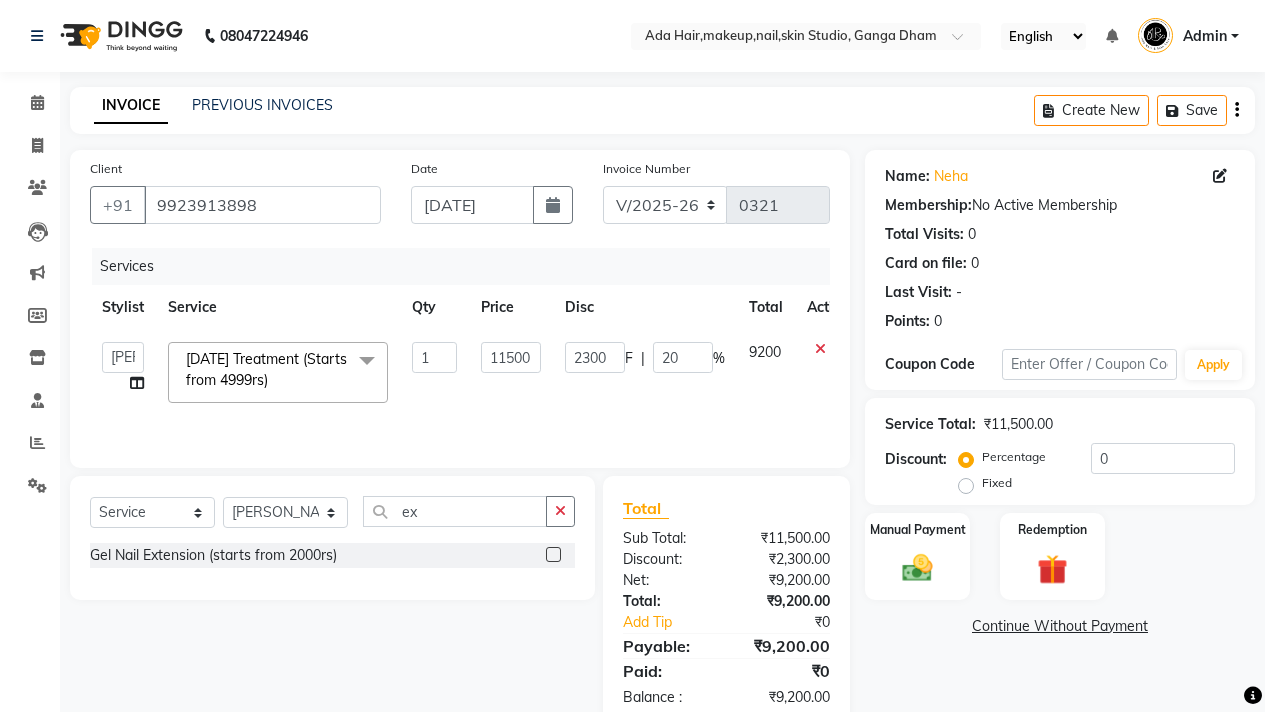 click 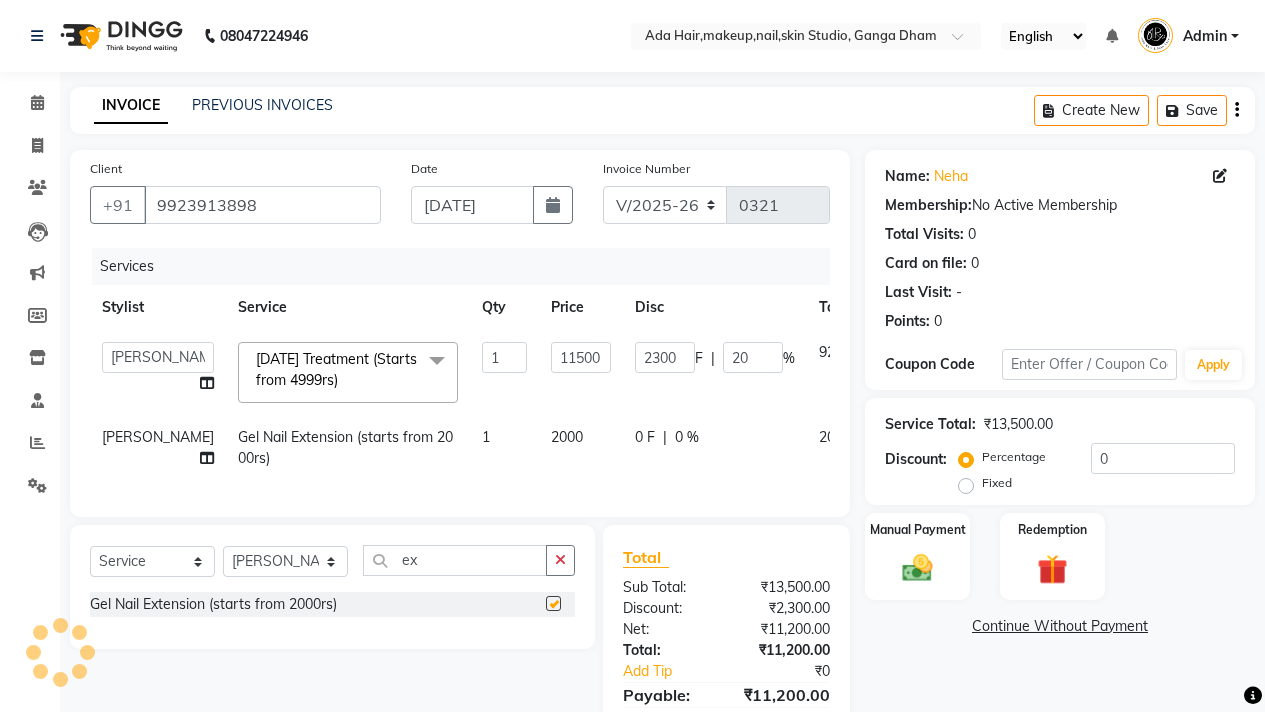 checkbox on "false" 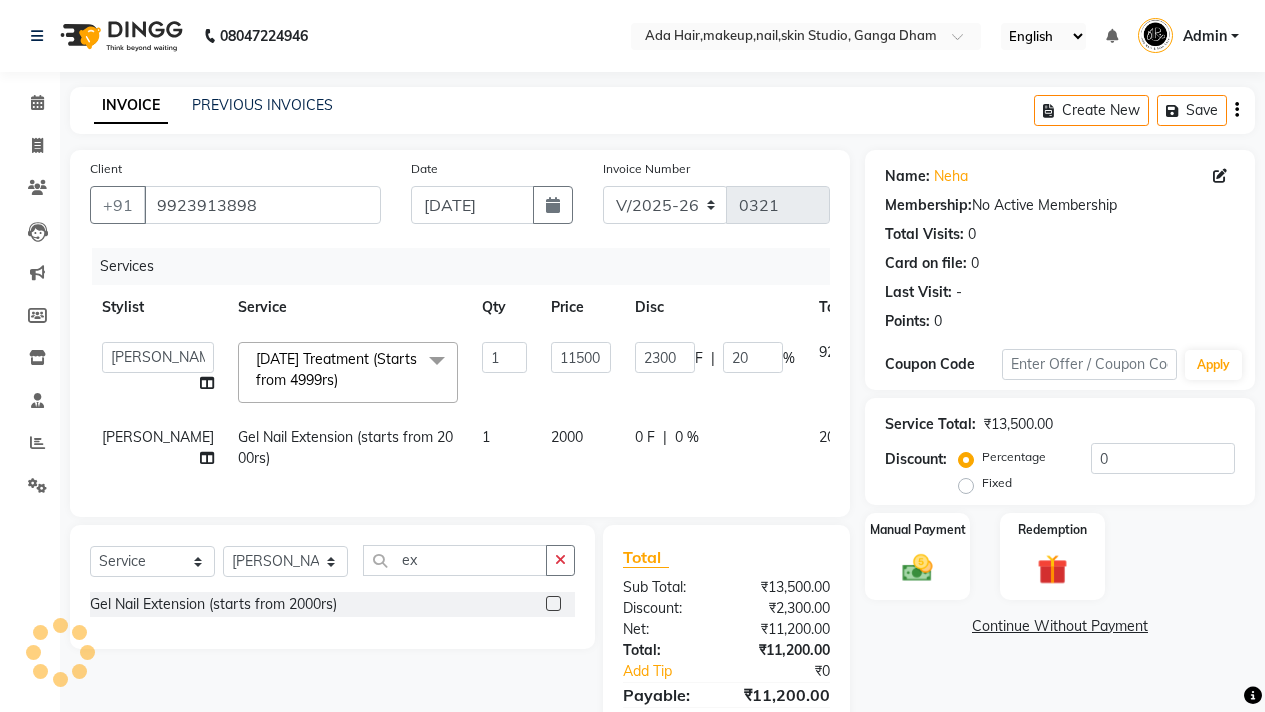 click on "0 F | 0 %" 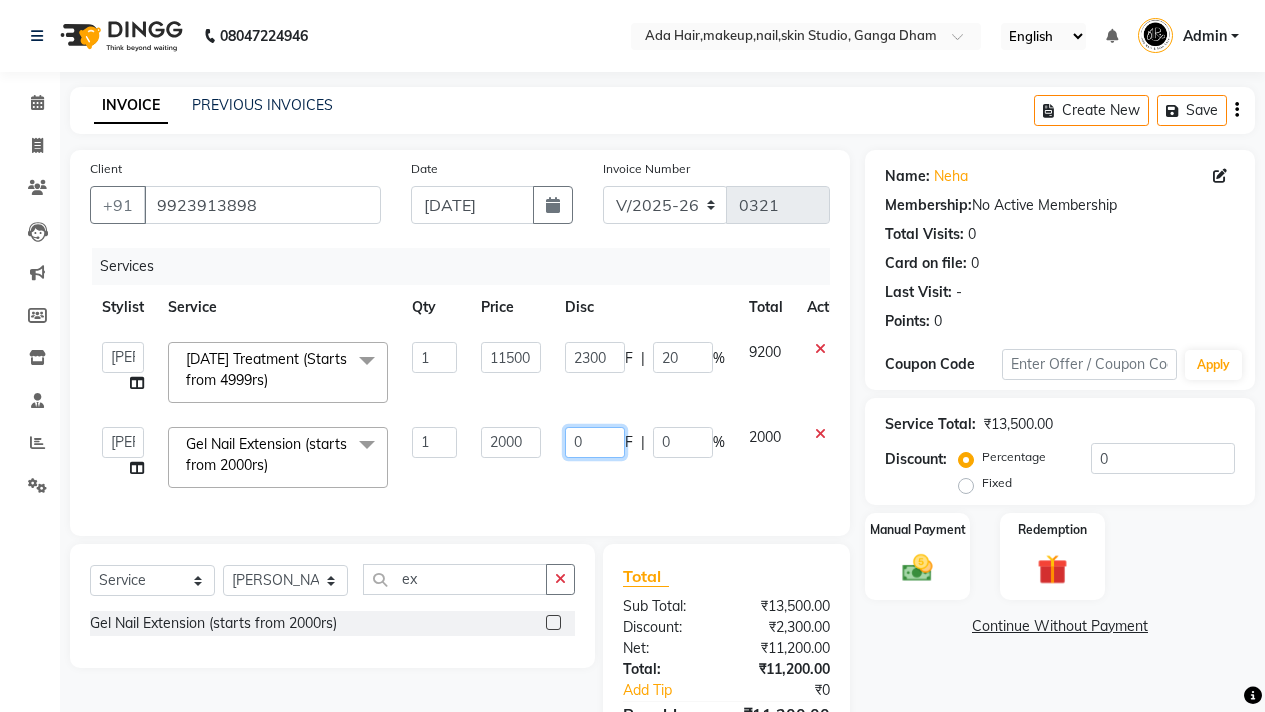 click on "0" 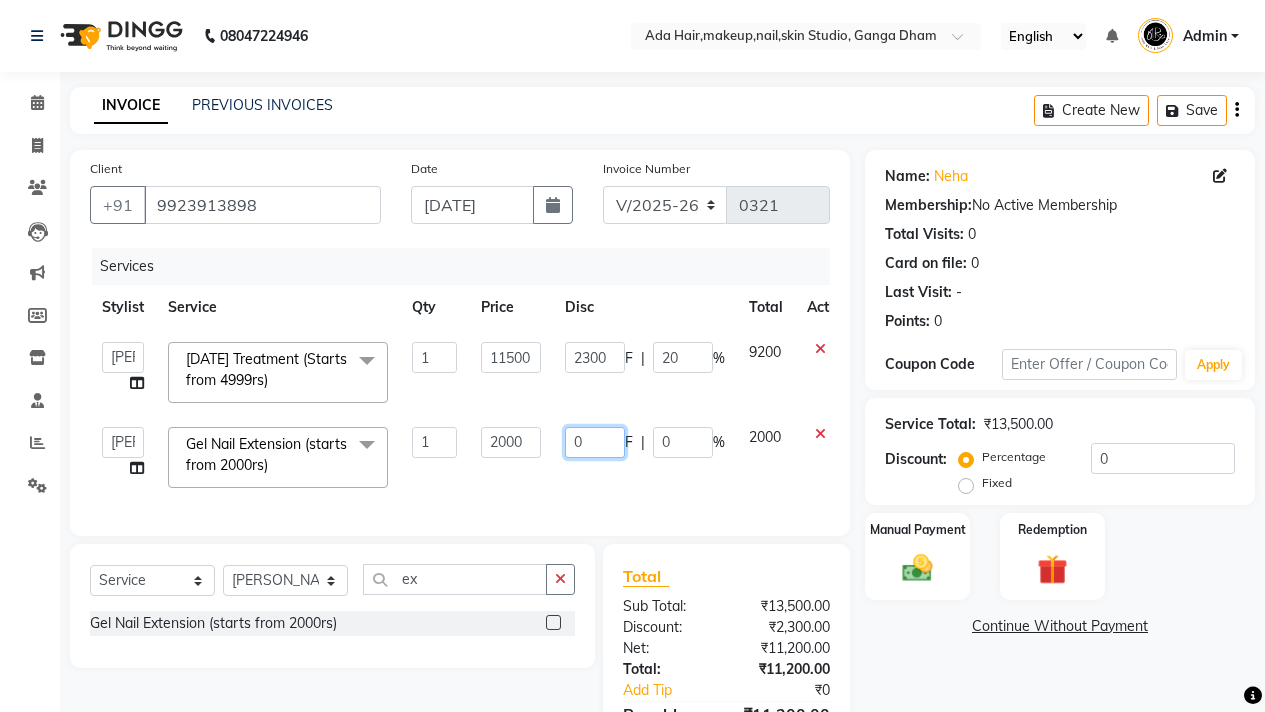 click on "0" 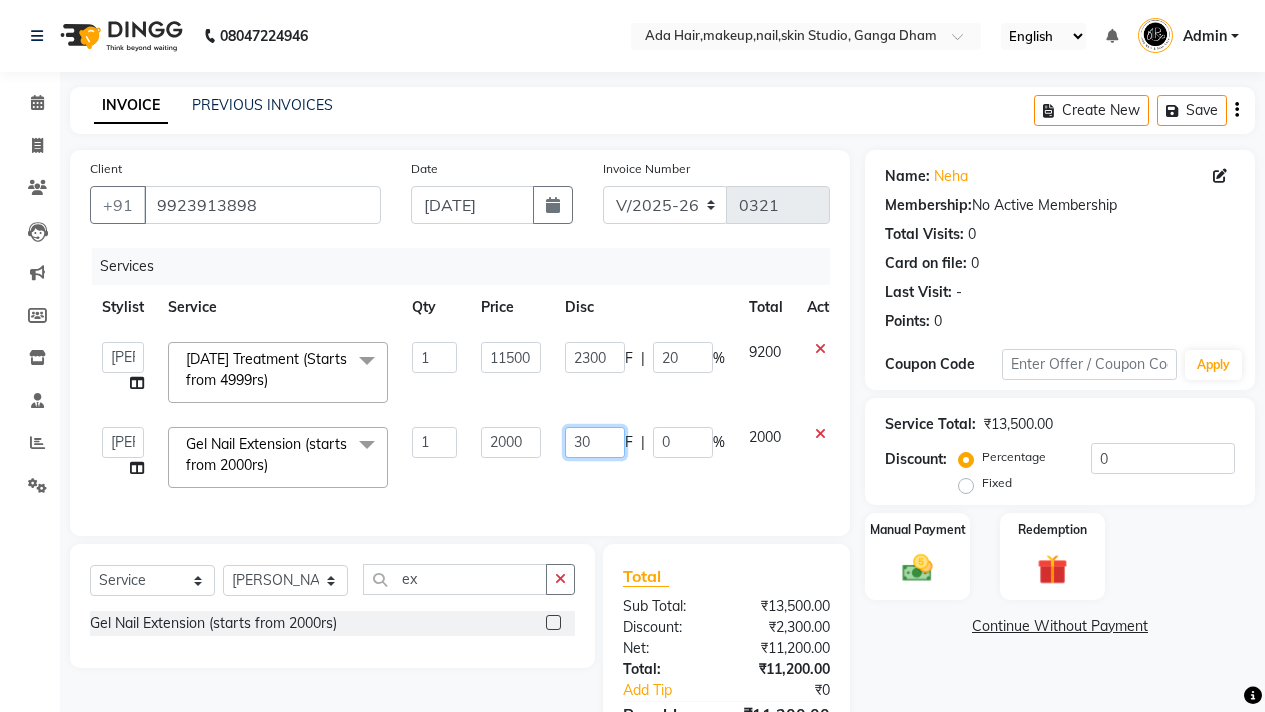 type on "300" 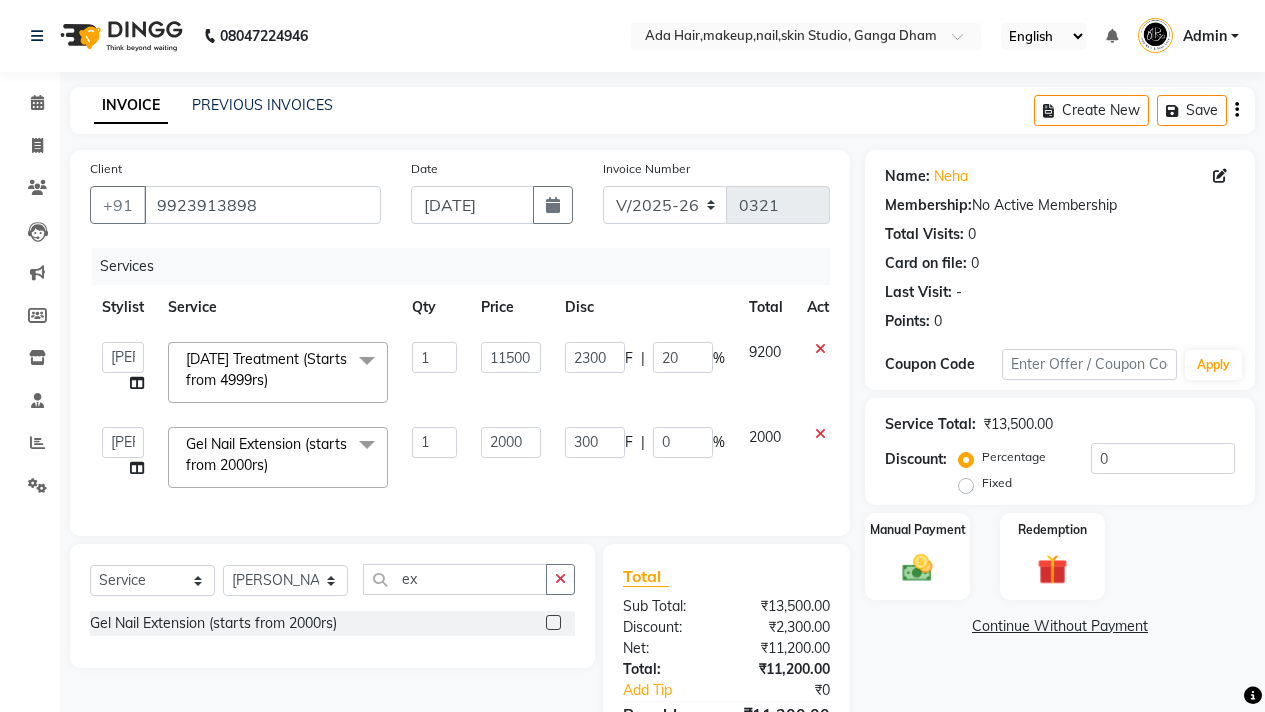 click on "Services Stylist Service Qty Price Disc Total Action  [PERSON_NAME]   [PERSON_NAME]    [PERSON_NAME]    [PERSON_NAME]   Nisha   [PERSON_NAME]   [PERSON_NAME]  [DATE] Treatment (Starts from 4999rs)  x Haircut (with wash) Hair trim (with wash) Flicks Haircut Hair trim Global highlights (150rs per foil) Classic Highlights (150rs per foil) Root Touch Up Global colouring (per tube) Balayage (200rs per foil) Pre-lighten + Toning (300rs per foil) Streaks Smoothening (Start from Rs 3999) [MEDICAL_DATA] (Starts from Rs [DATE] Treatment (Starts from 4999rs) Consultation OLA Plex  Loreal Nutri Hair Spa (Starts from Rs 1000) Hair Nourishing (Starts from Rs 500) Hairfall treatment (per sitting starts from Rs 500)) Hair wash [DATE] Hair Spa (Starts from [DATE] Hairwash Wella Anti Dandruff Hair Spa Wella Colour Protect Hair Spa Wella Nutri Hair Spa Loreal Anti dandruff Hair Spa Straight Blowdry Outcurl blowdry Volumiser Blowdry Beach waves Tongs Ironing inward blow-dry Hairstyle Classic Face clean up Anti-tan face clean up Waxing" 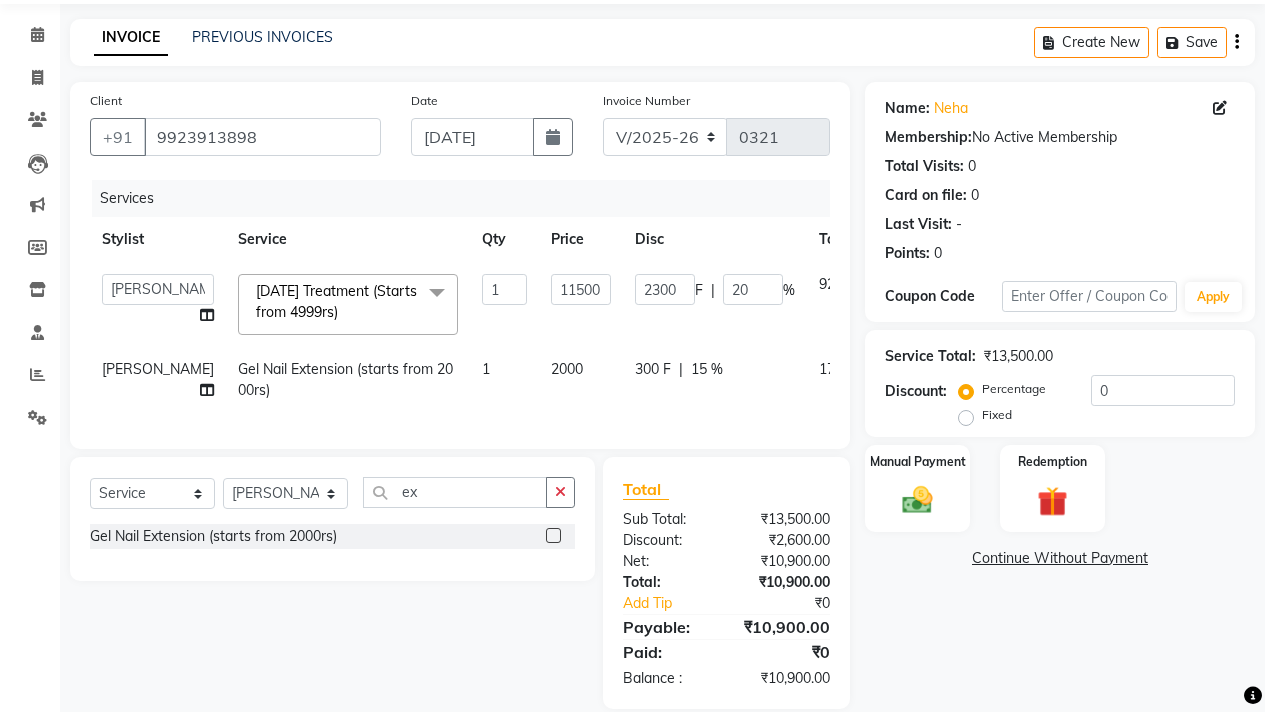 scroll, scrollTop: 110, scrollLeft: 0, axis: vertical 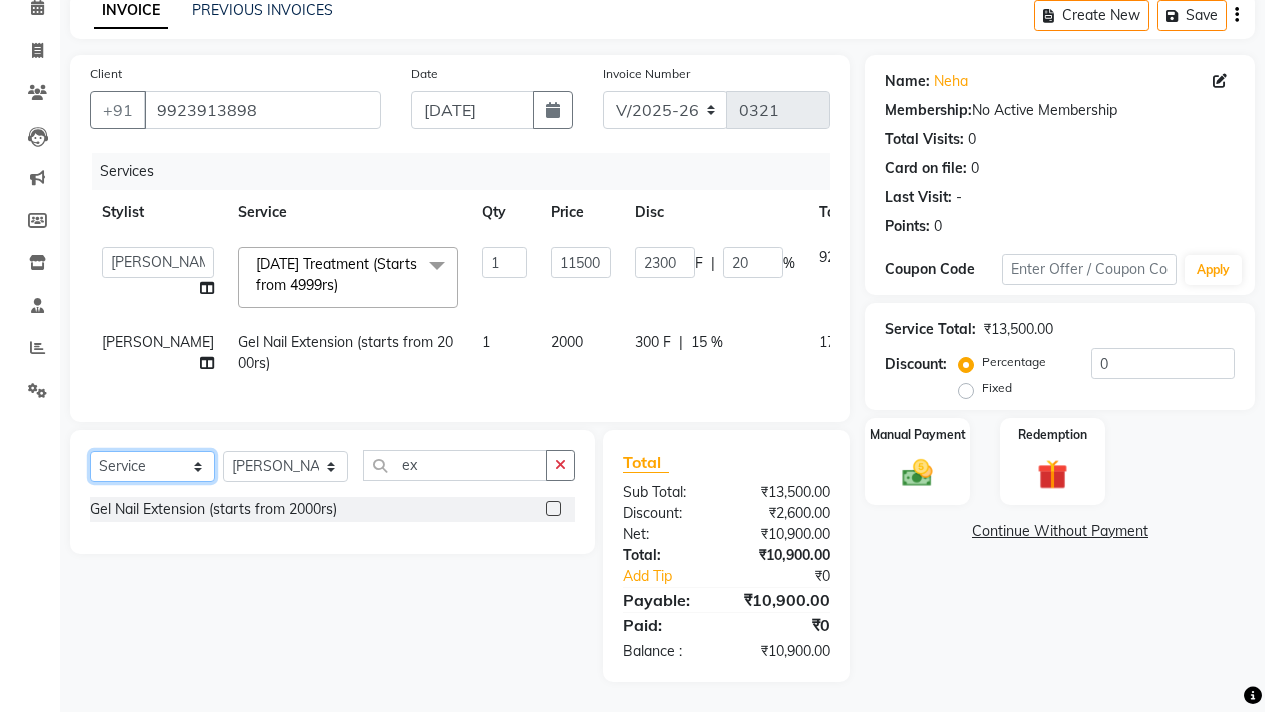 click on "Select  Service  Product  Membership  Package Voucher Prepaid Gift Card" 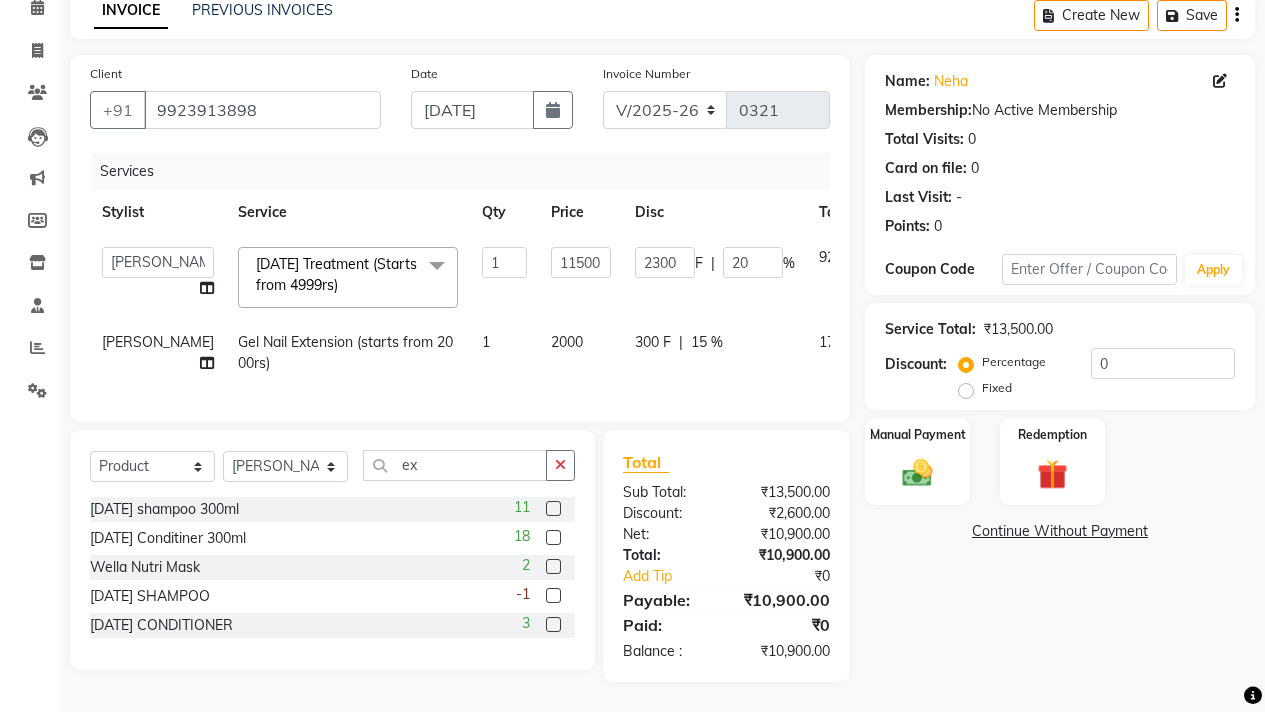 click 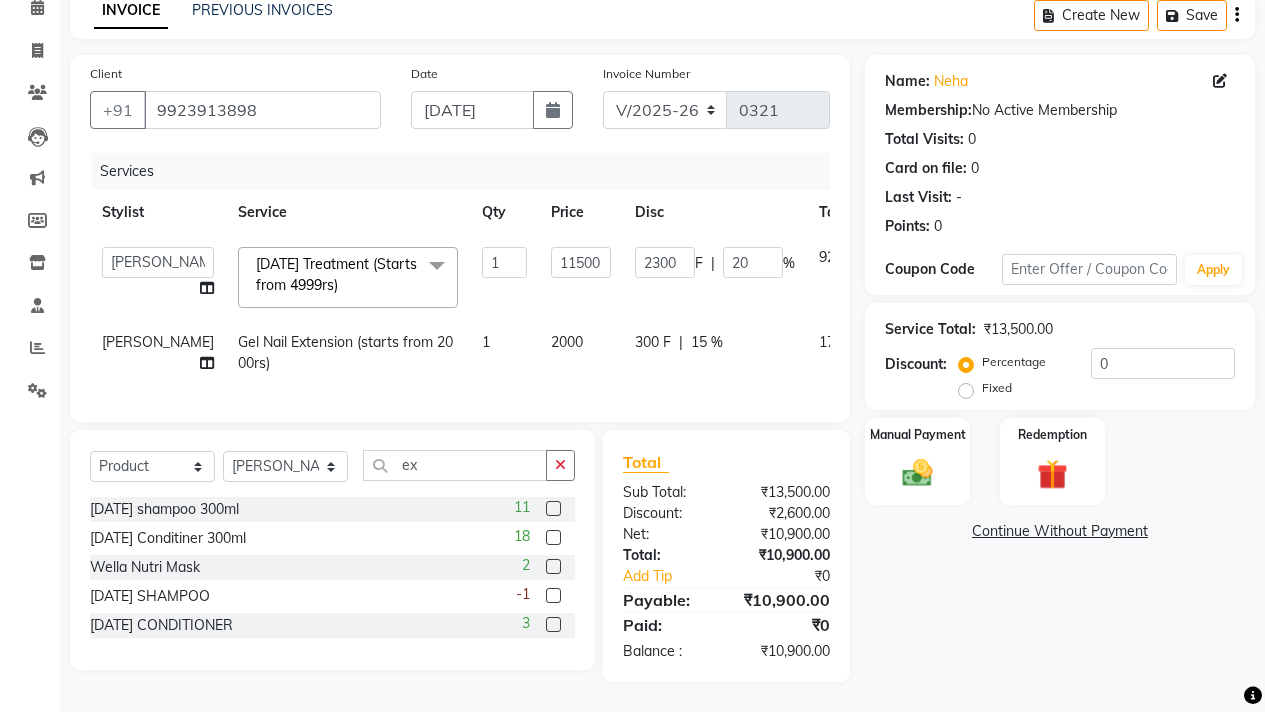 click at bounding box center [552, 509] 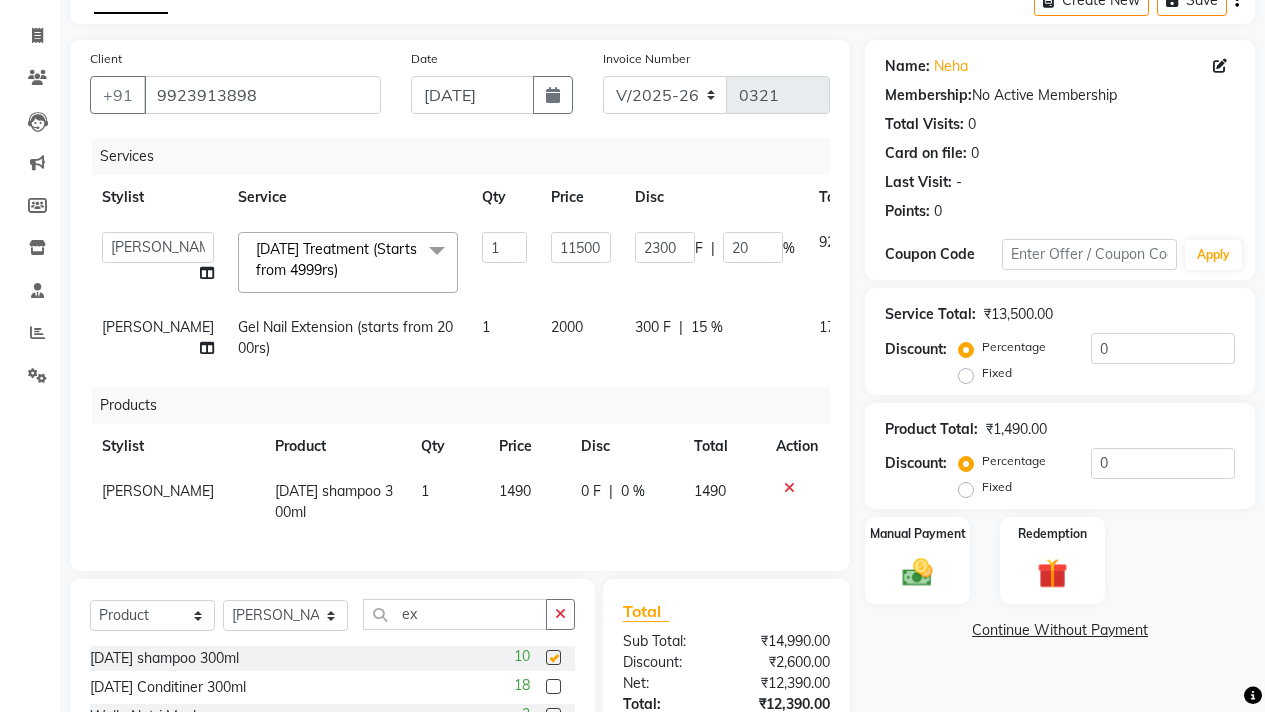 scroll, scrollTop: 271, scrollLeft: 0, axis: vertical 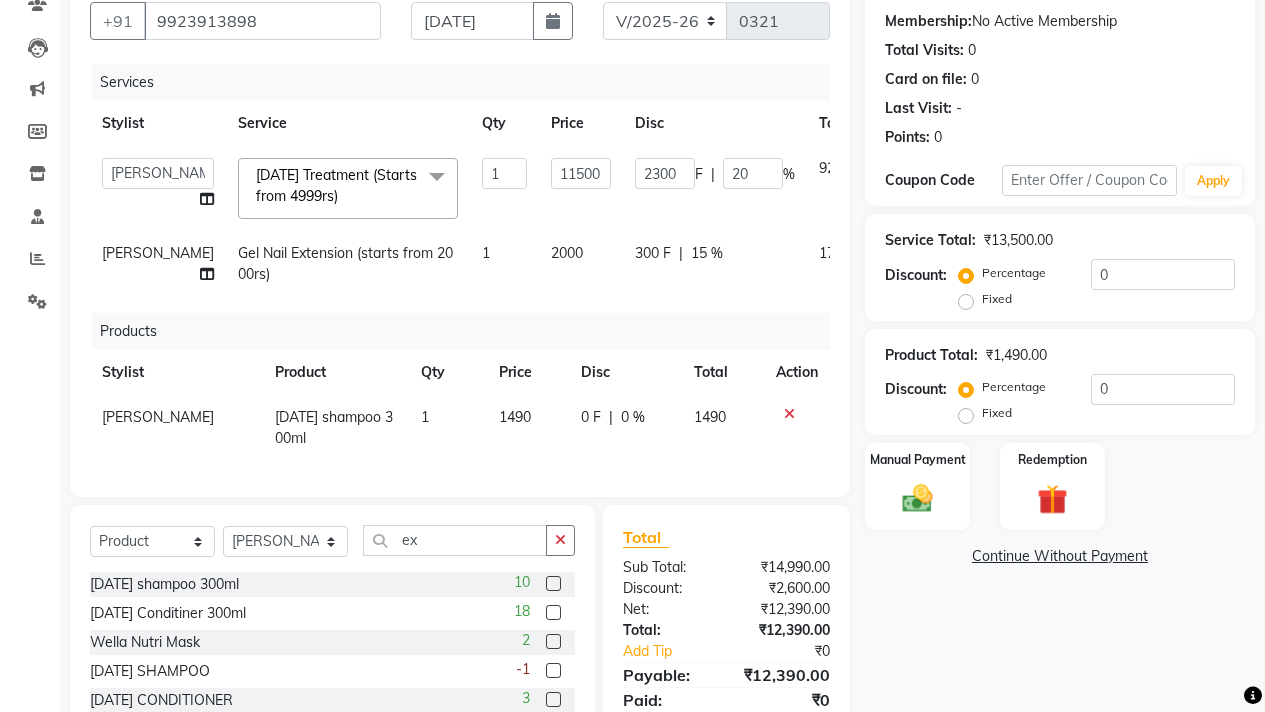 checkbox on "false" 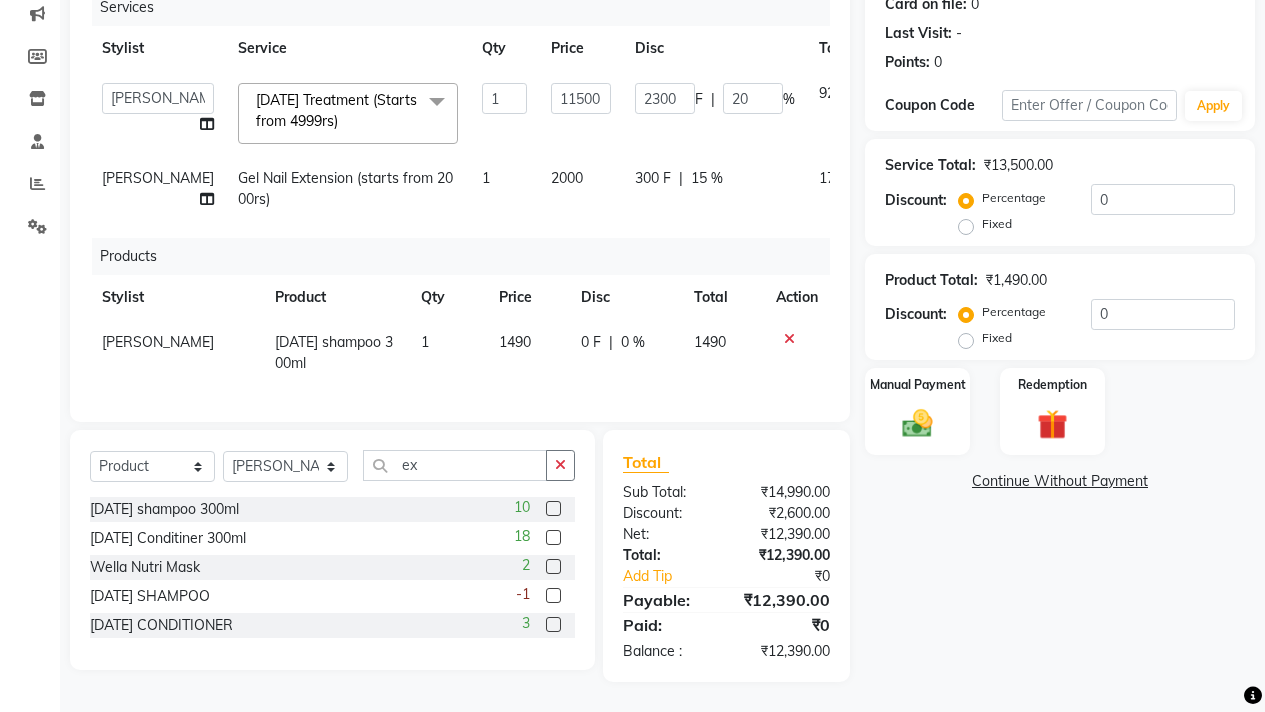 click 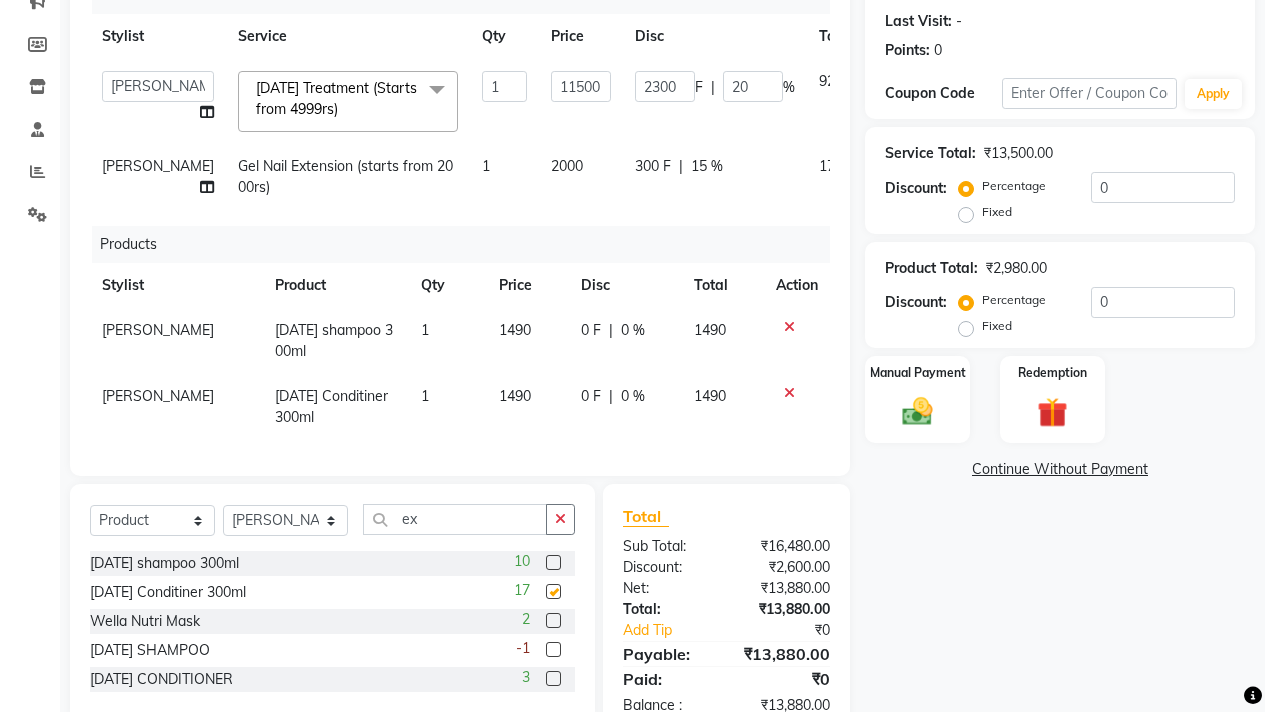 checkbox on "false" 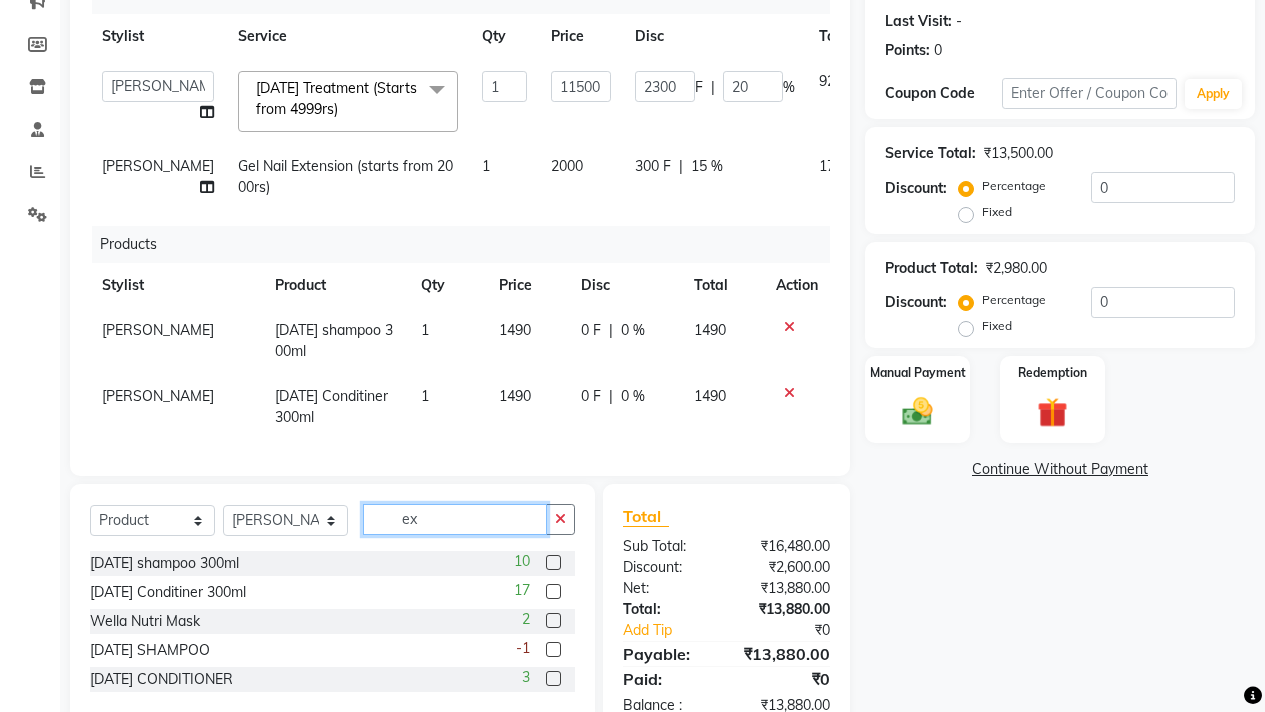 click on "ex" 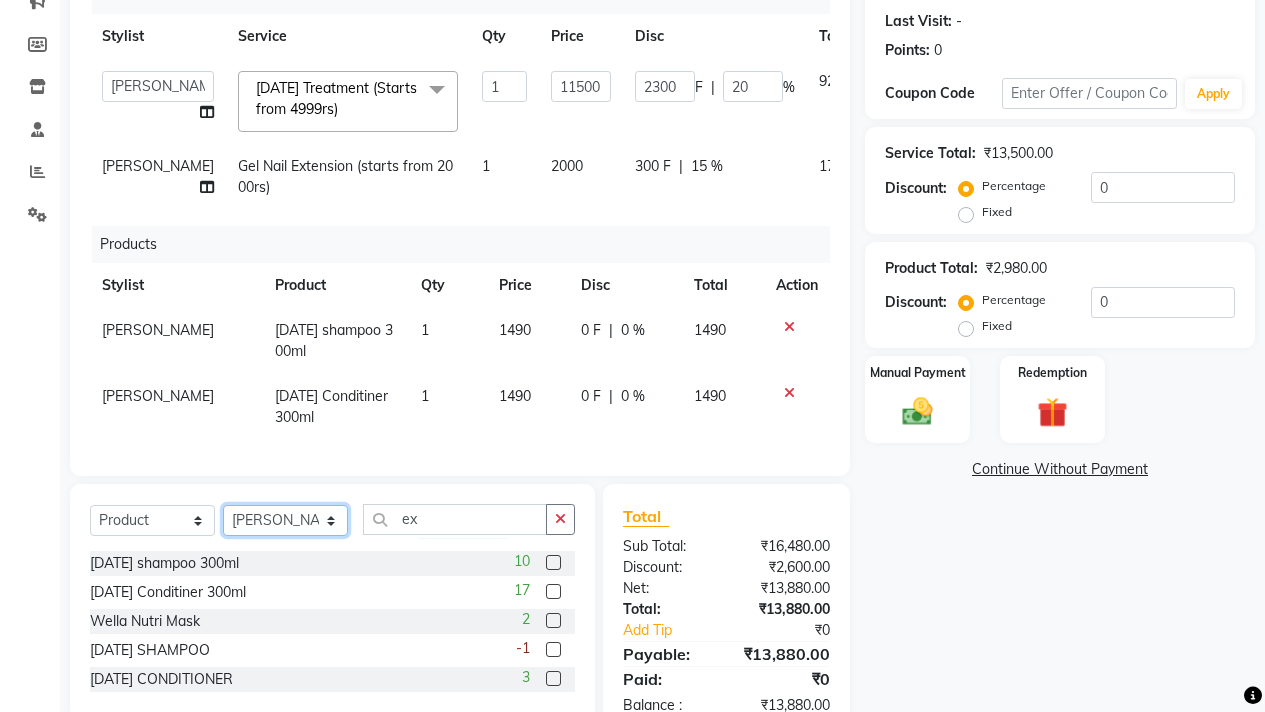 click on "Select Stylist [PERSON_NAME] [PERSON_NAME]  [PERSON_NAME]  [PERSON_NAME] Nisha [PERSON_NAME] [PERSON_NAME]" 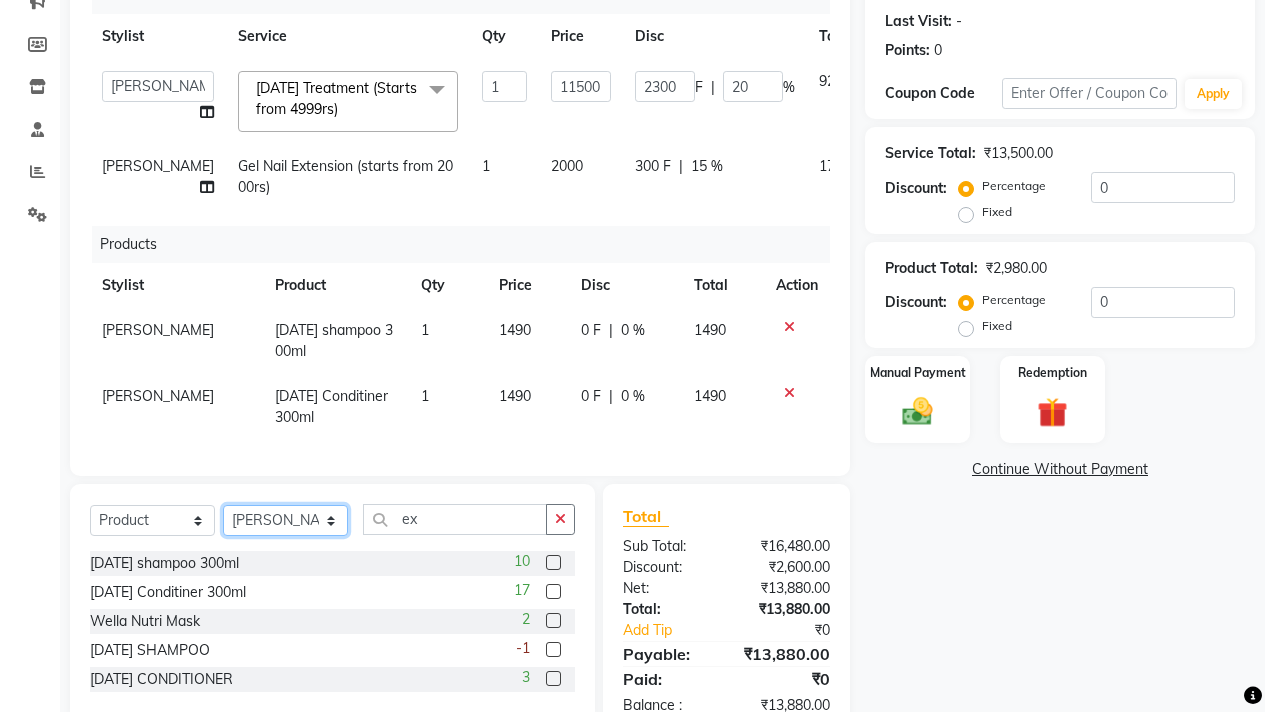 select on "11917" 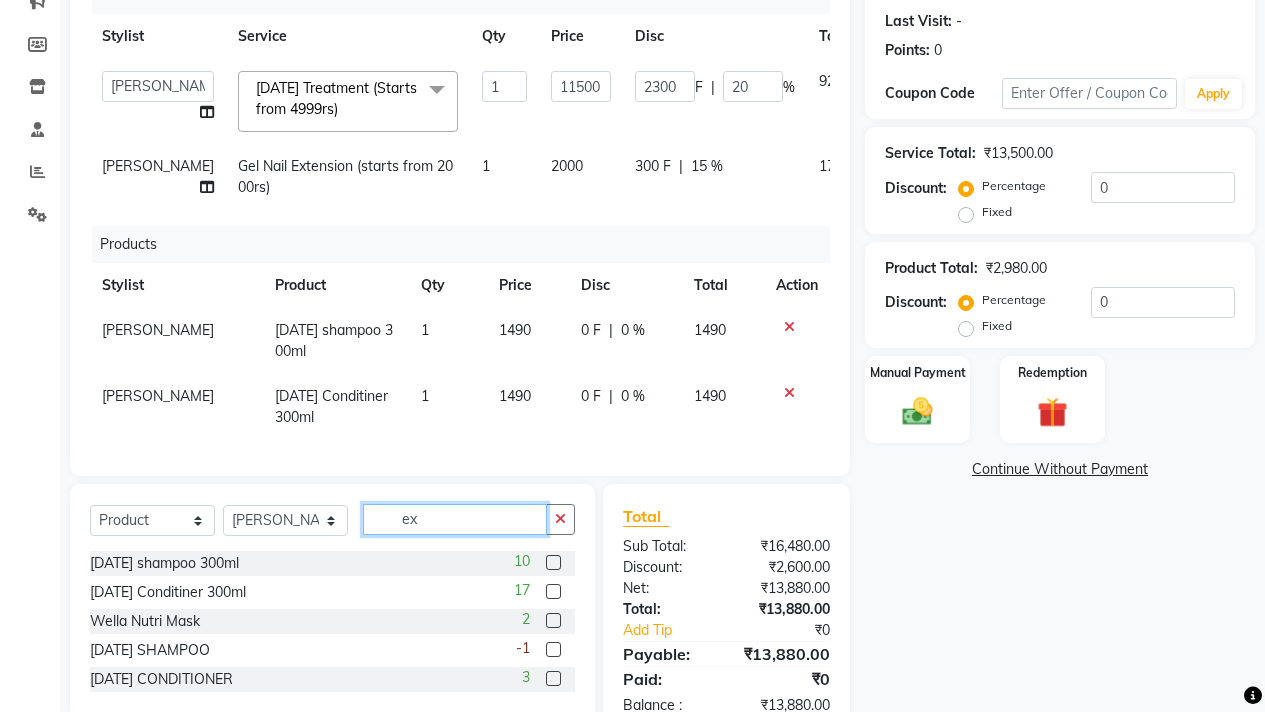 click on "ex" 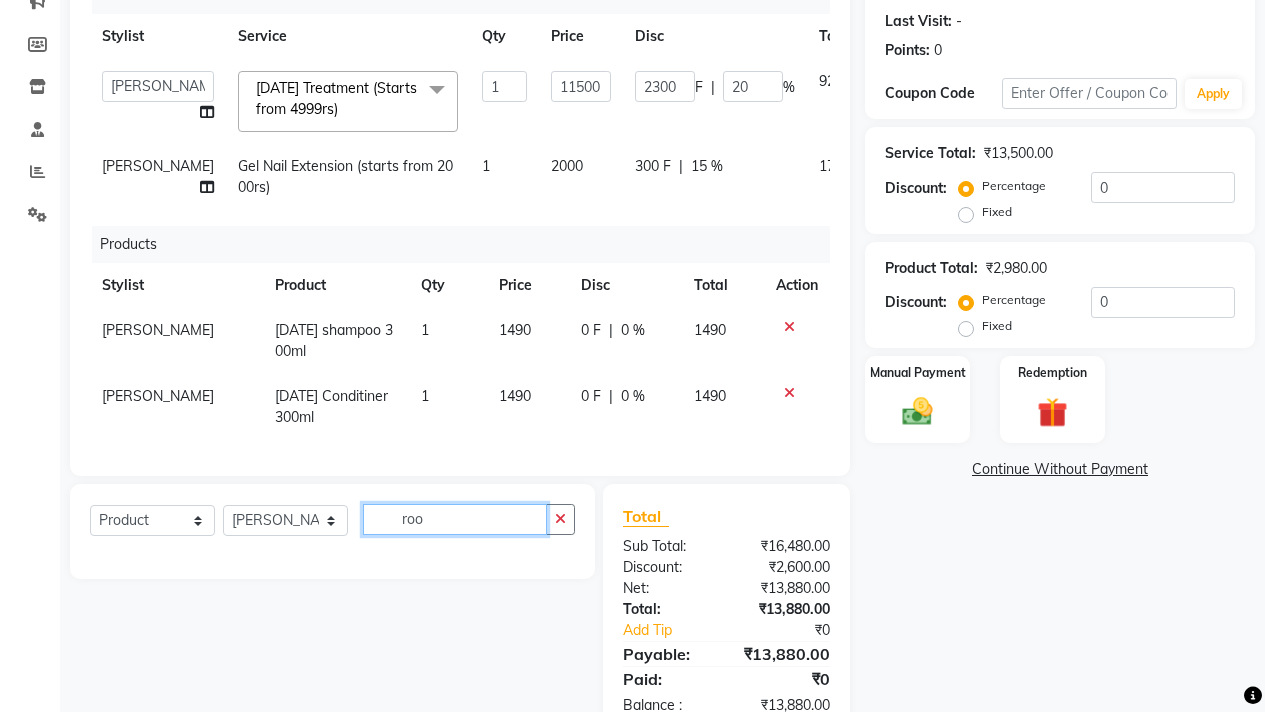 type on "roo" 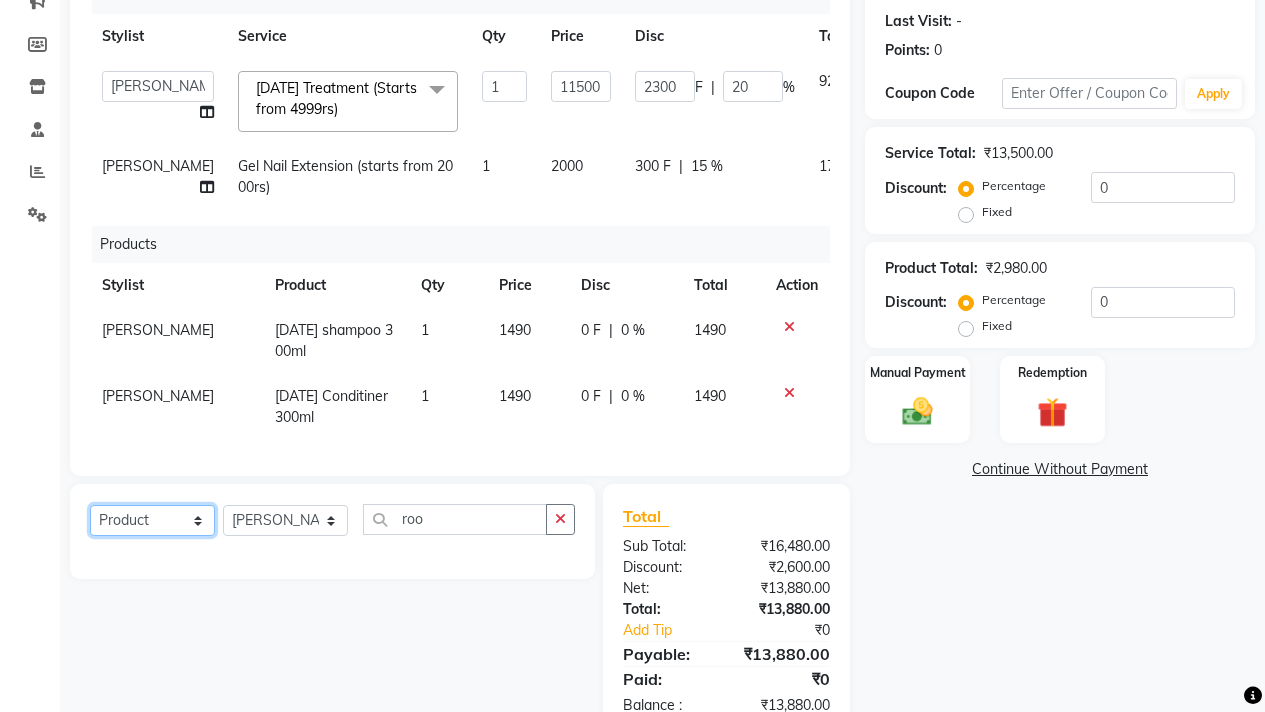 click on "Select  Service  Product  Membership  Package Voucher Prepaid Gift Card" 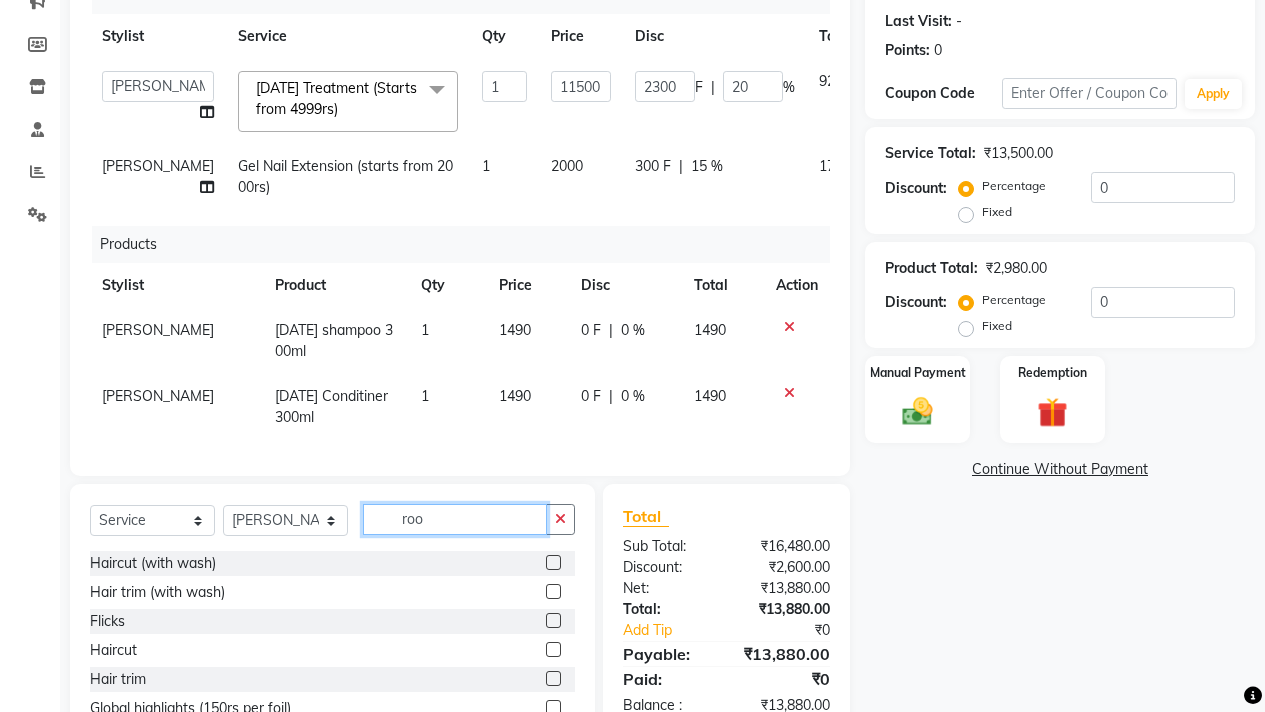 click on "roo" 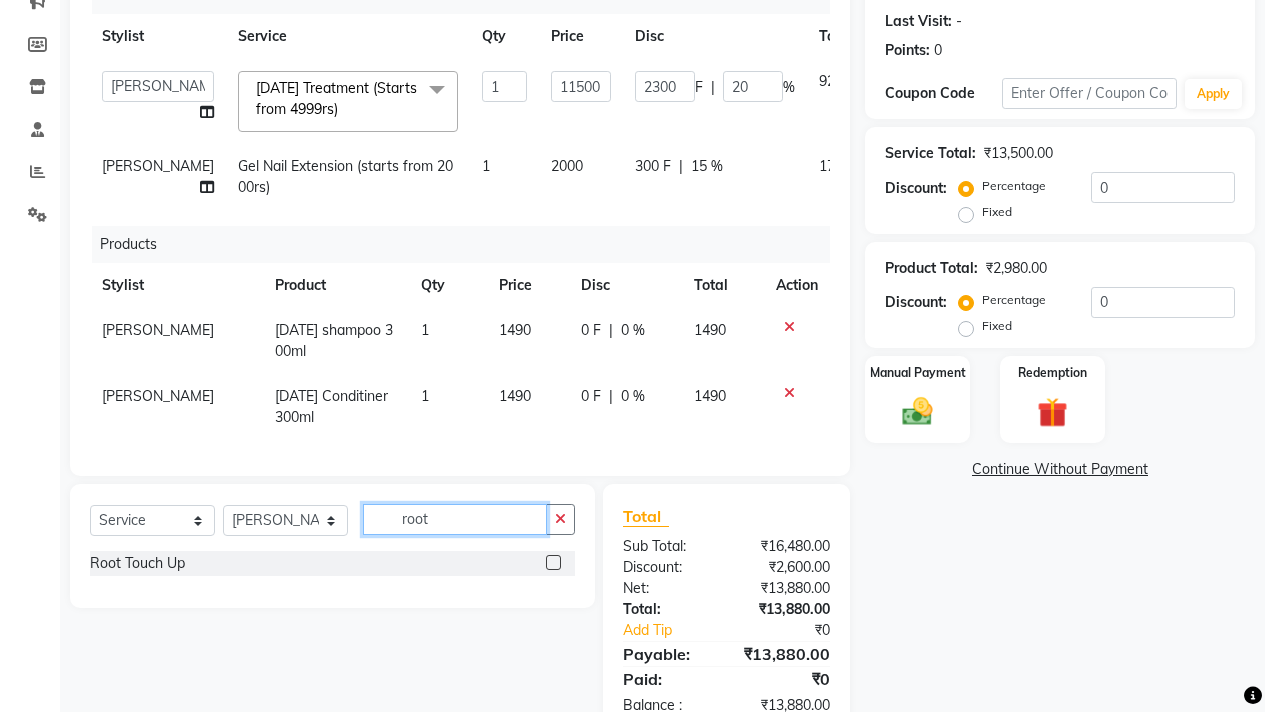 type on "root" 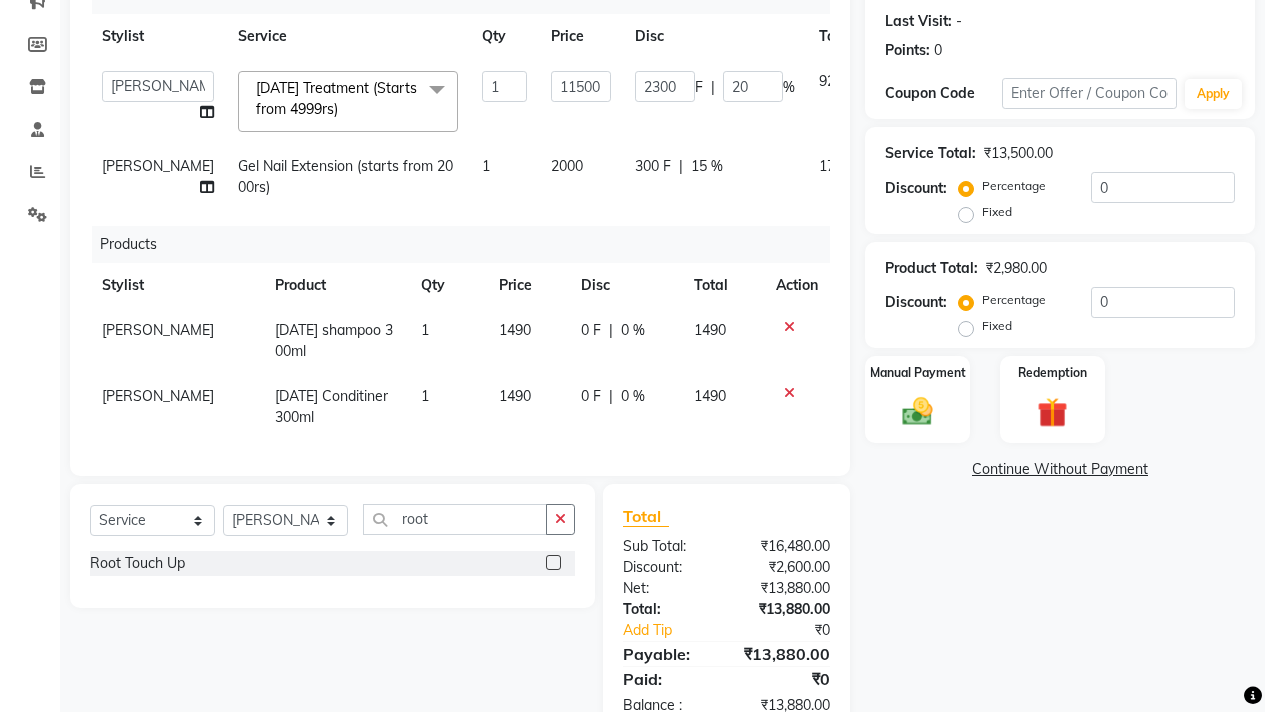 click 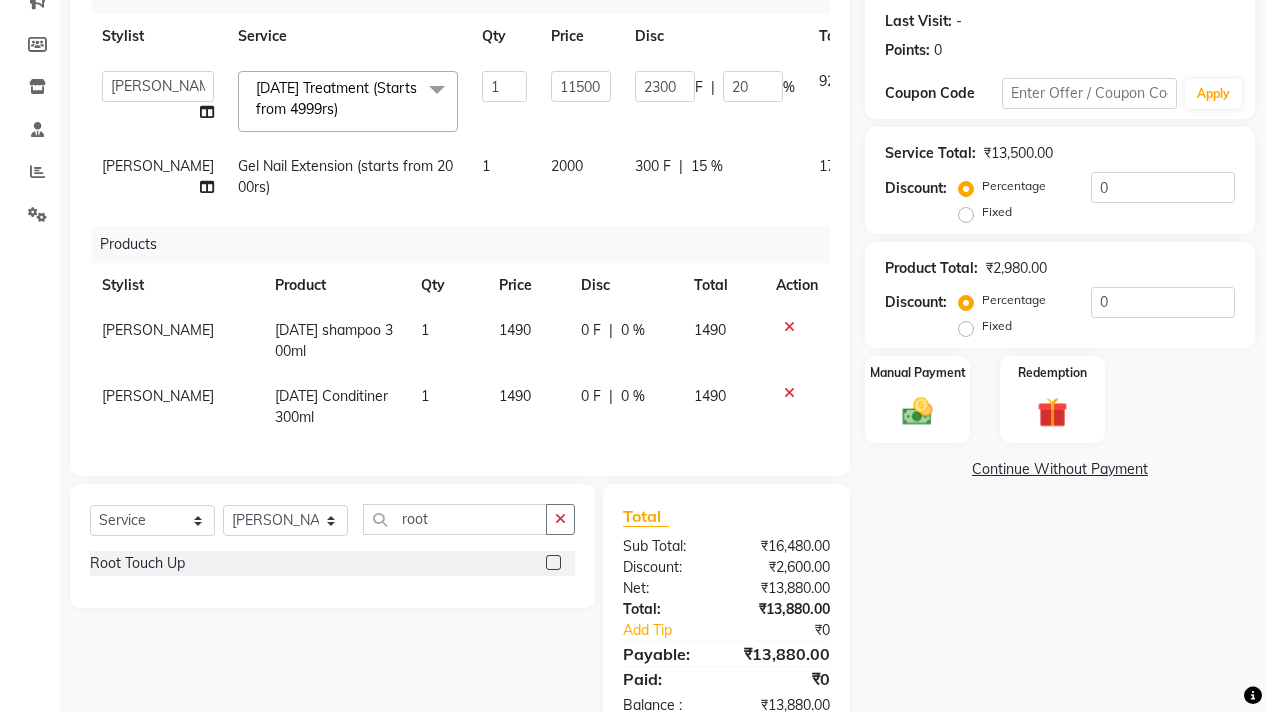 click at bounding box center [552, 563] 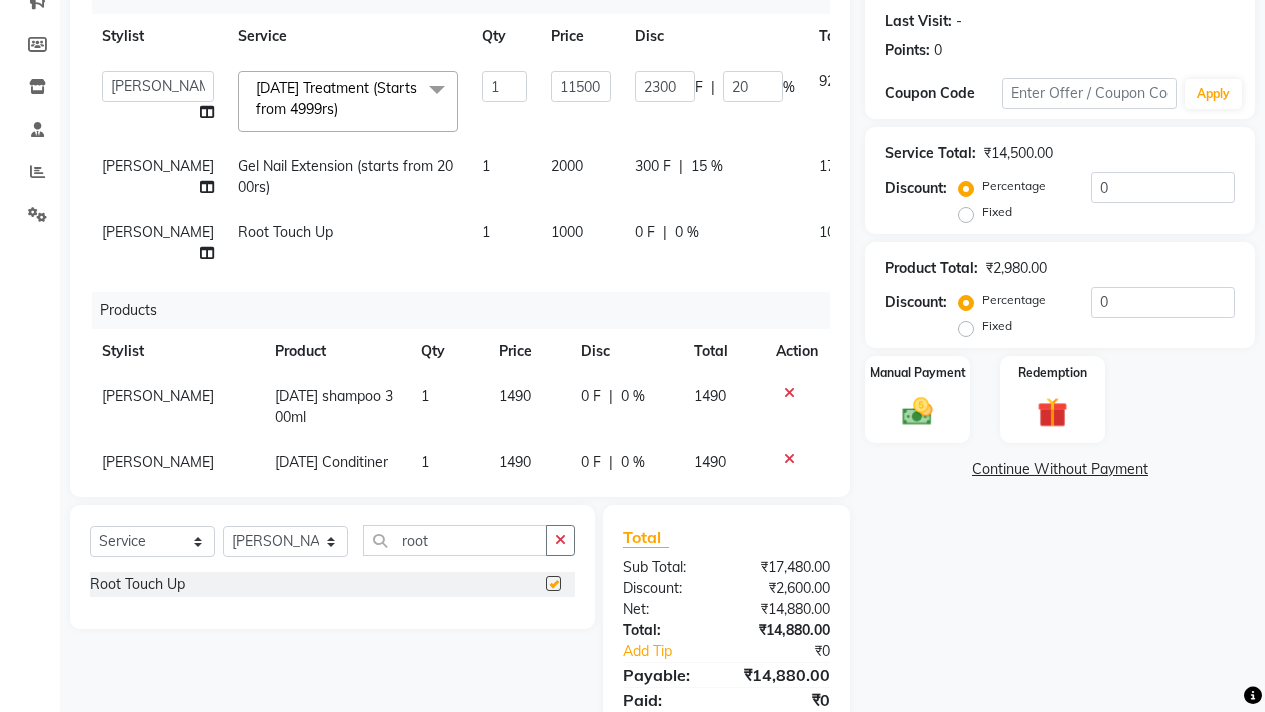 checkbox on "false" 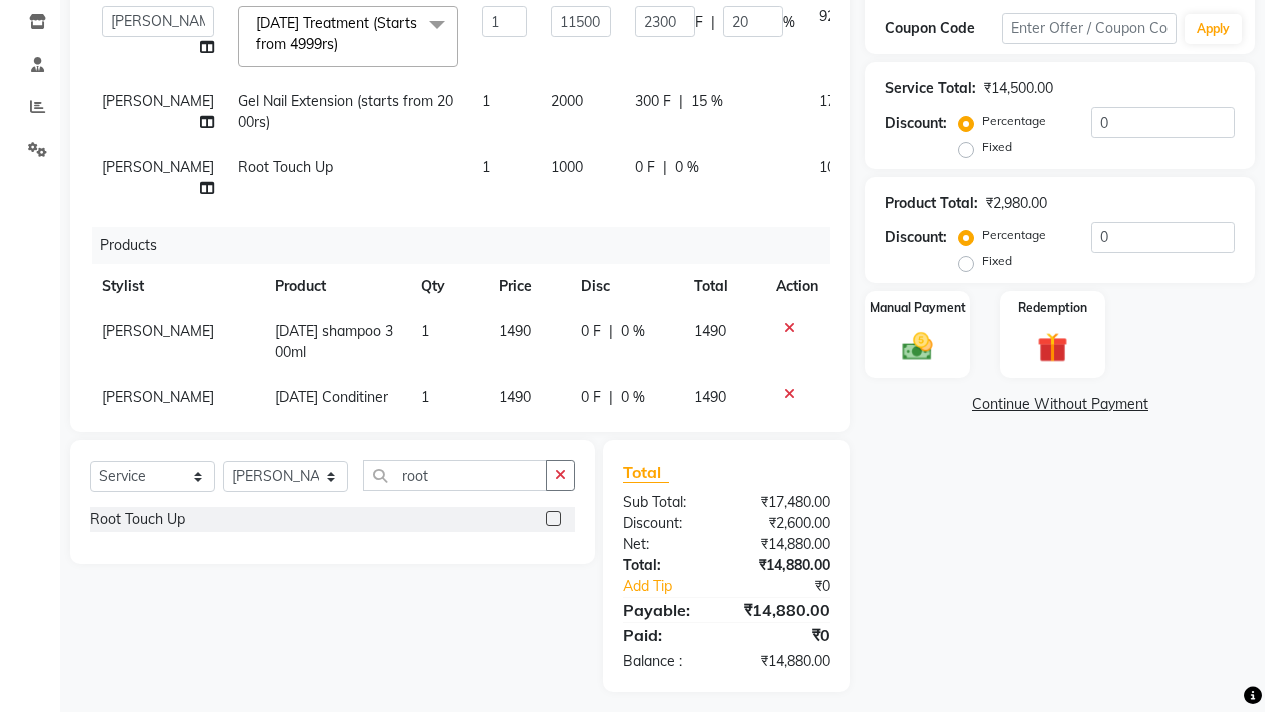 scroll, scrollTop: 346, scrollLeft: 0, axis: vertical 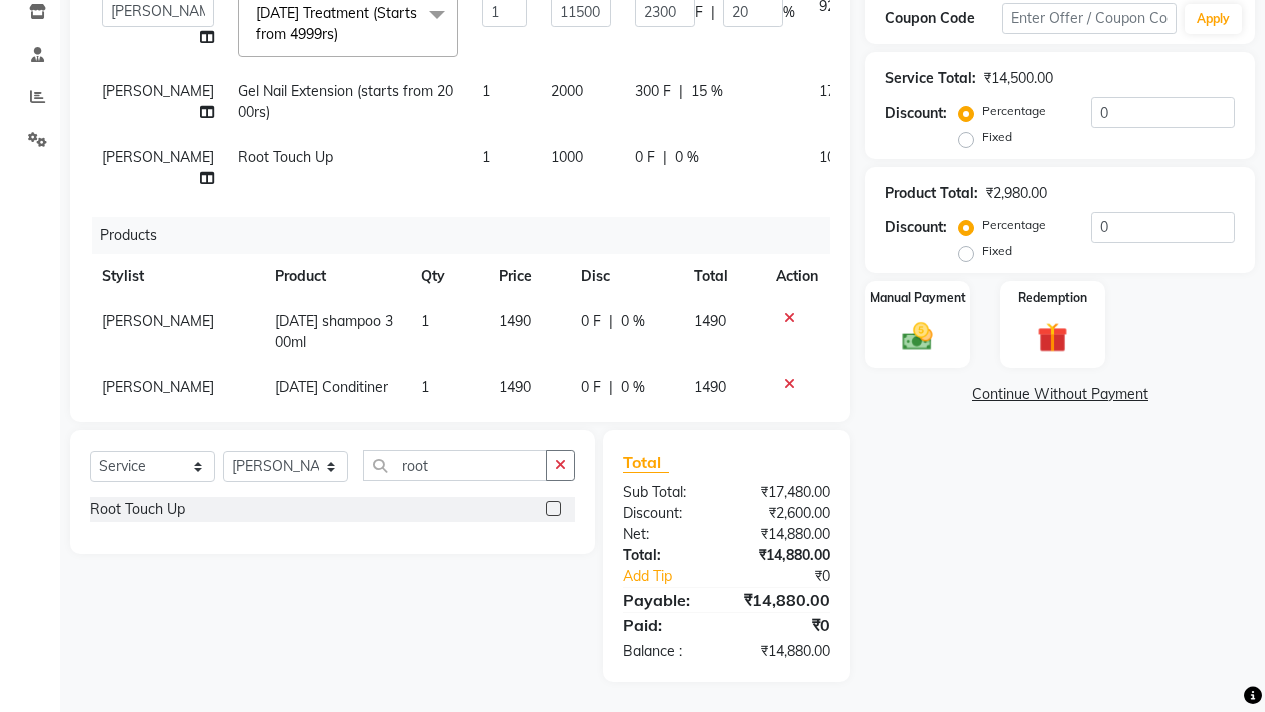 click on "0 F" 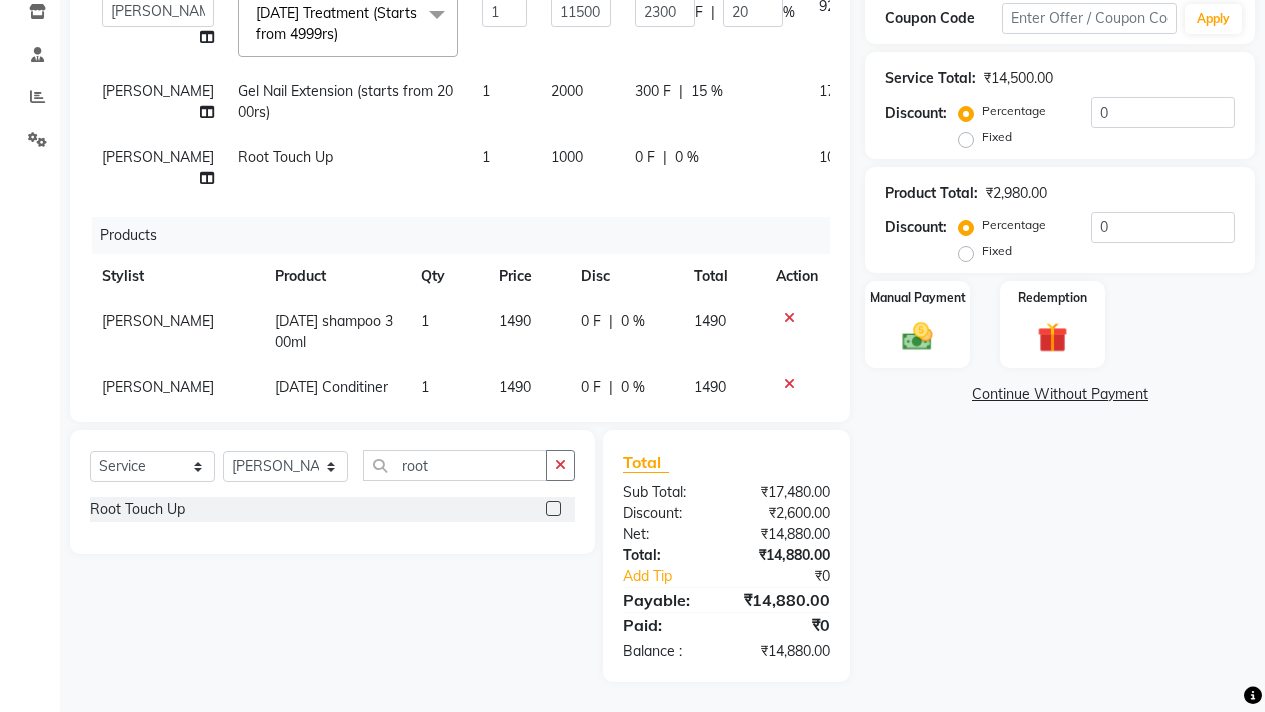 select on "12029" 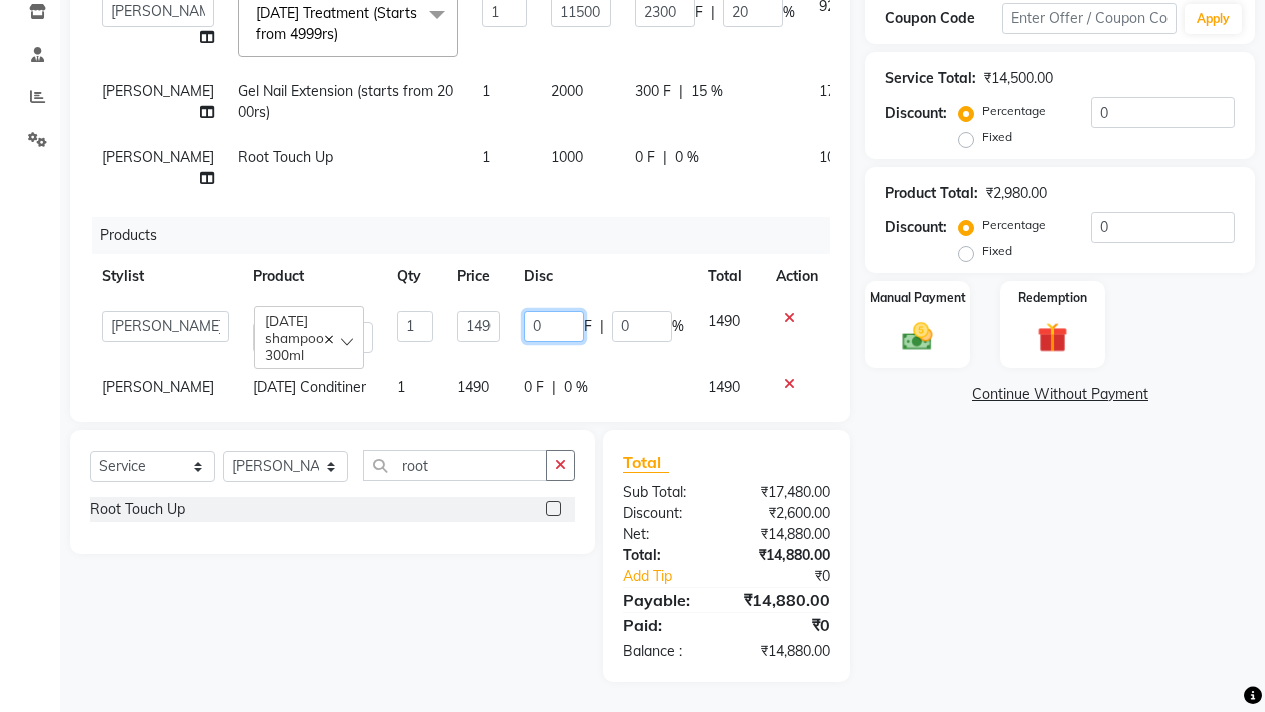 click on "0" 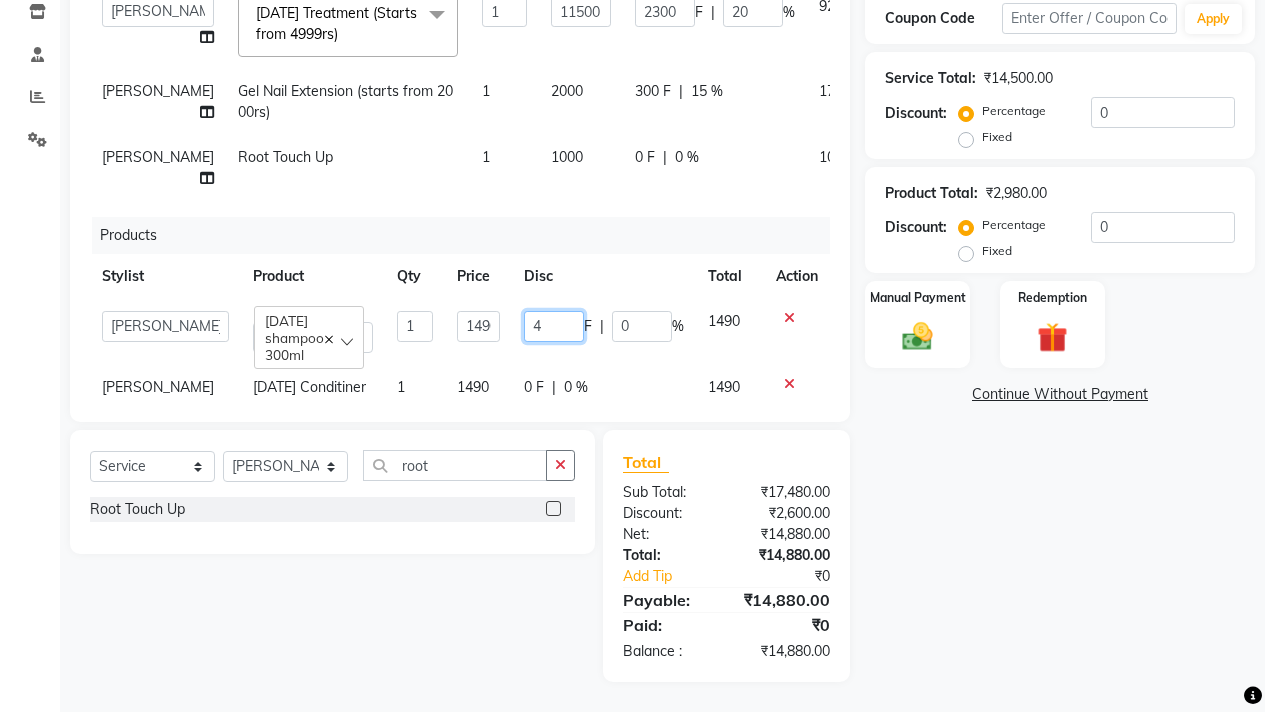 type on "40" 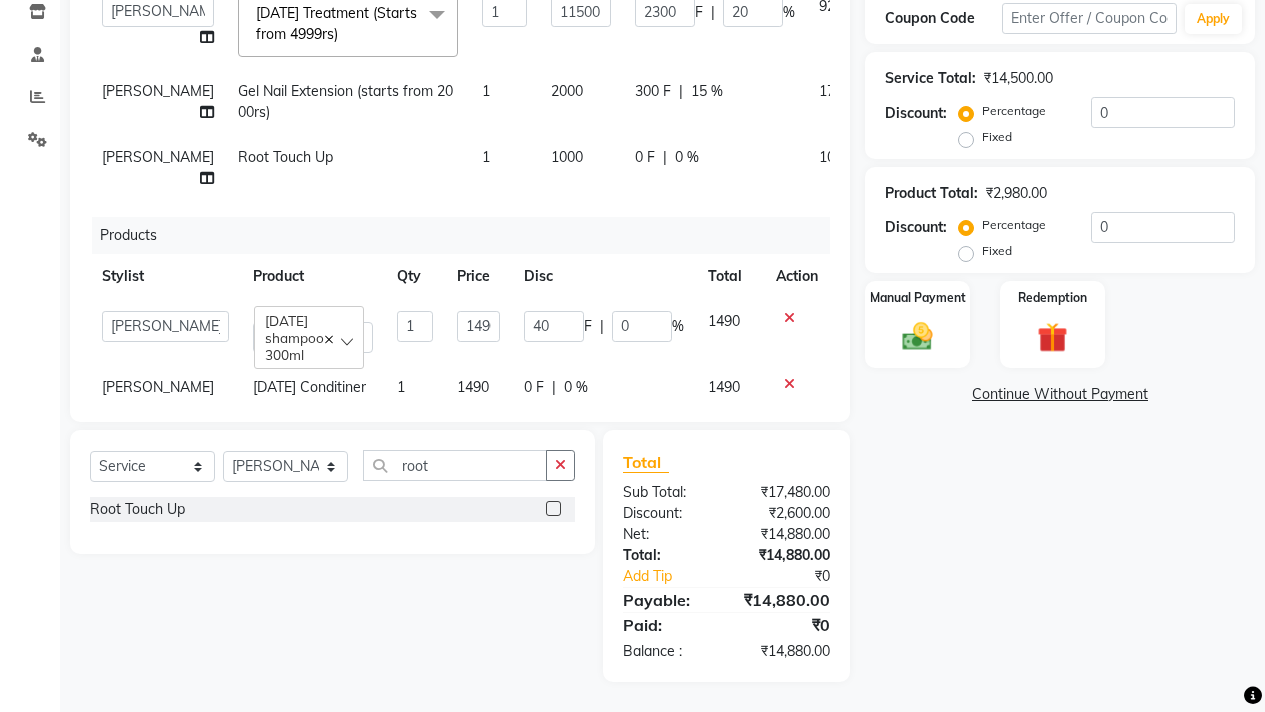 click on "Name: Neha  Membership:  No Active Membership  Total Visits:  0 Card on file:  0 Last Visit:   - Points:   0  Coupon Code Apply Service Total:  ₹14,500.00  Discount:  Percentage   Fixed  0 Product Total:  ₹2,980.00  Discount:  Percentage   Fixed  0 Manual Payment Redemption  Continue Without Payment" 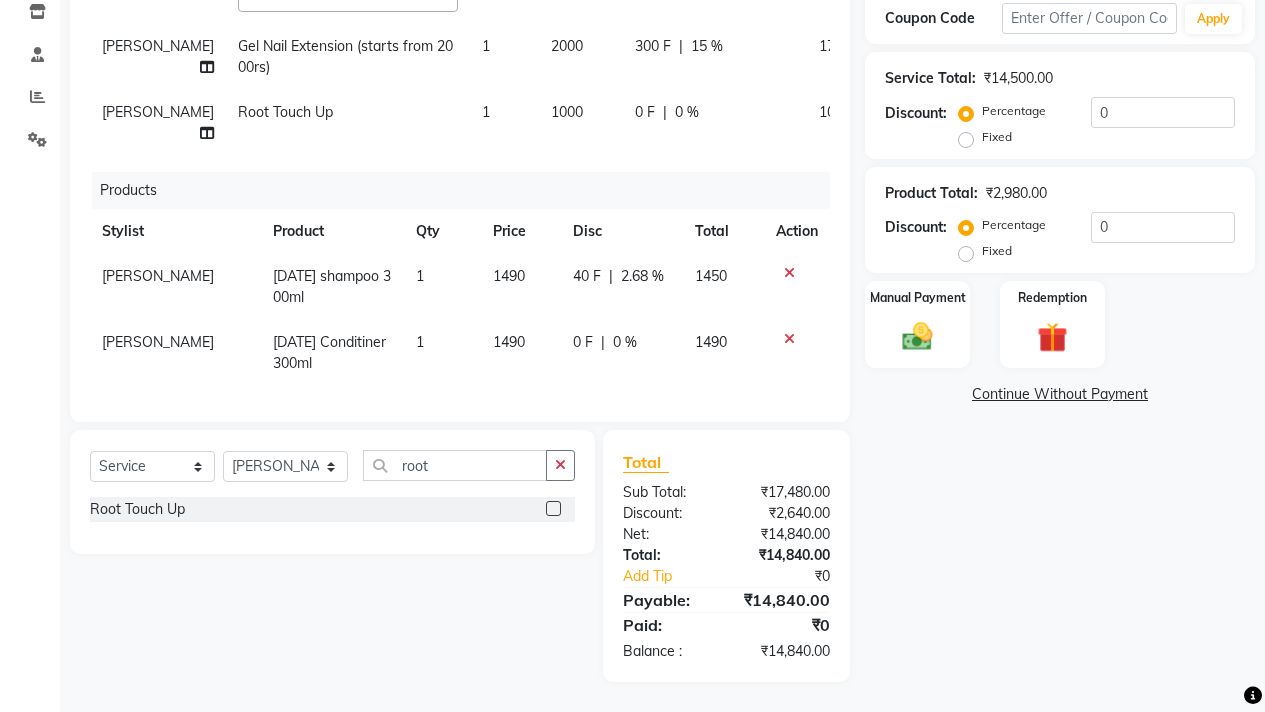 scroll, scrollTop: 60, scrollLeft: 0, axis: vertical 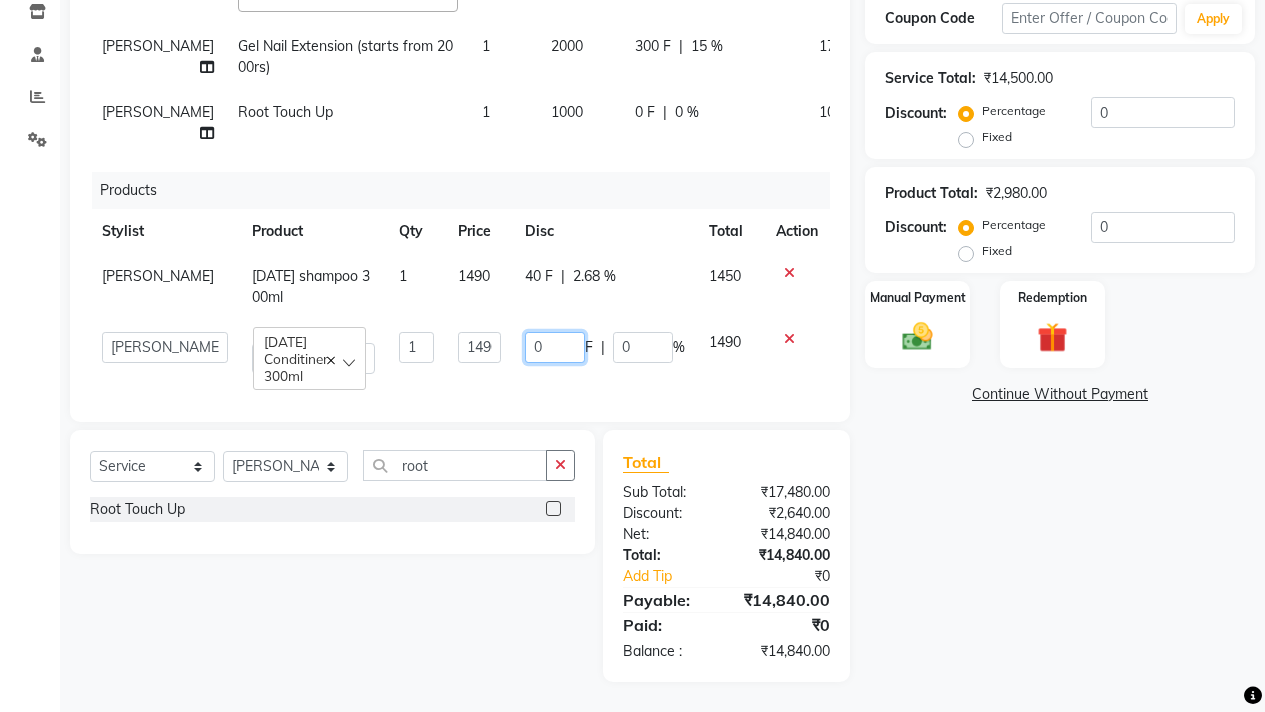 click on "0" 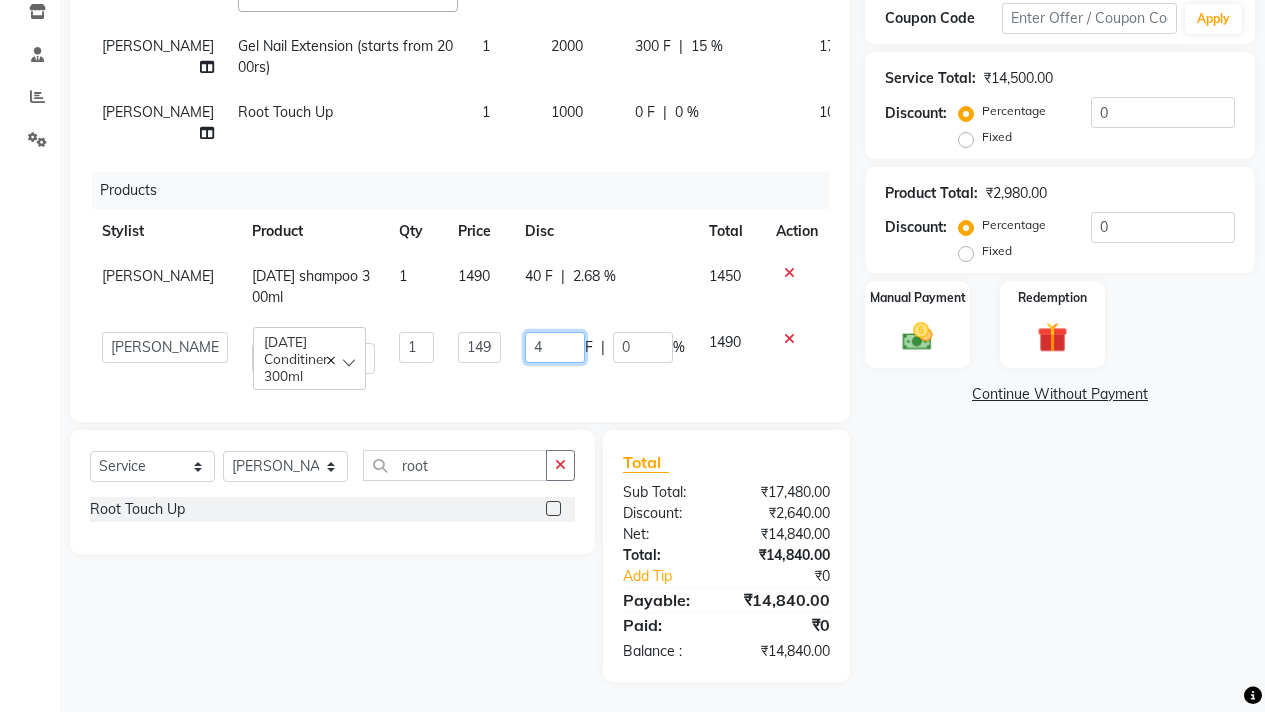 type on "40" 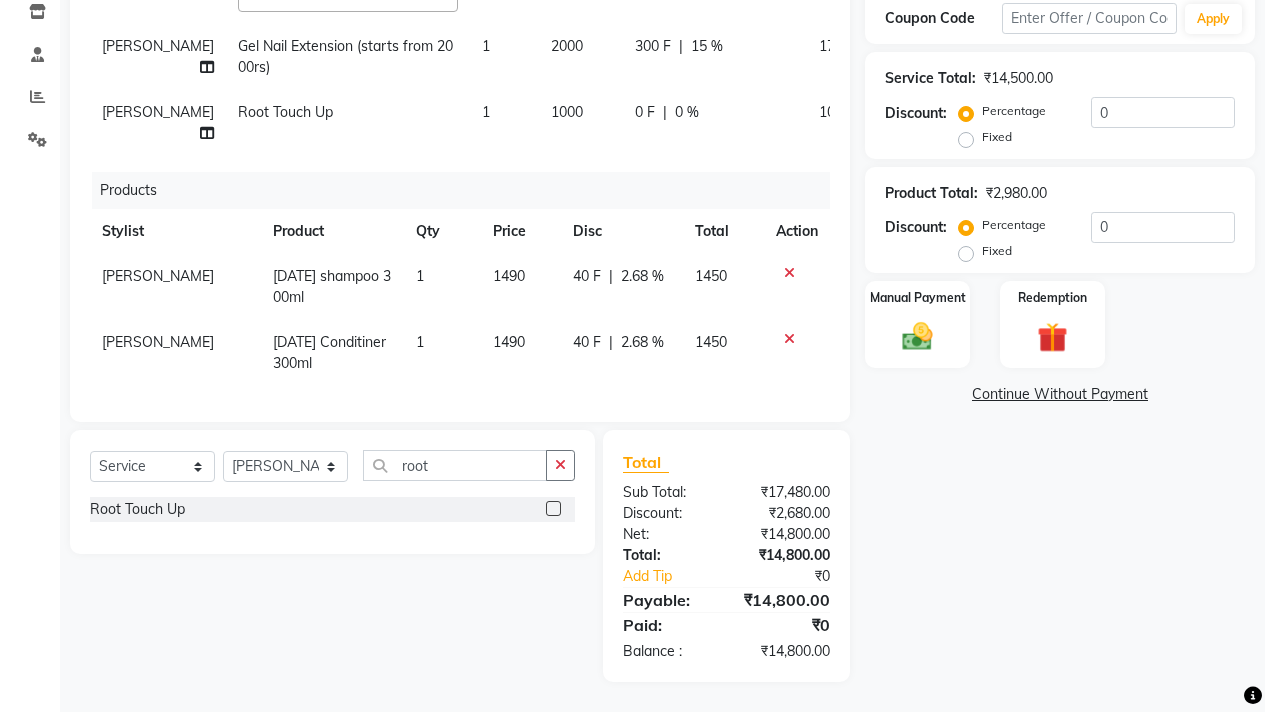 click on "Name: Neha  Membership:  No Active Membership  Total Visits:  0 Card on file:  0 Last Visit:   - Points:   0  Coupon Code Apply Service Total:  ₹14,500.00  Discount:  Percentage   Fixed  0 Product Total:  ₹2,980.00  Discount:  Percentage   Fixed  0 Manual Payment Redemption  Continue Without Payment" 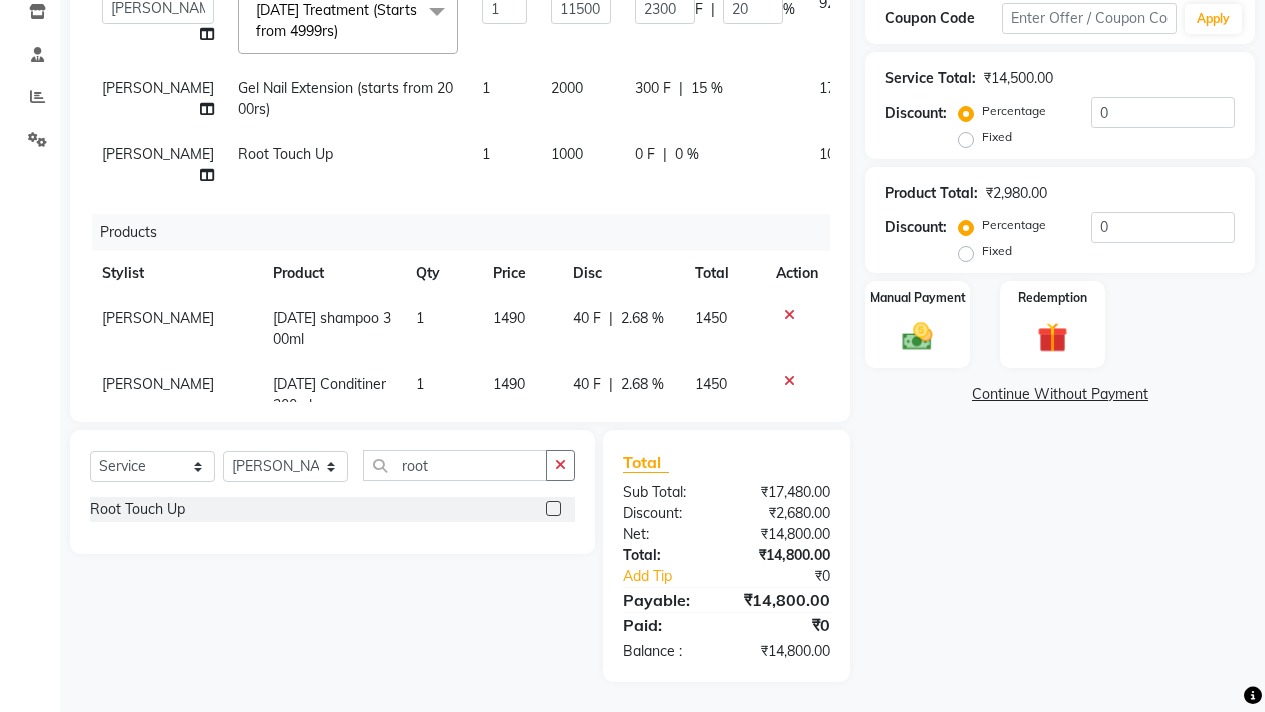 scroll, scrollTop: 0, scrollLeft: 0, axis: both 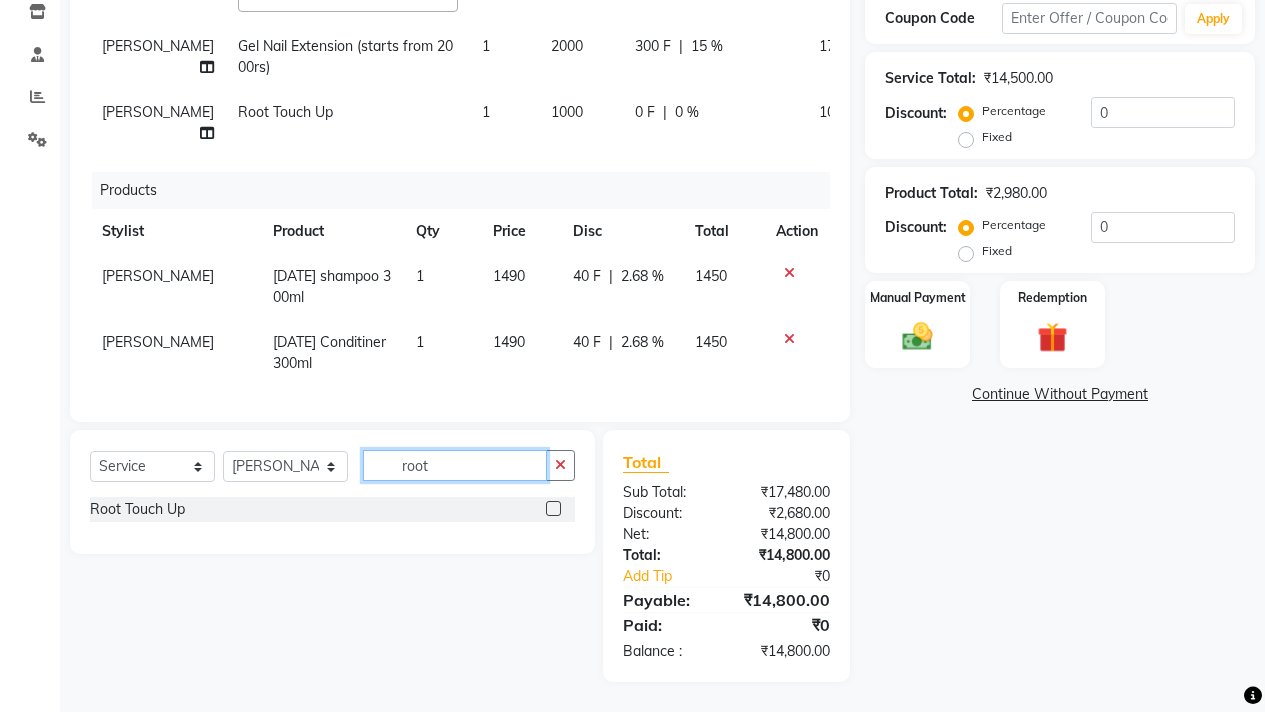click on "root" 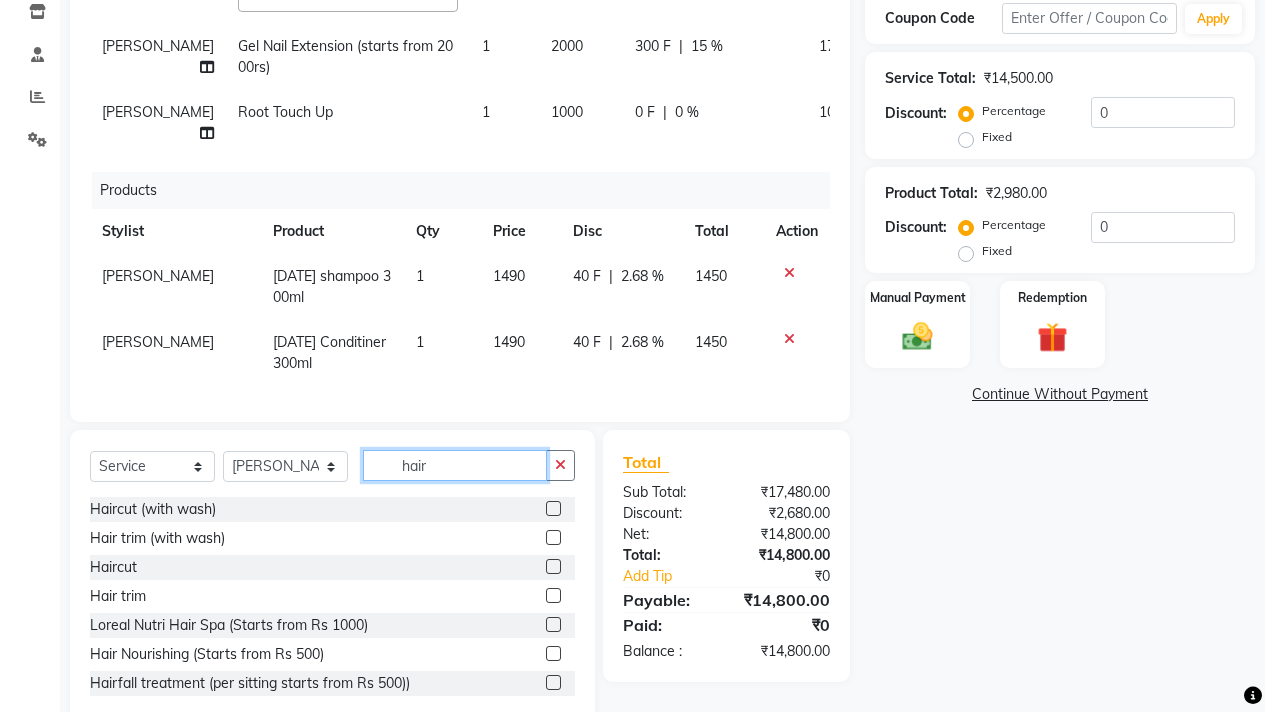 type on "hair" 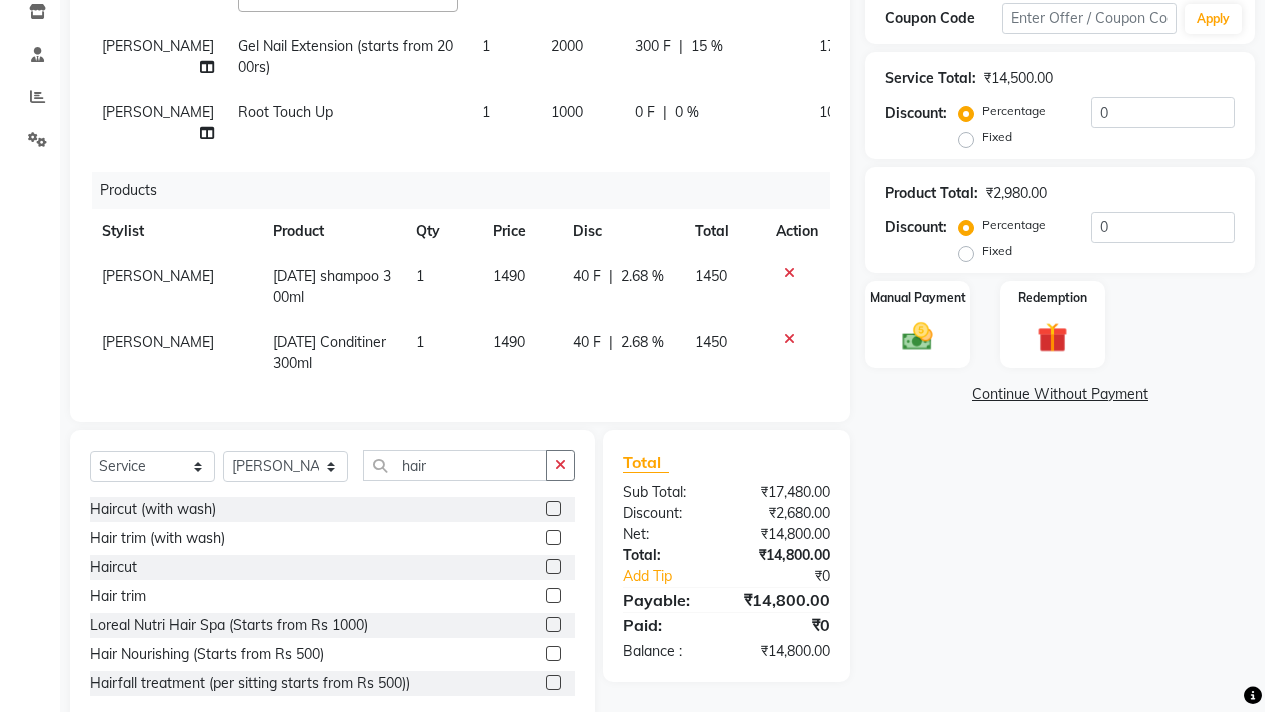 click 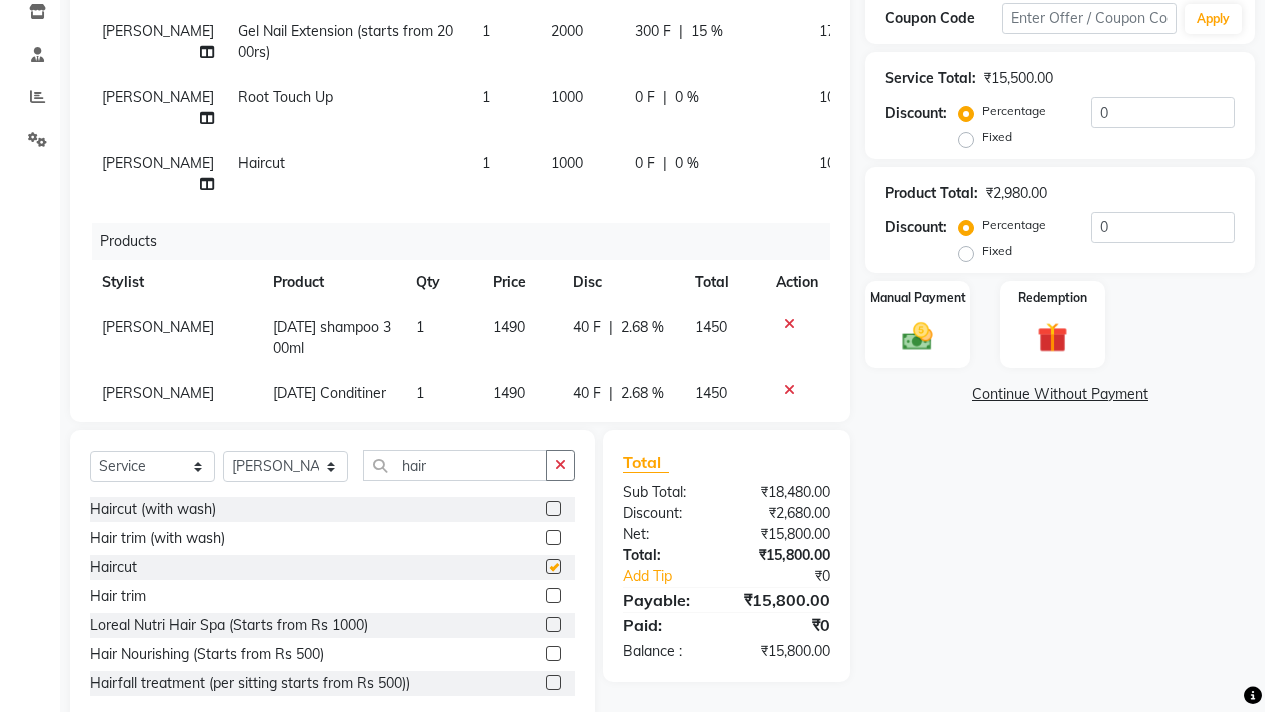 checkbox on "false" 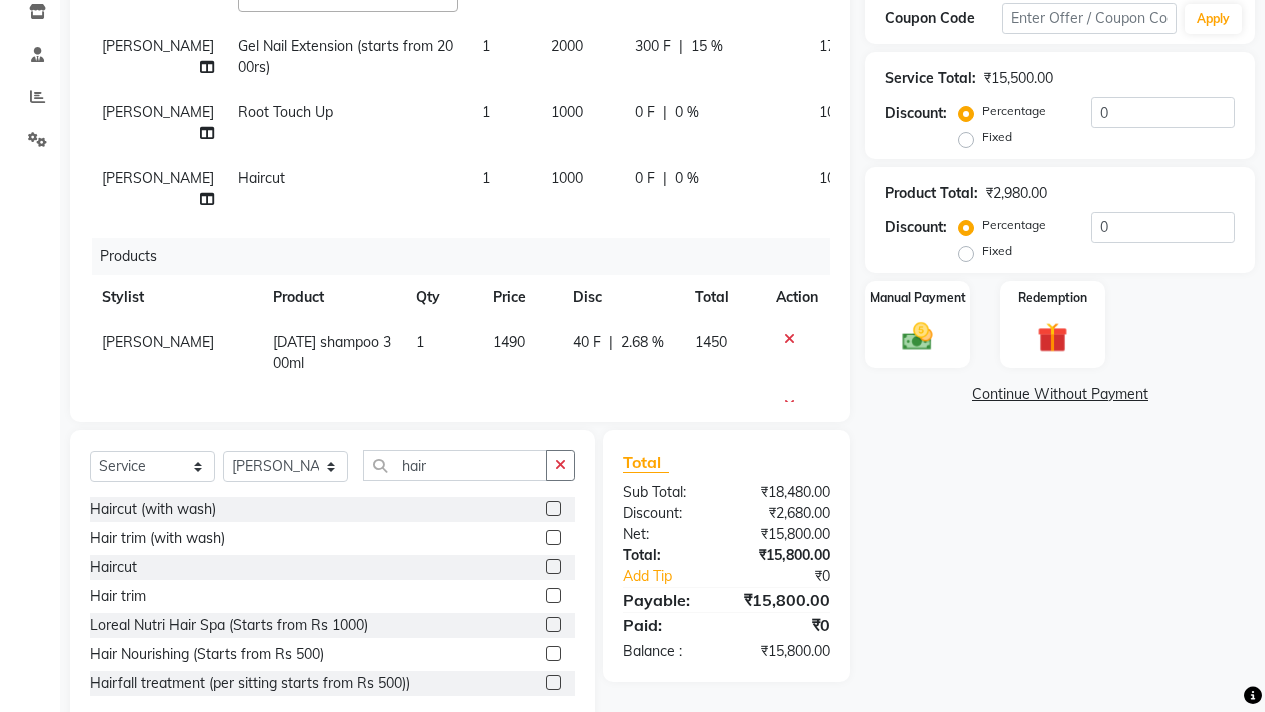 scroll, scrollTop: 27, scrollLeft: 0, axis: vertical 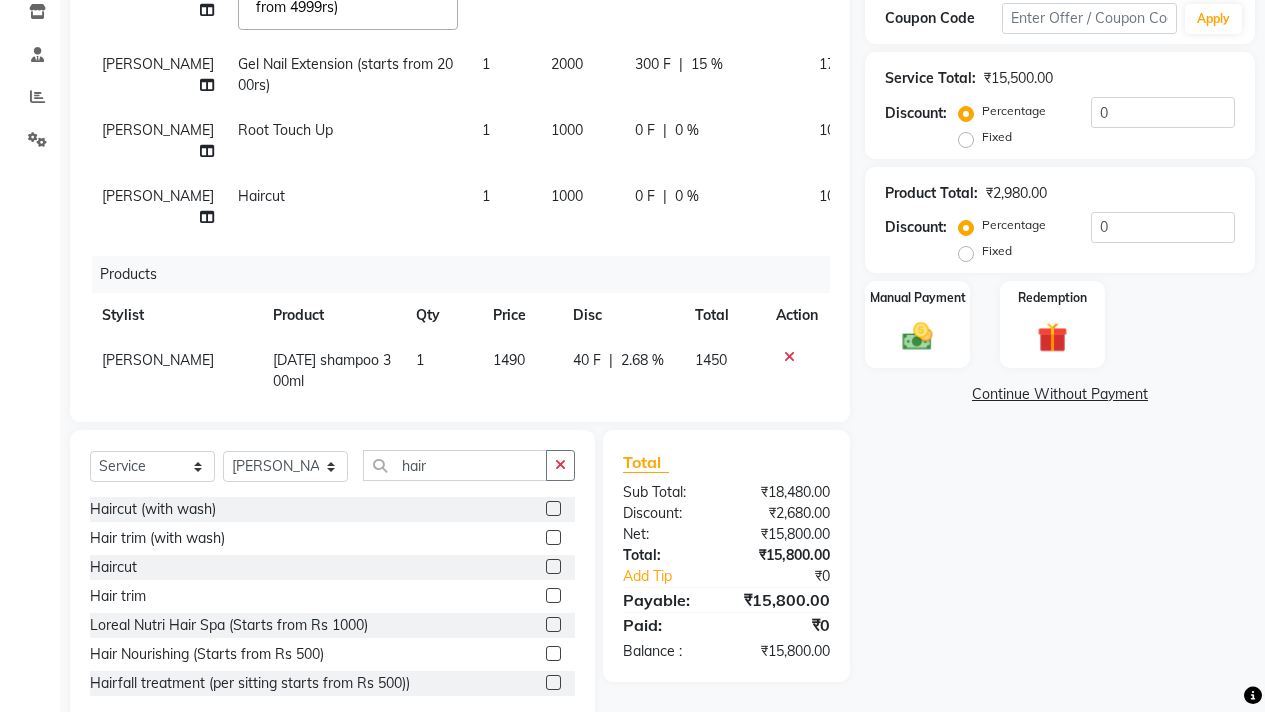 click 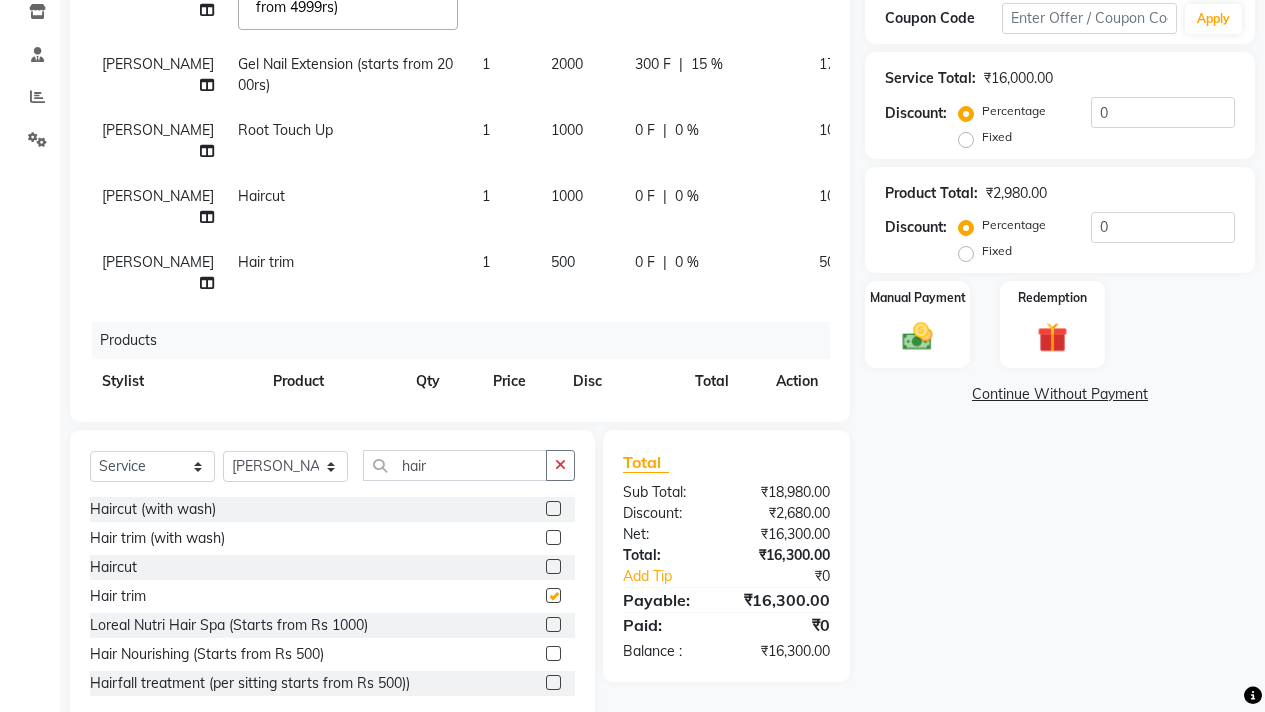 checkbox on "false" 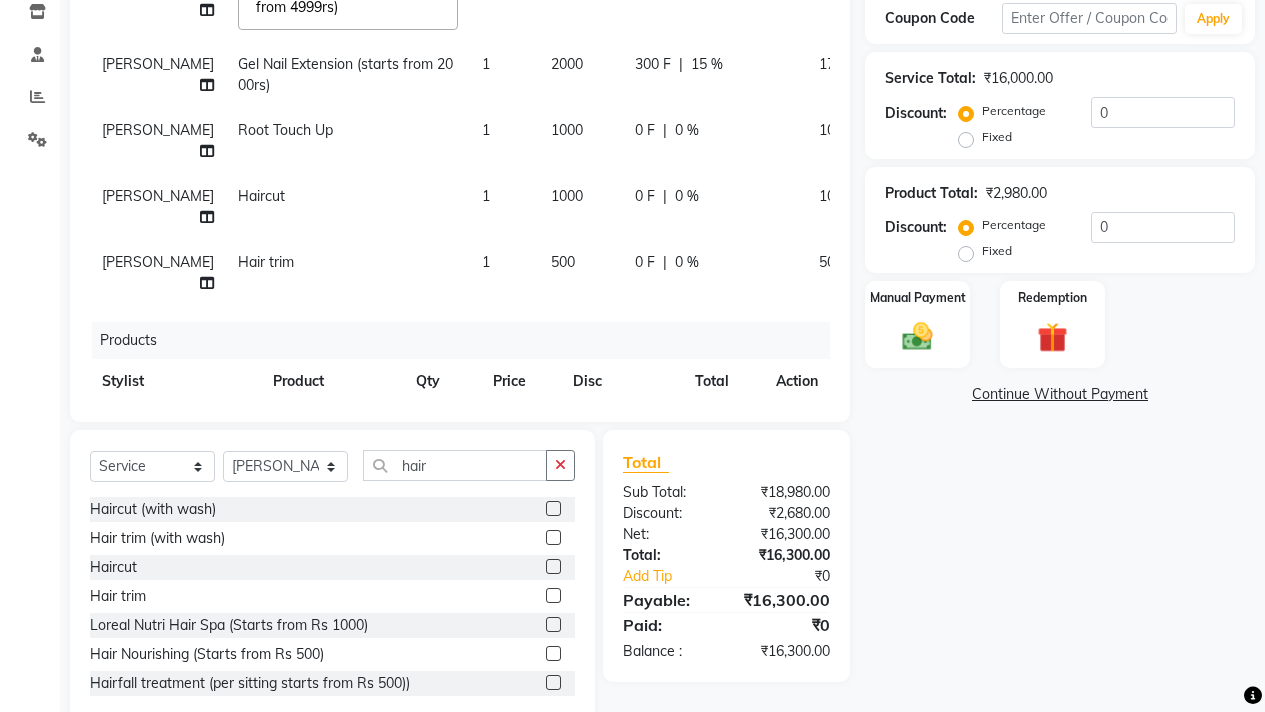 scroll, scrollTop: 27, scrollLeft: 74, axis: both 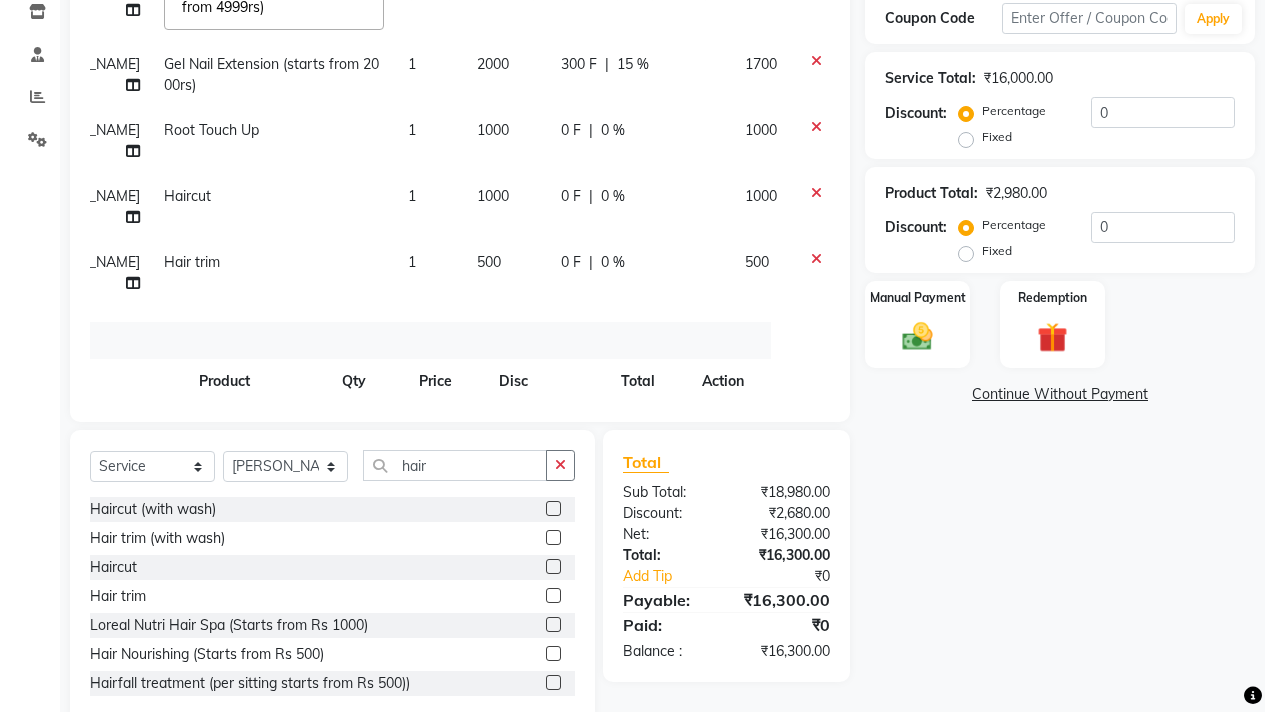 click 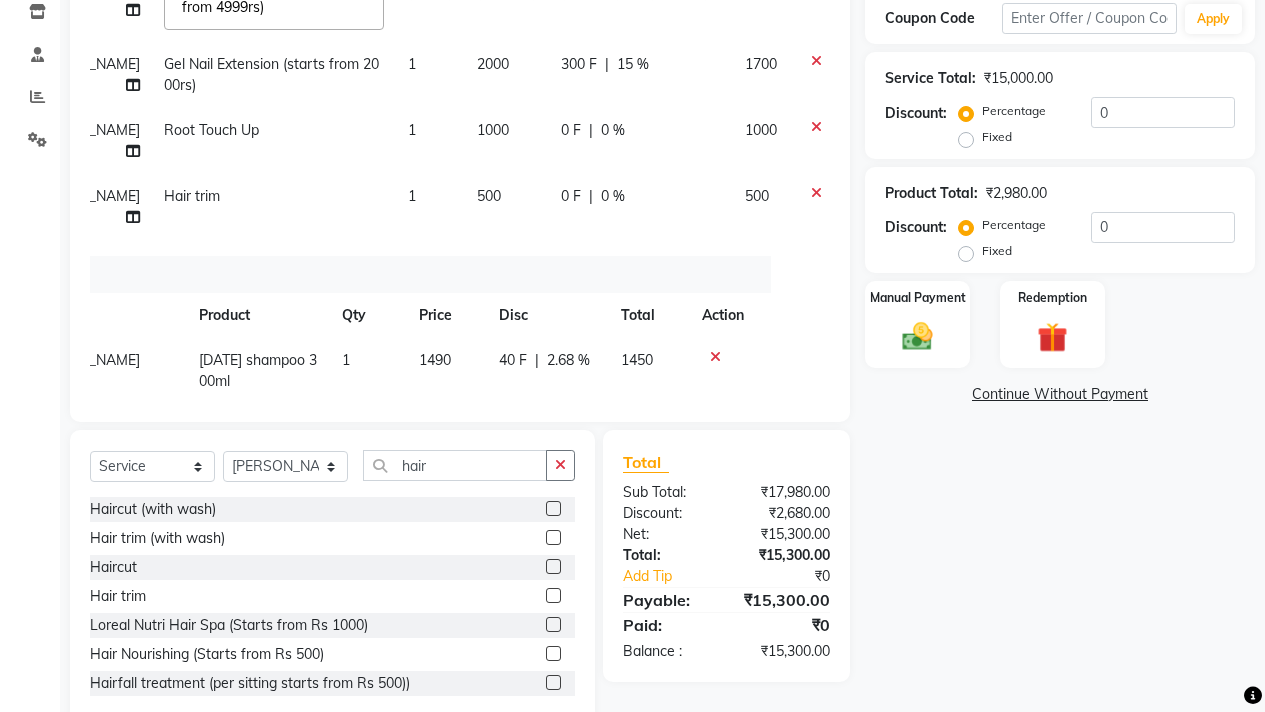 click on "0 F" 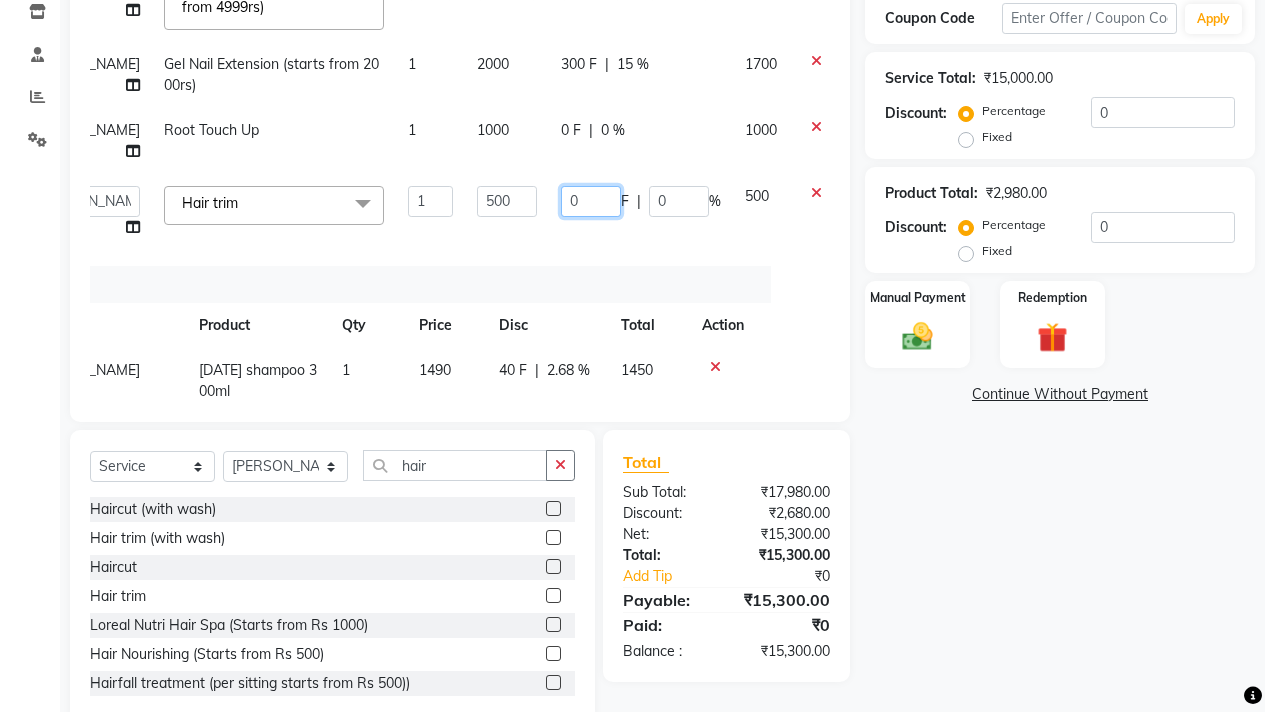 click on "0" 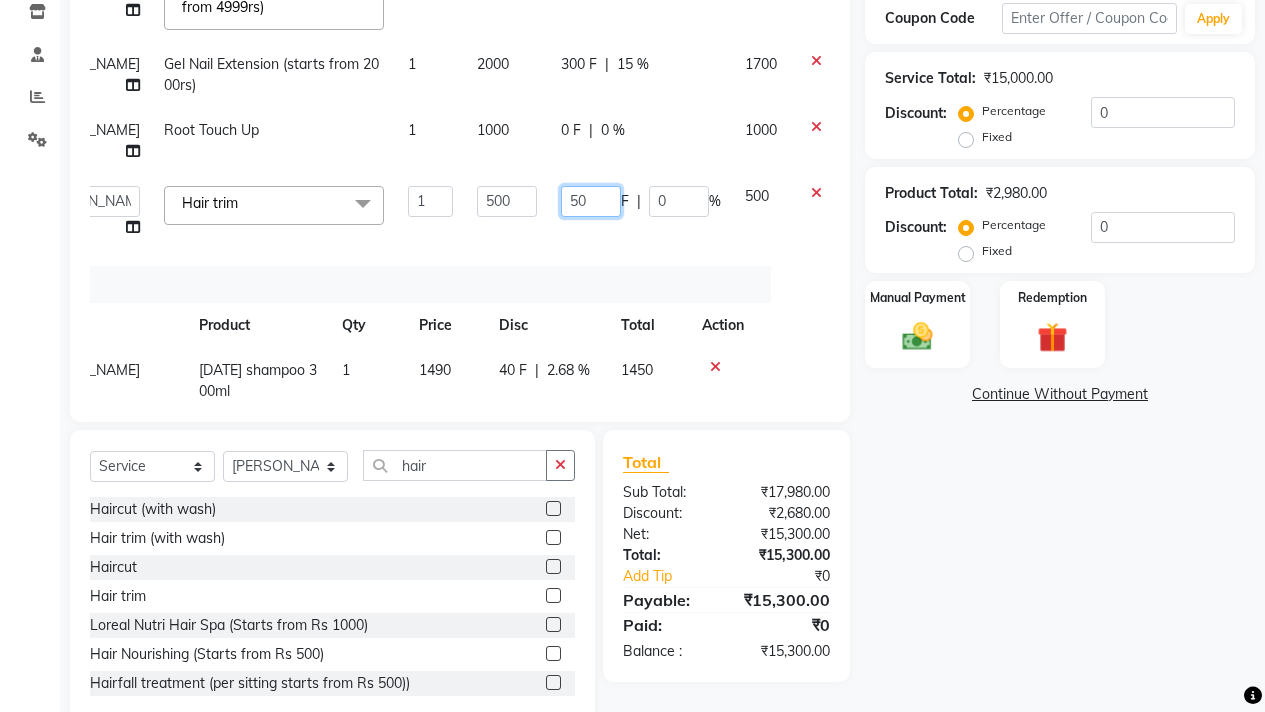type on "500" 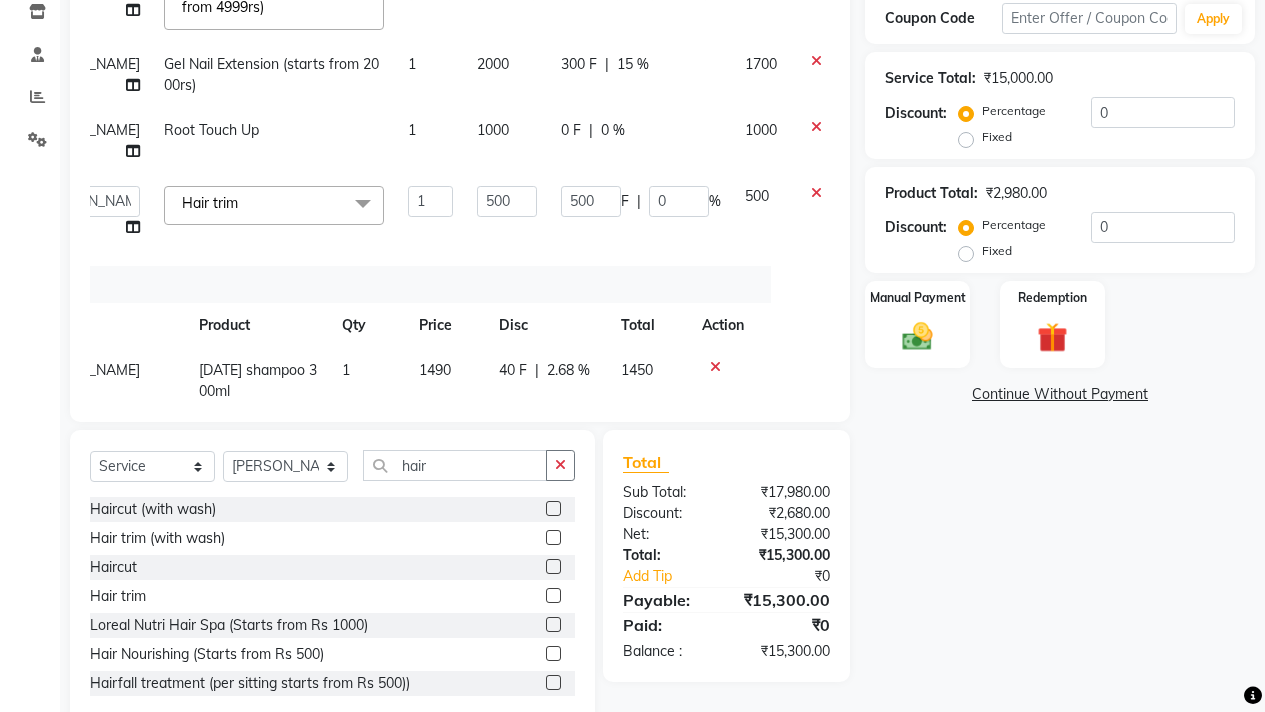 click on "Products" 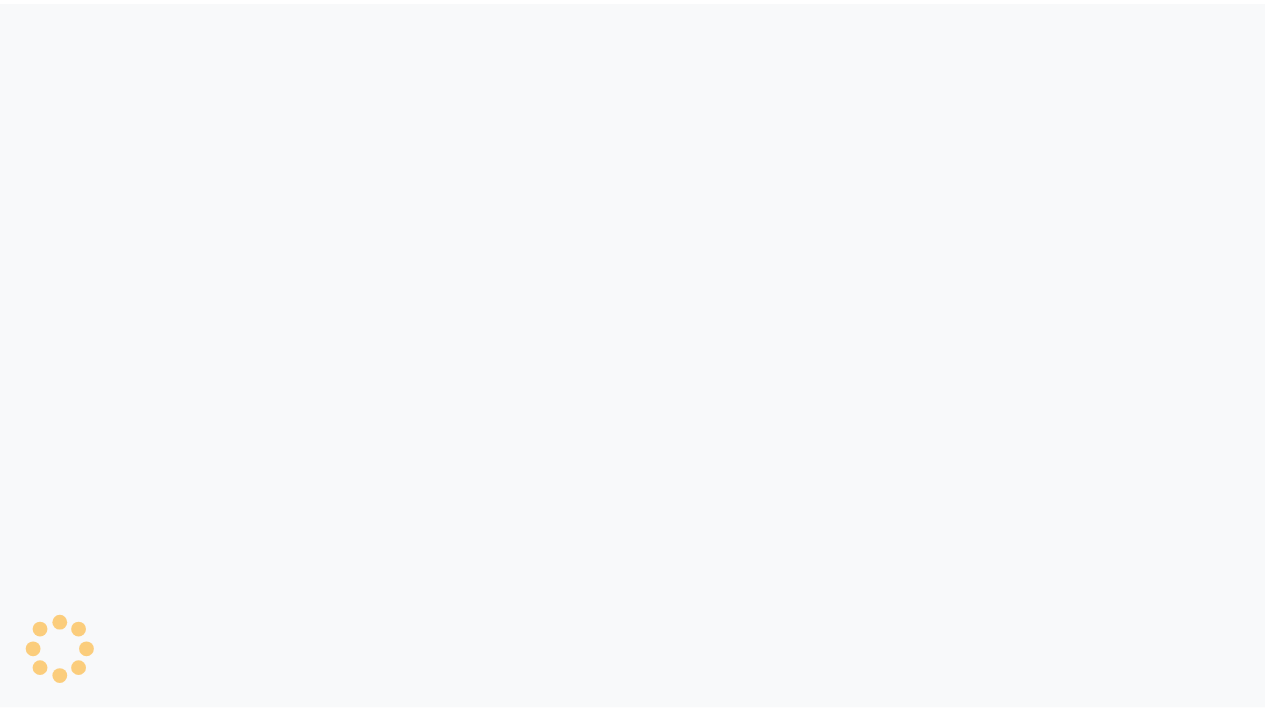 scroll, scrollTop: 0, scrollLeft: 0, axis: both 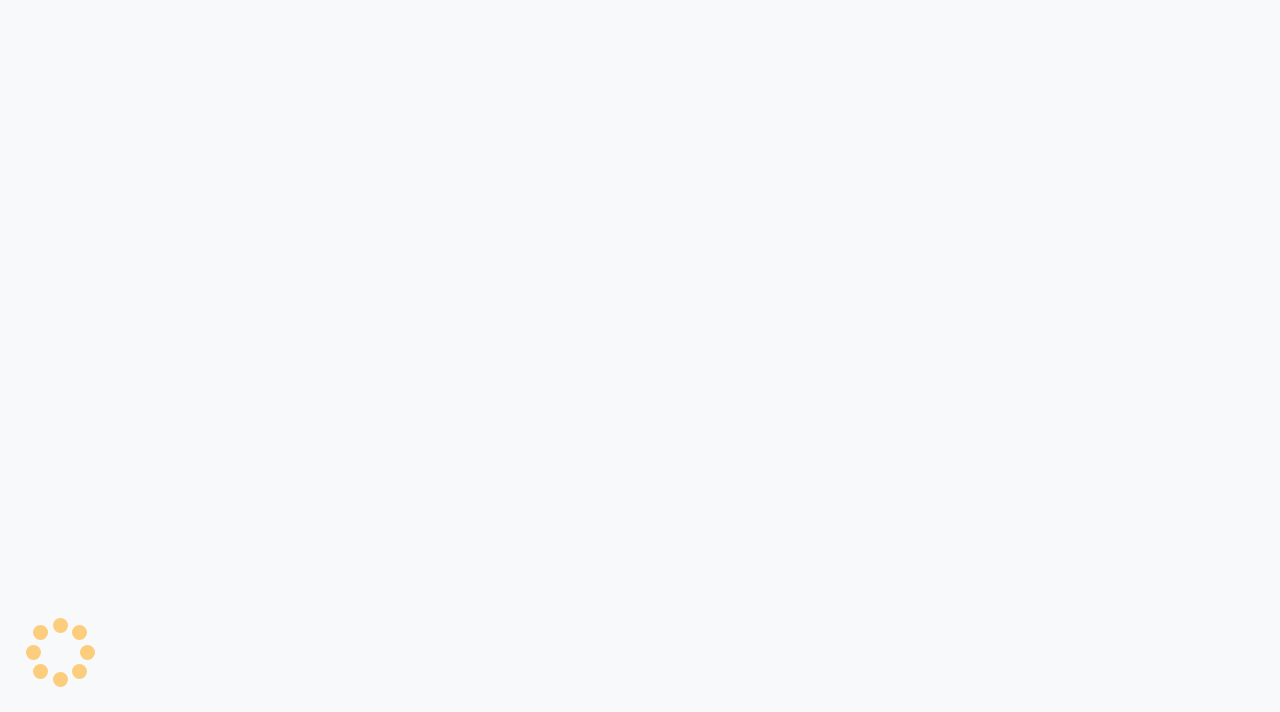 select on "748" 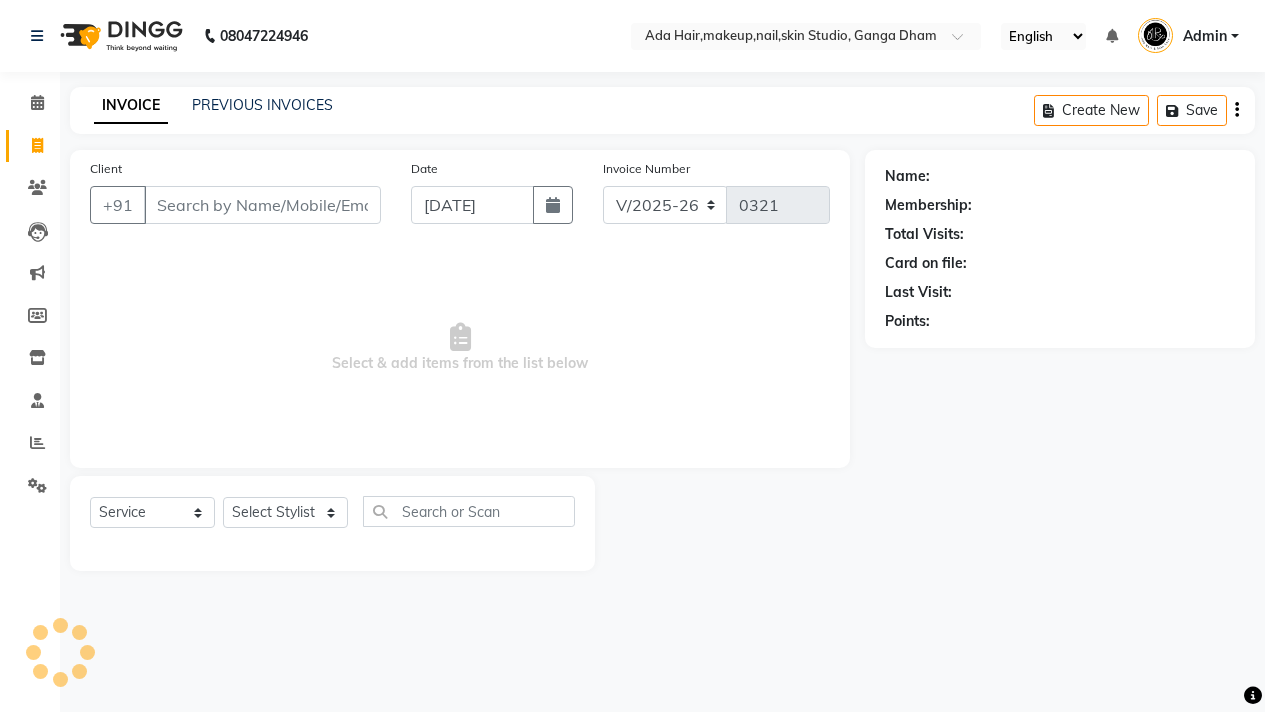 select on "11917" 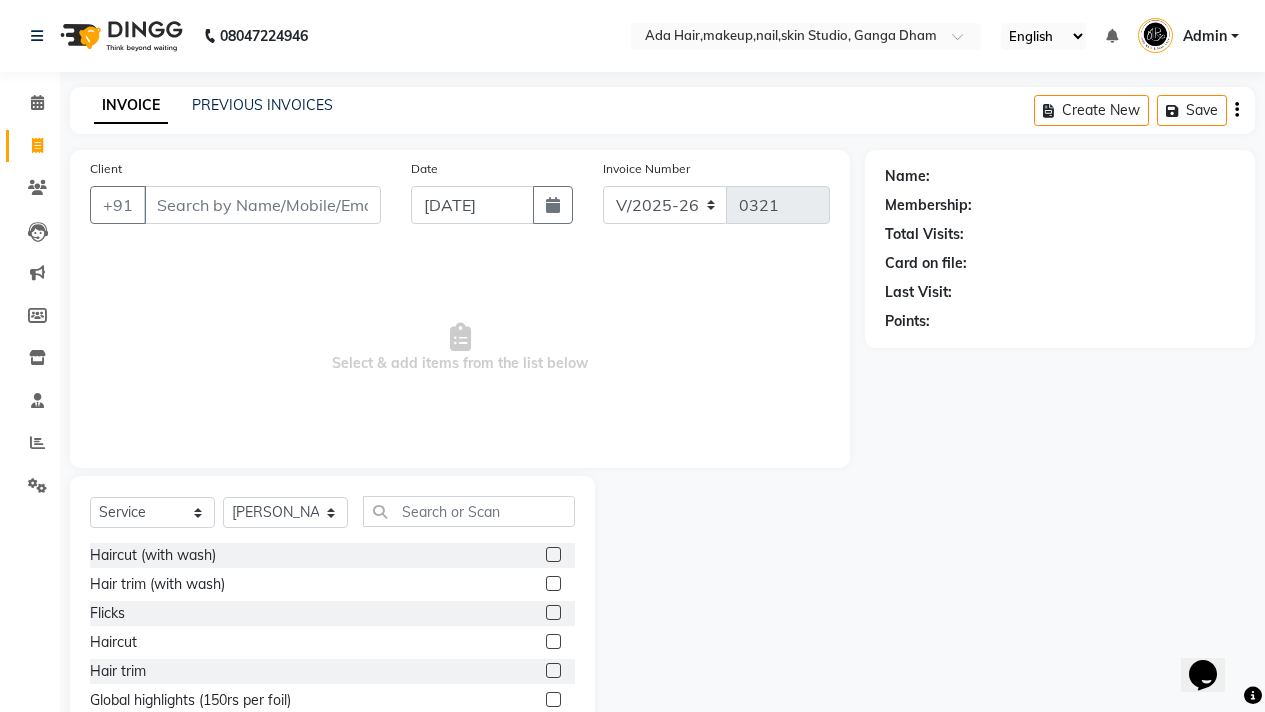 scroll, scrollTop: 0, scrollLeft: 0, axis: both 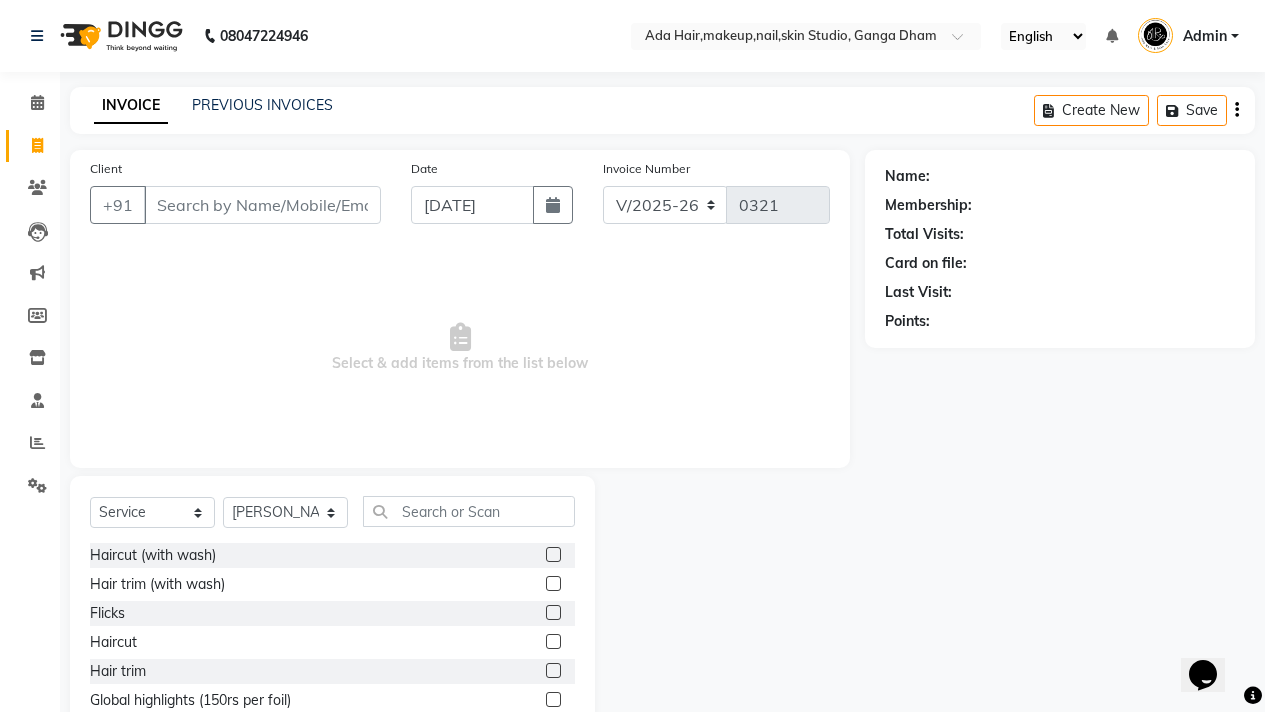 click on "Client" at bounding box center [262, 205] 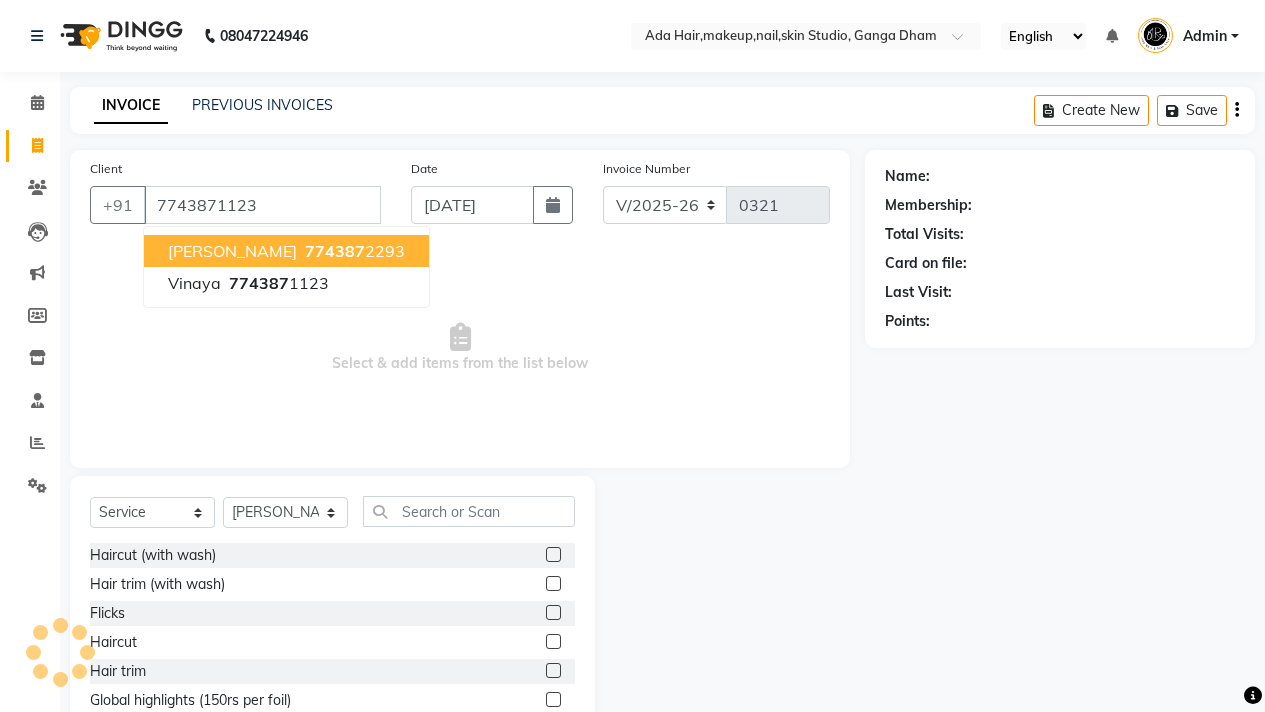 type on "7743871123" 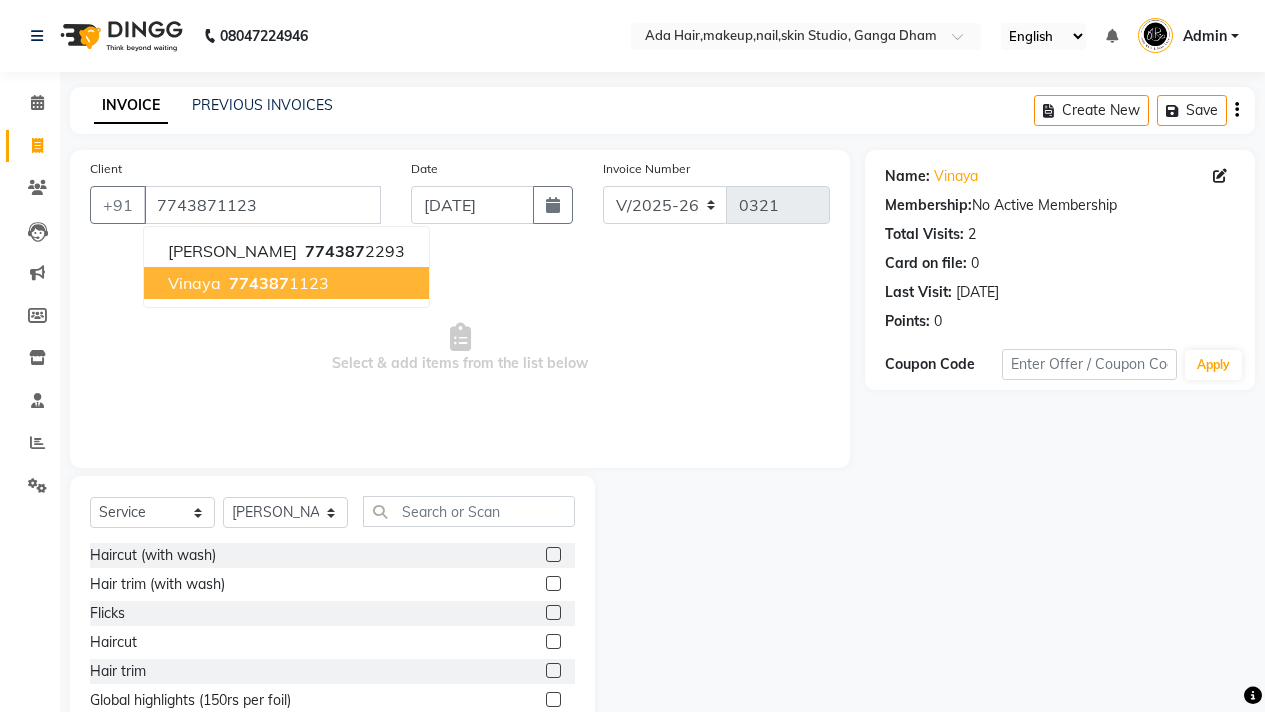 click on "774387 1123" at bounding box center (277, 283) 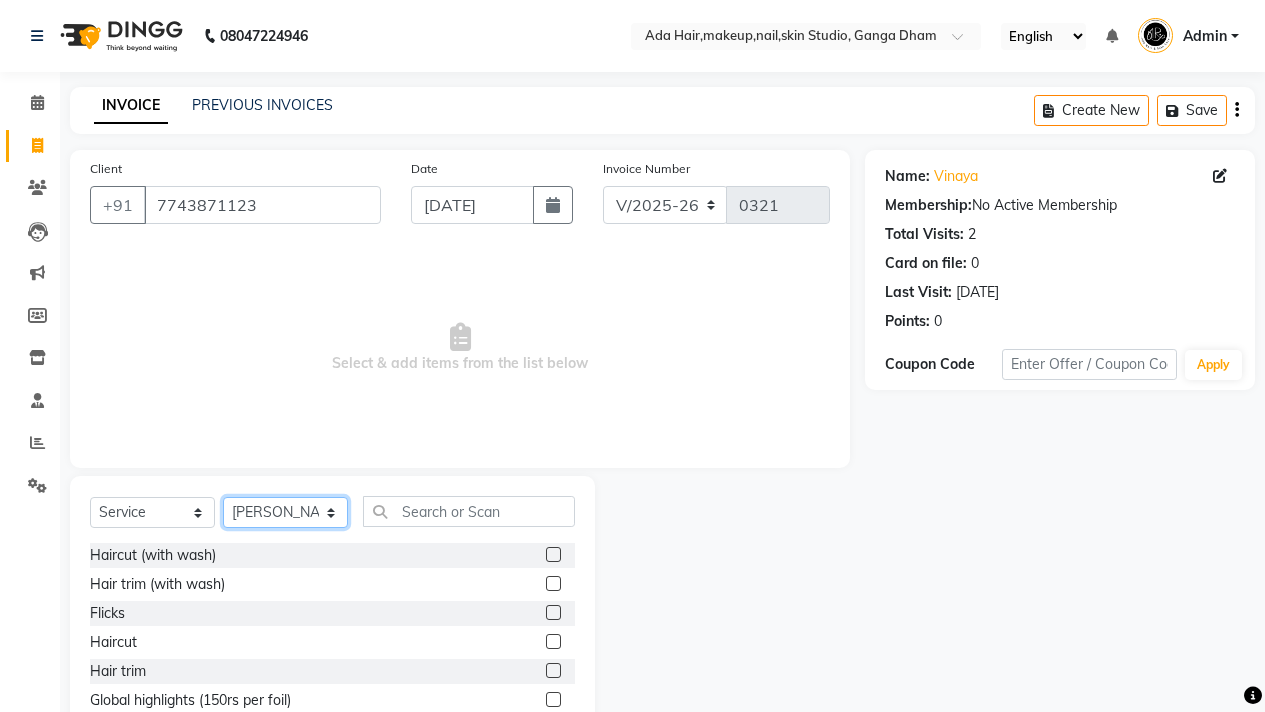 click on "Select Stylist [PERSON_NAME] [PERSON_NAME]  [PERSON_NAME]  [PERSON_NAME] Nisha [PERSON_NAME] [PERSON_NAME]" 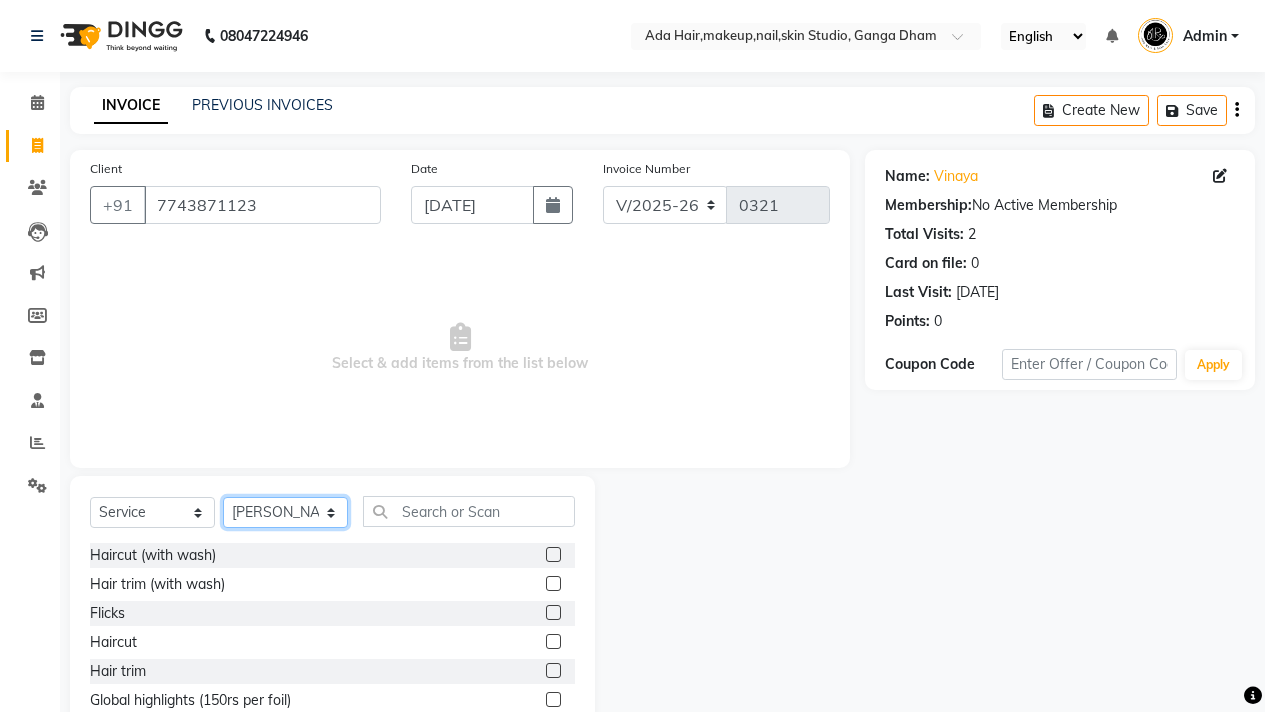 select on "12029" 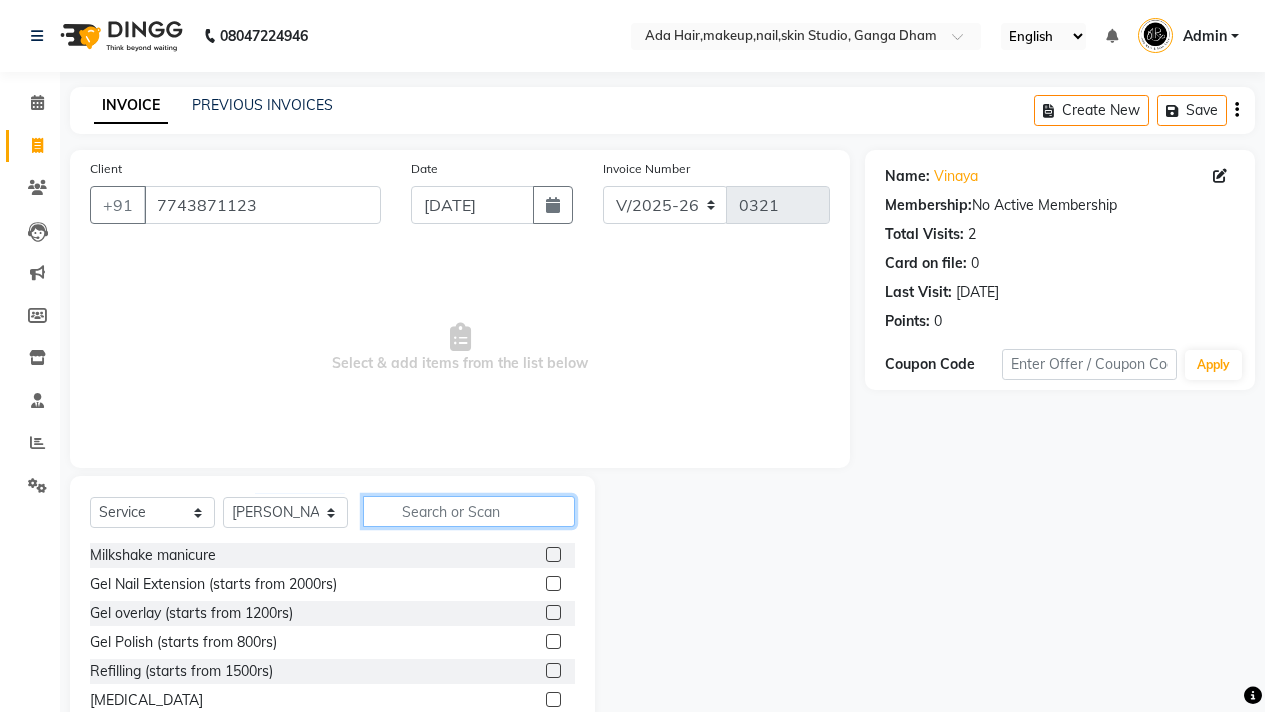click 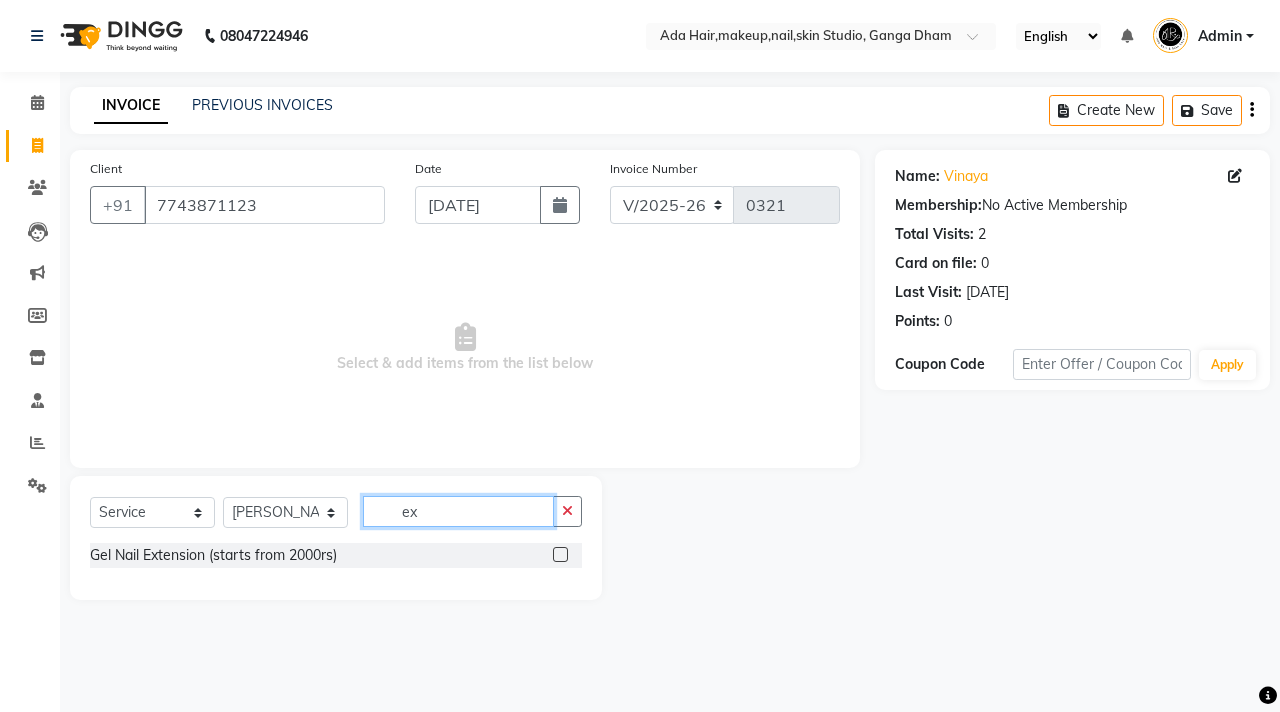 type on "ex" 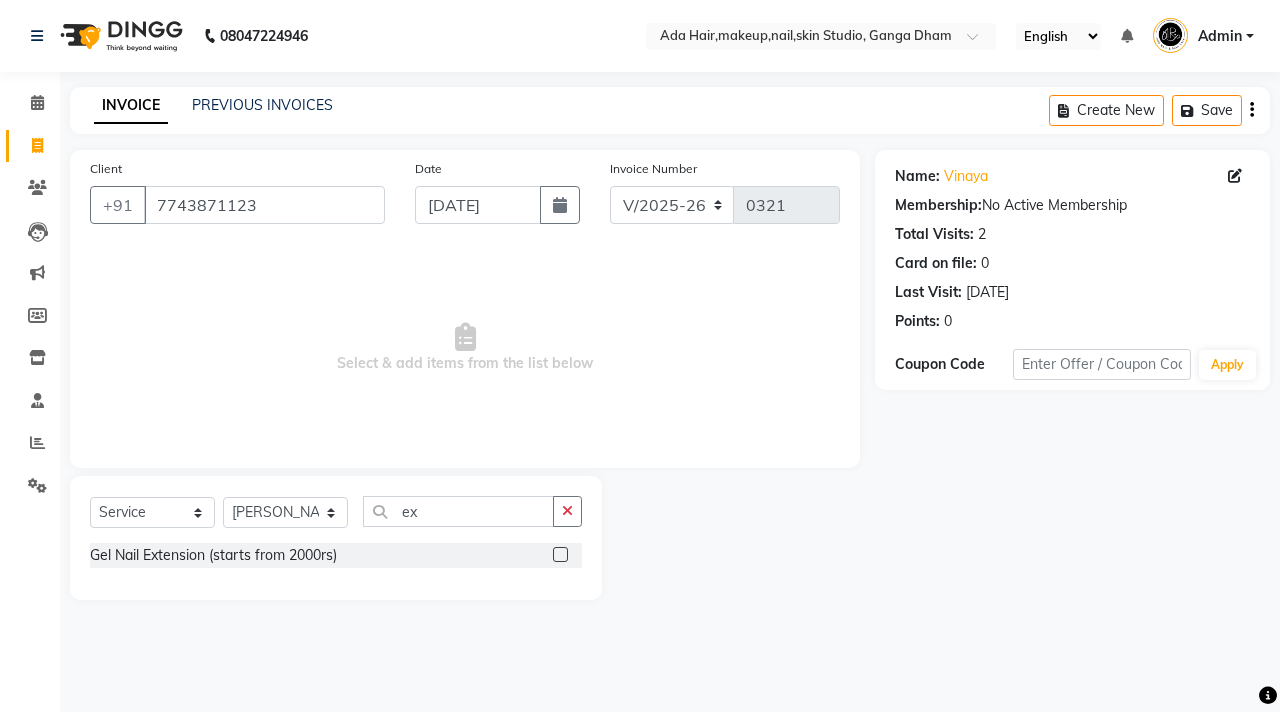 click 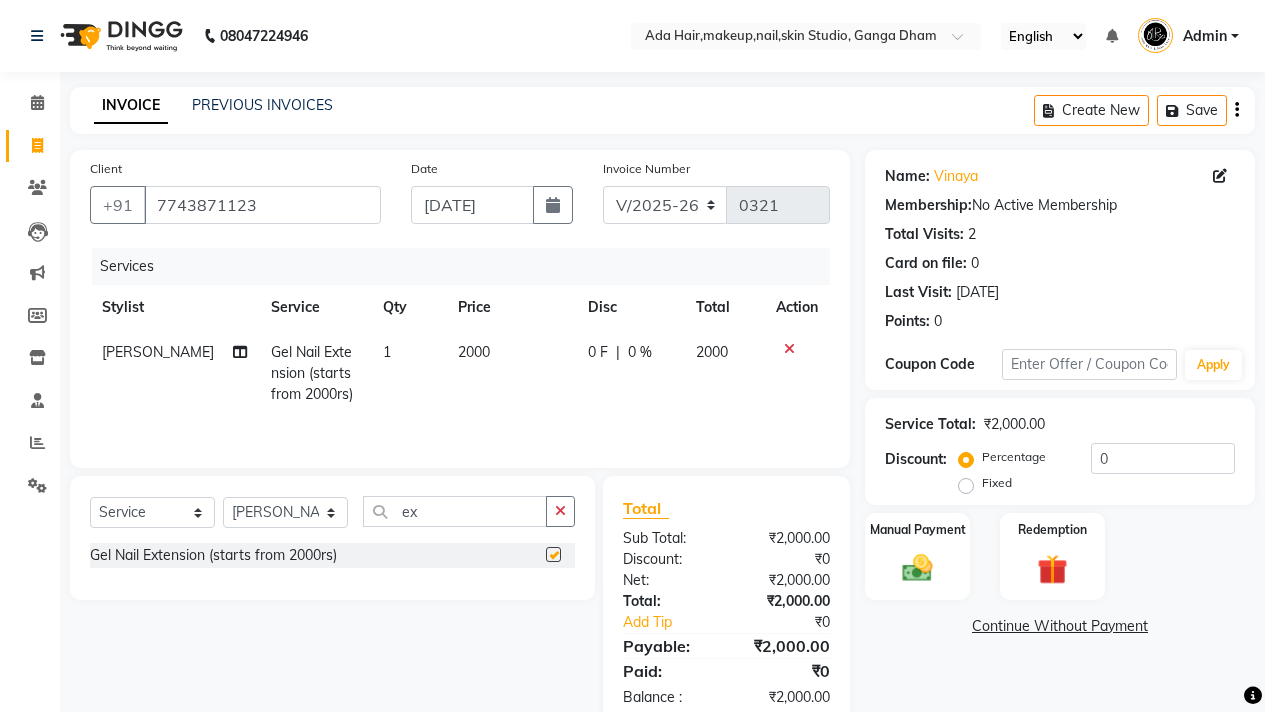 checkbox on "false" 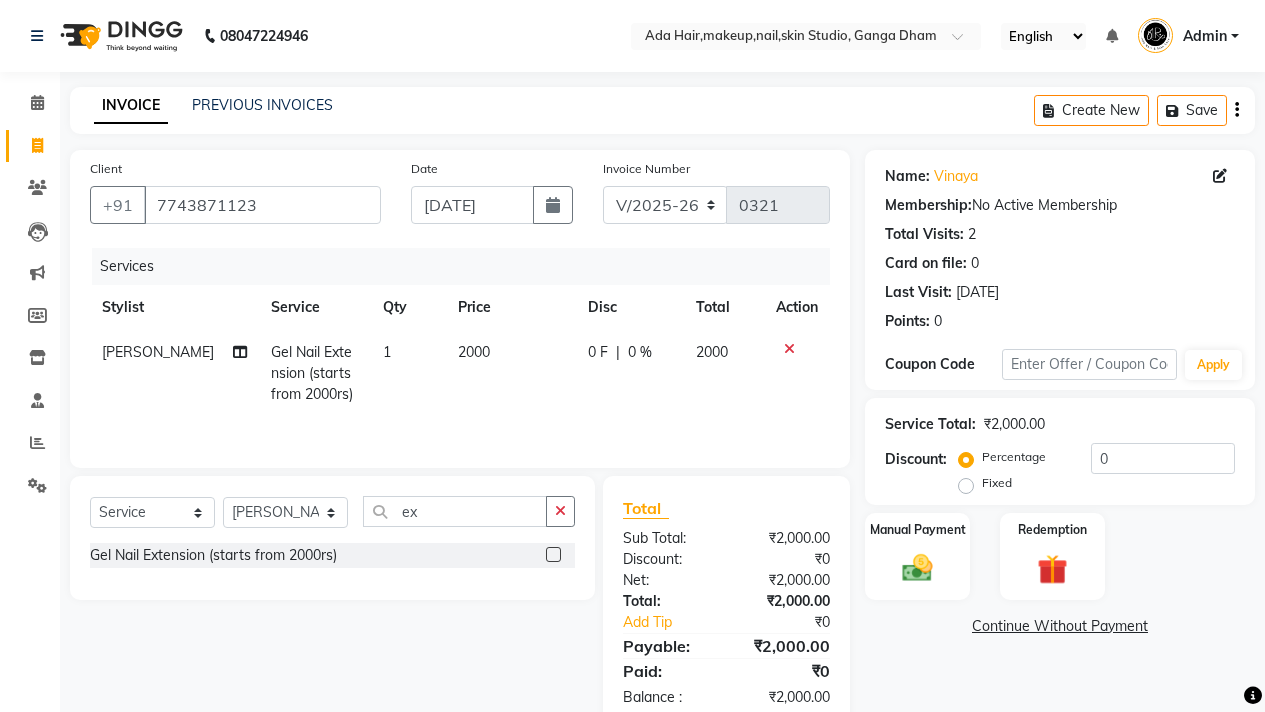 click on "0 F | 0 %" 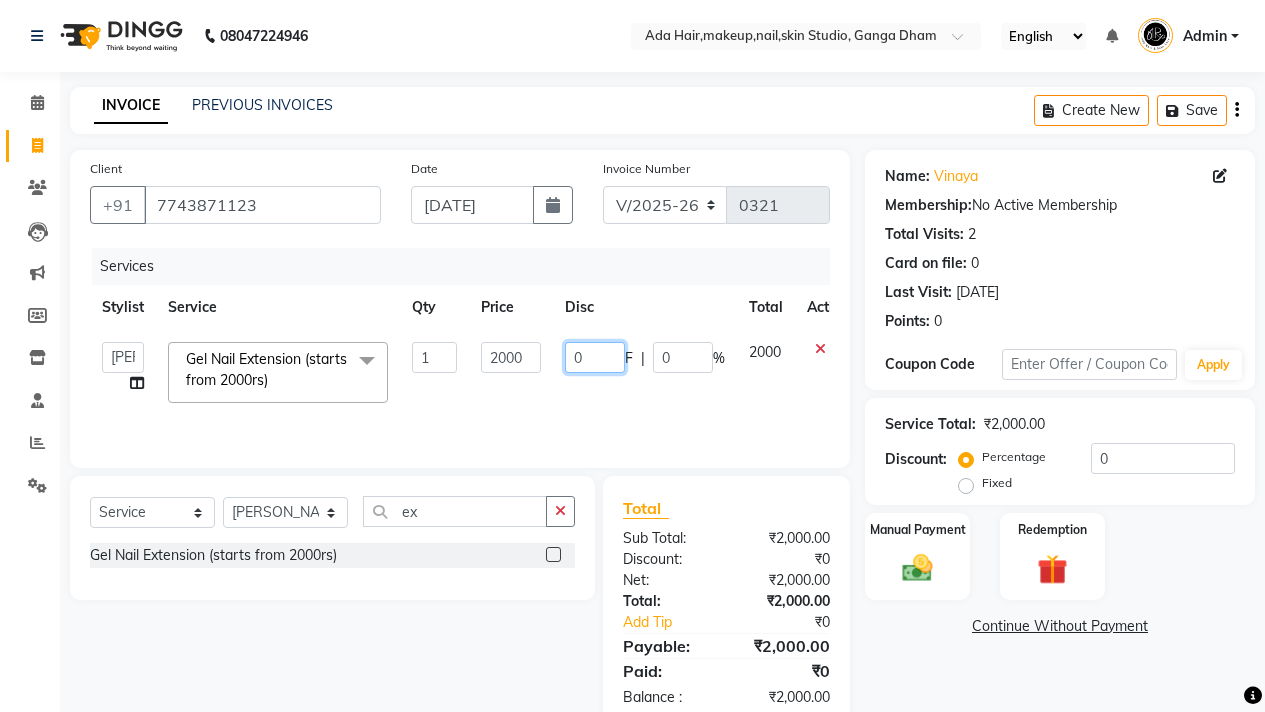 click on "0" 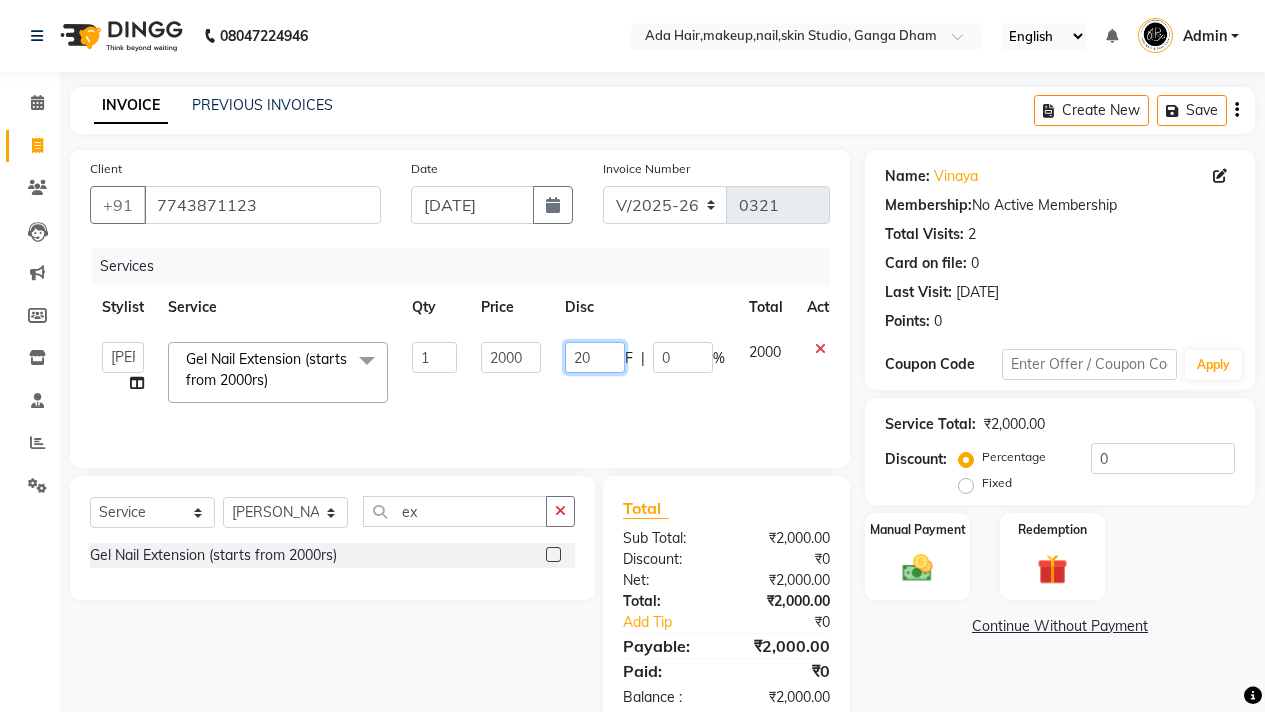 type on "200" 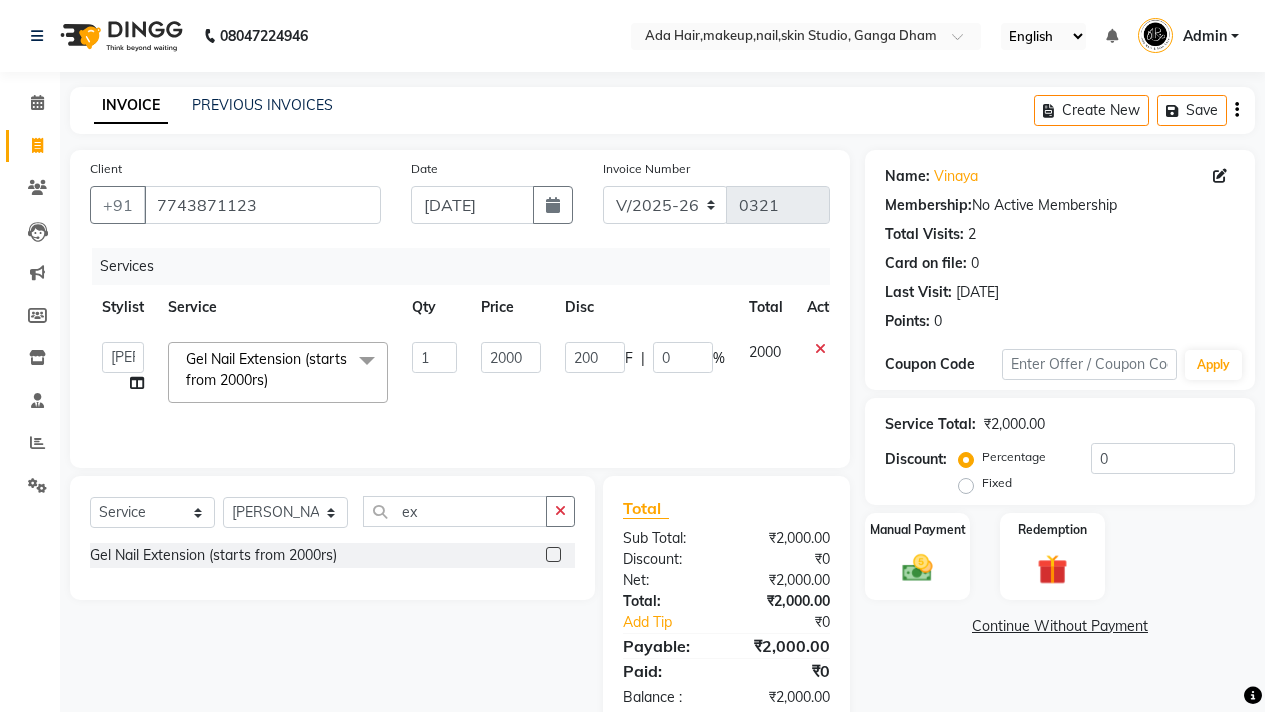 click on "200 F | 0 %" 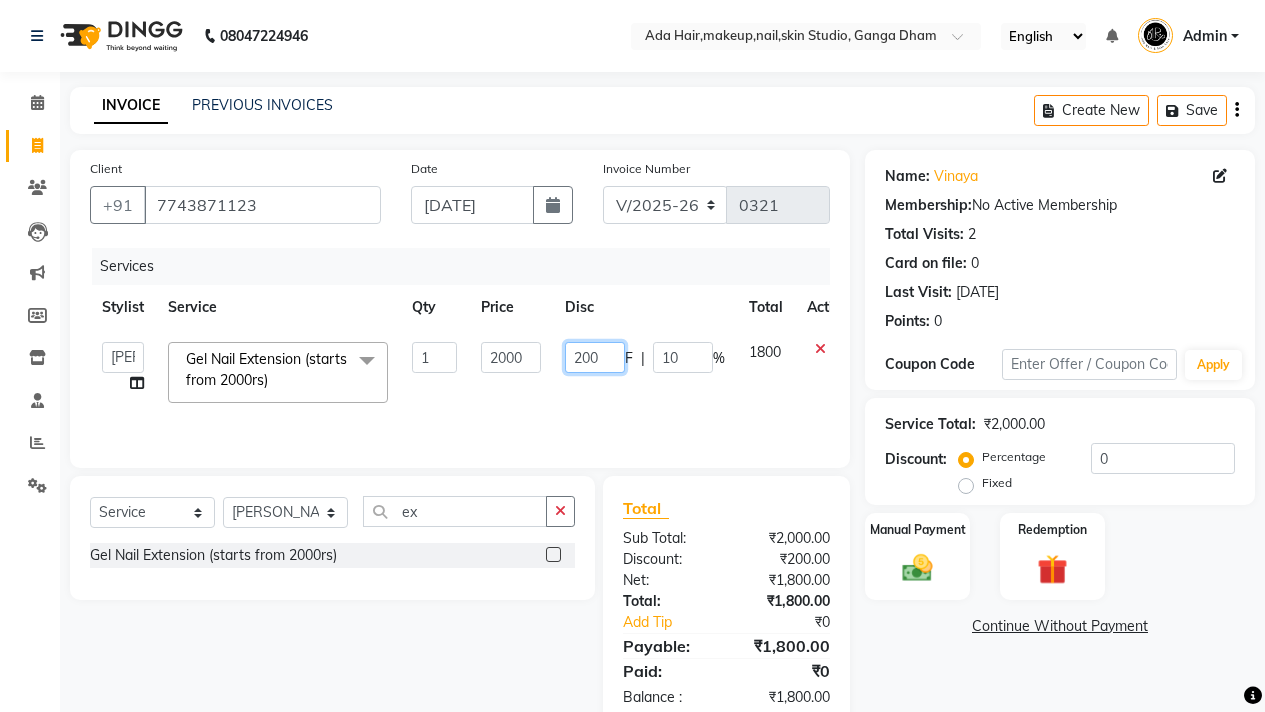 click on "200" 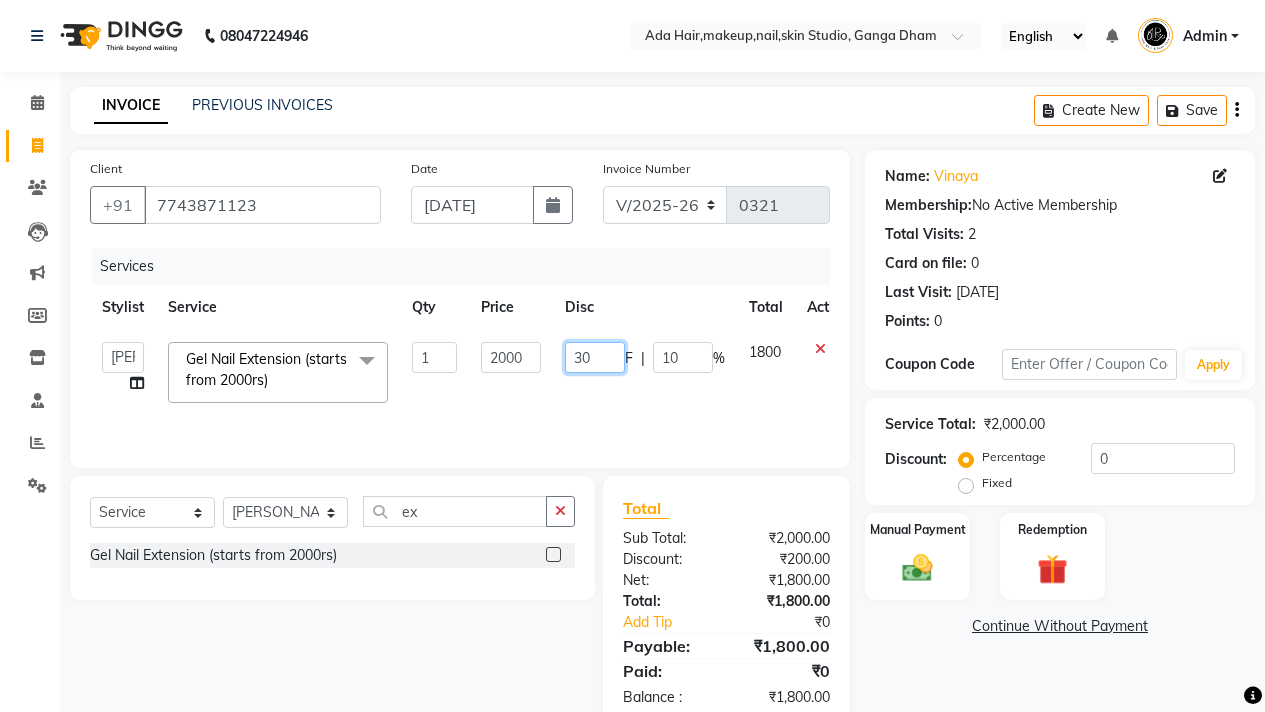 type on "300" 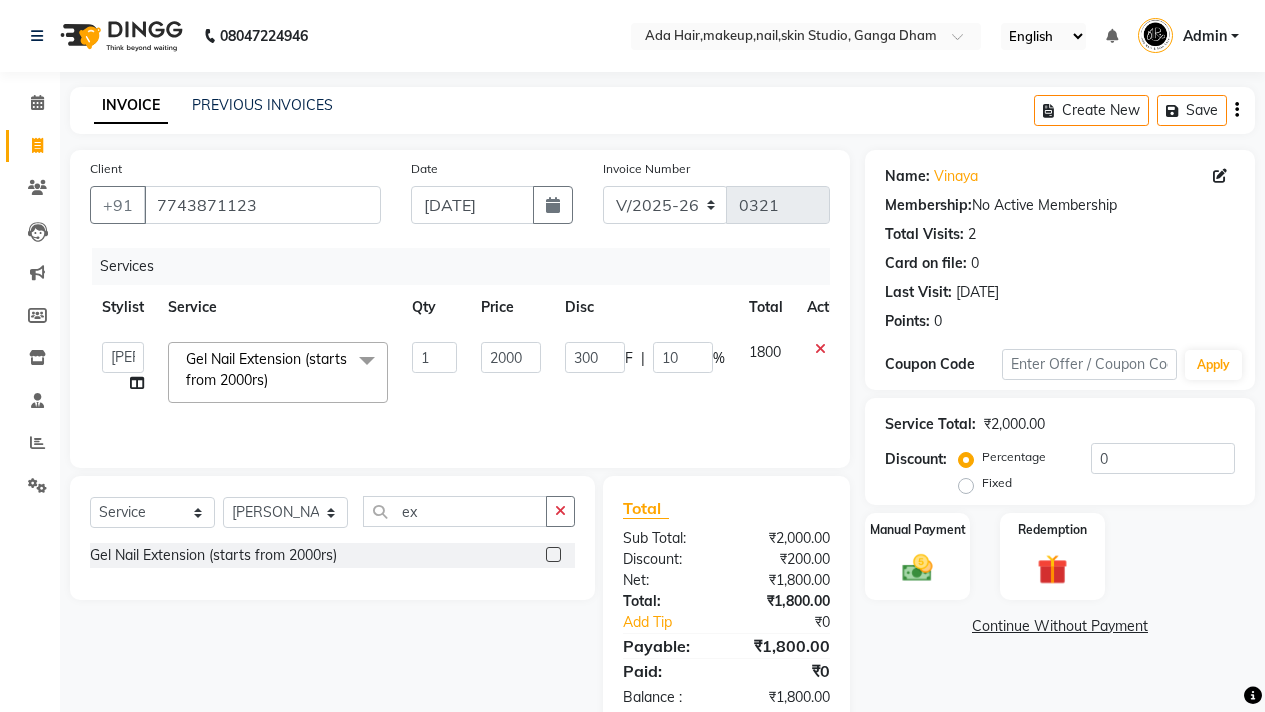 click on "300 F | 10 %" 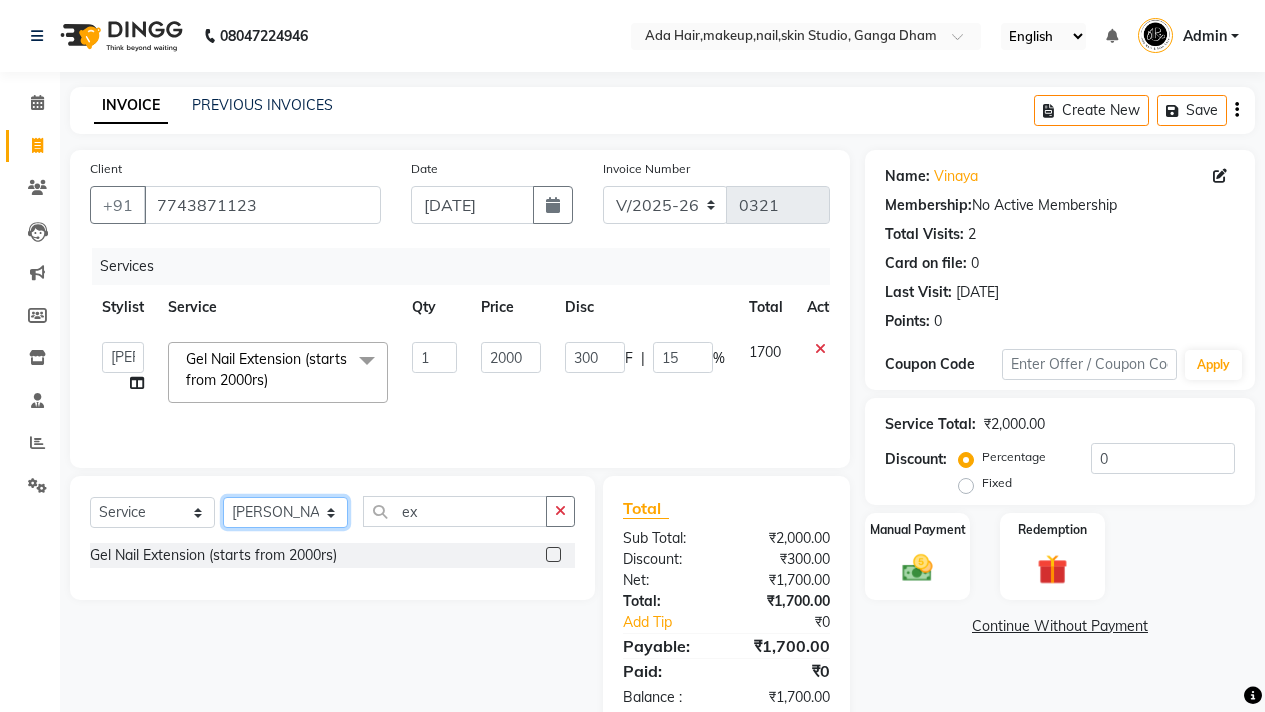 click on "Select Stylist [PERSON_NAME] [PERSON_NAME]  [PERSON_NAME]  [PERSON_NAME] Nisha [PERSON_NAME] [PERSON_NAME]" 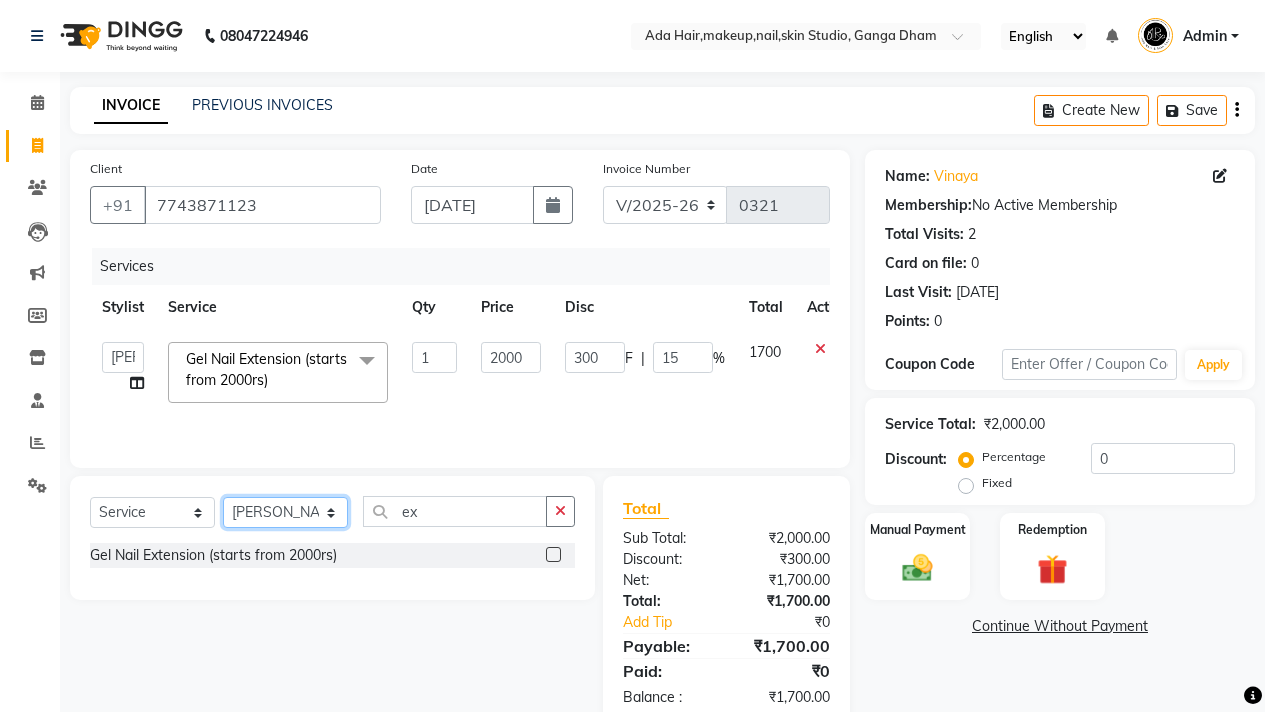 select on "11917" 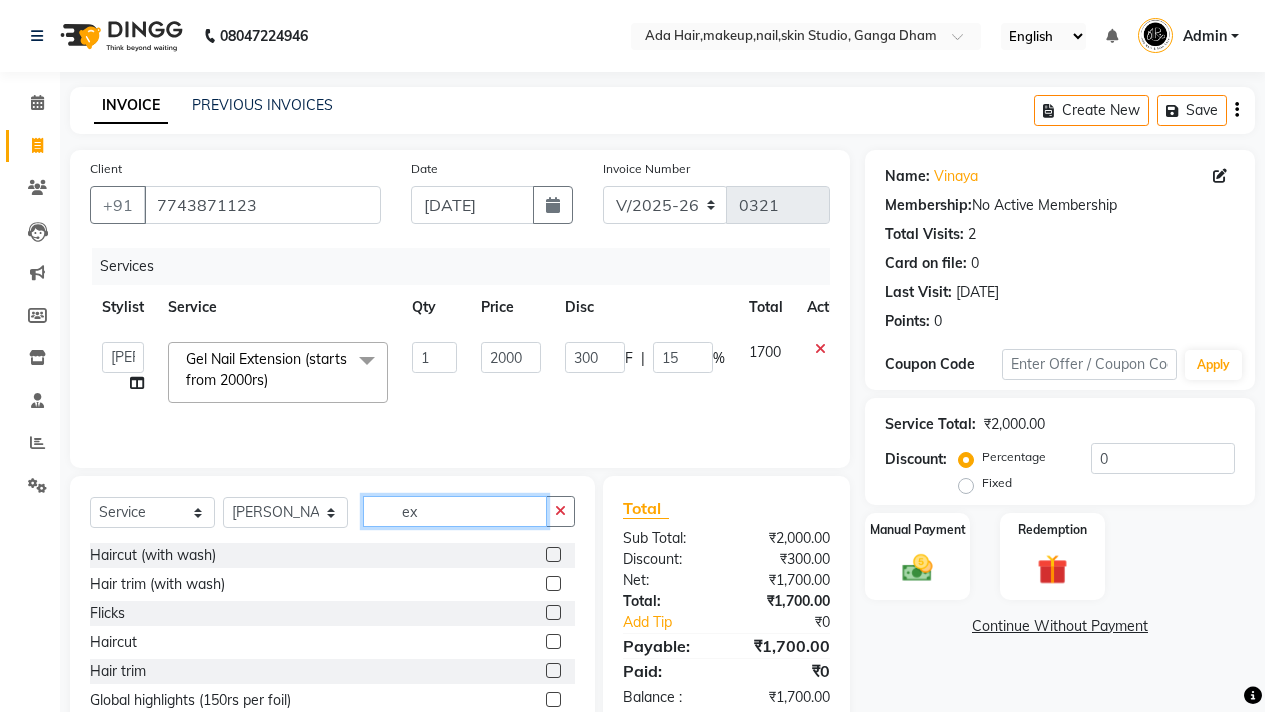 click on "ex" 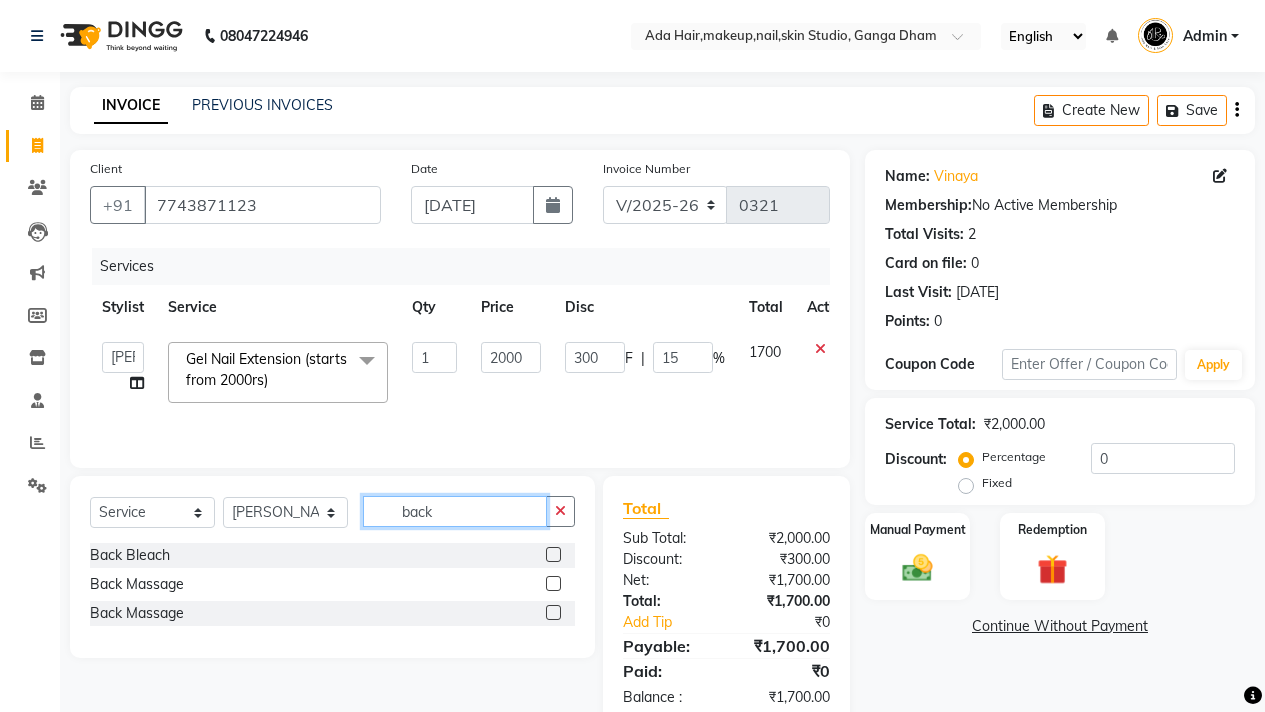 type on "back" 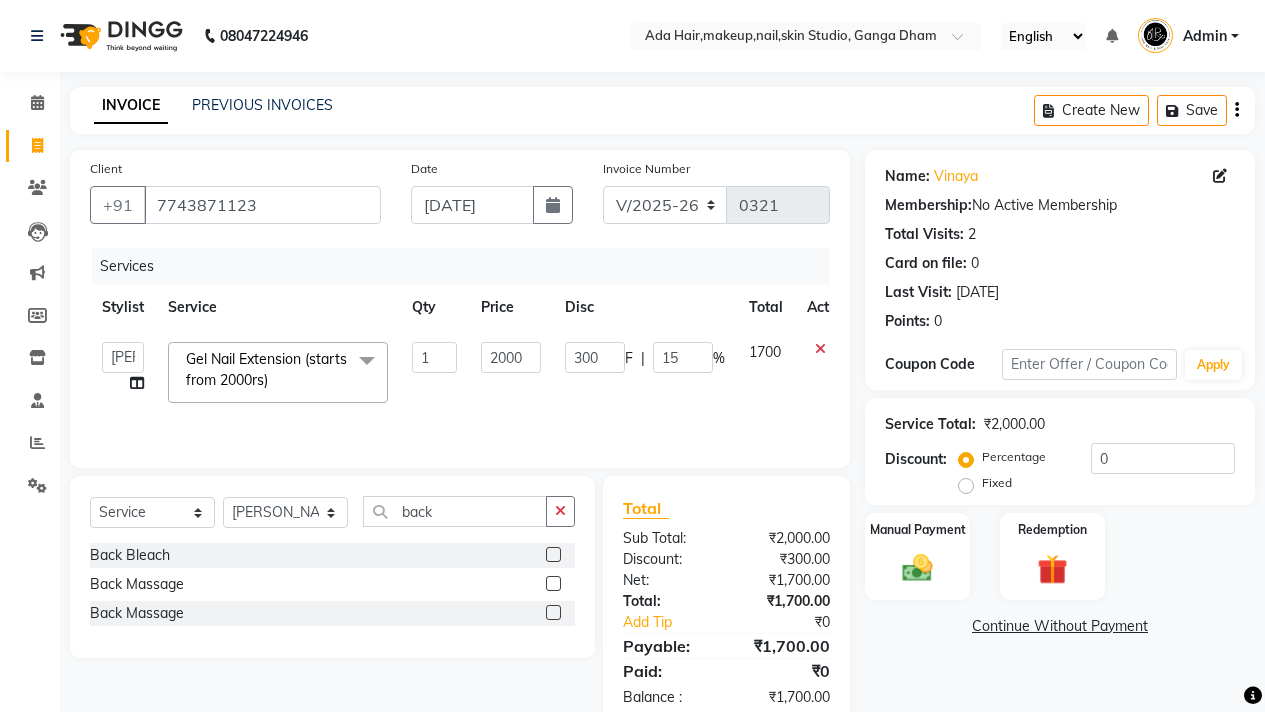 click 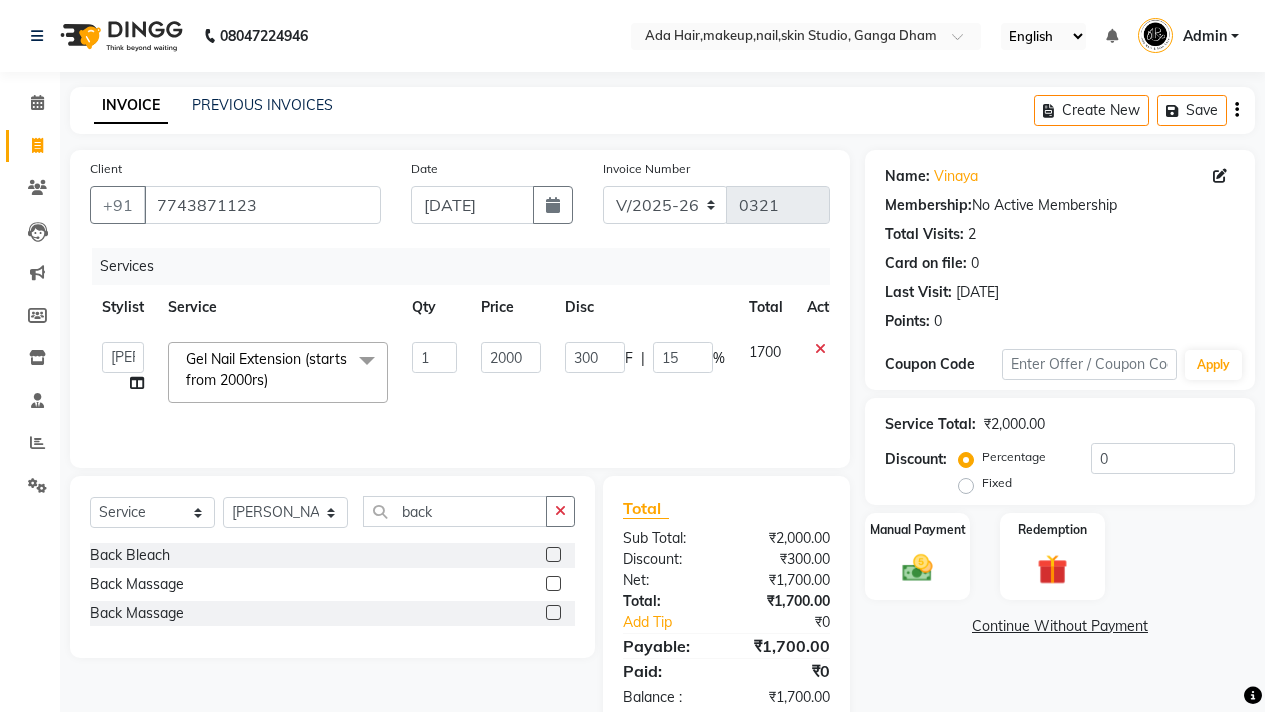 click at bounding box center (552, 584) 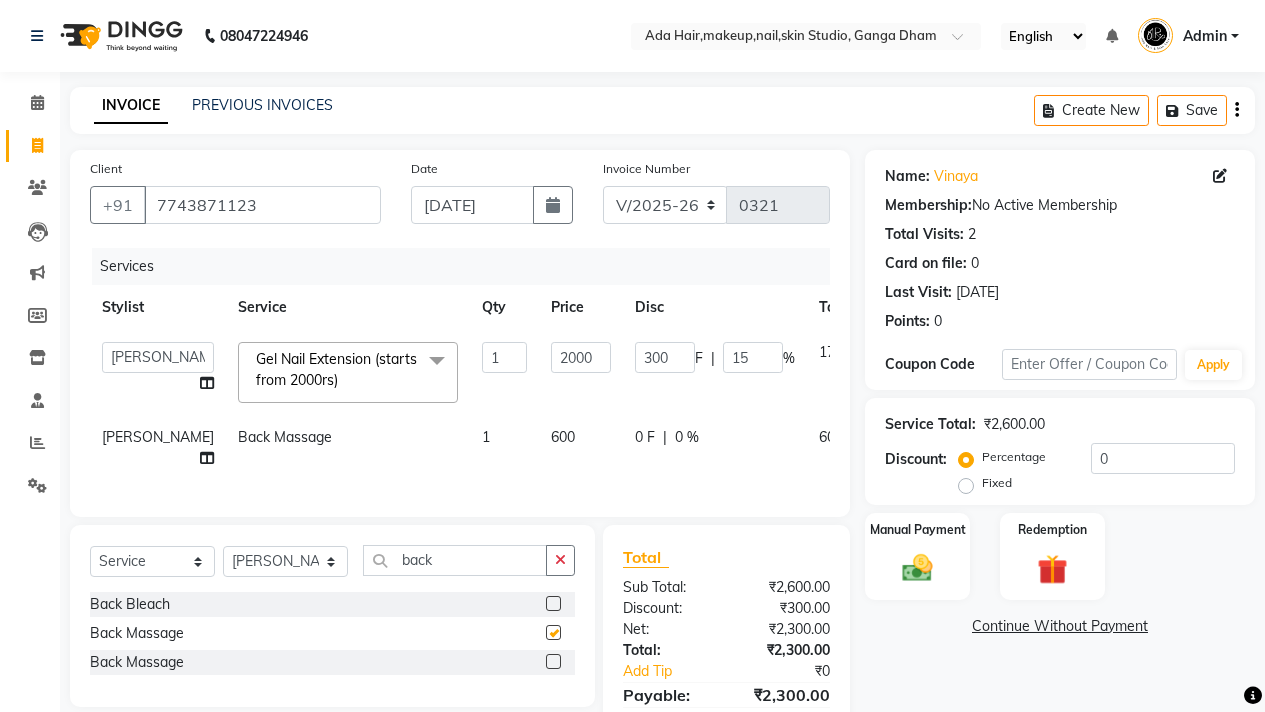 checkbox on "false" 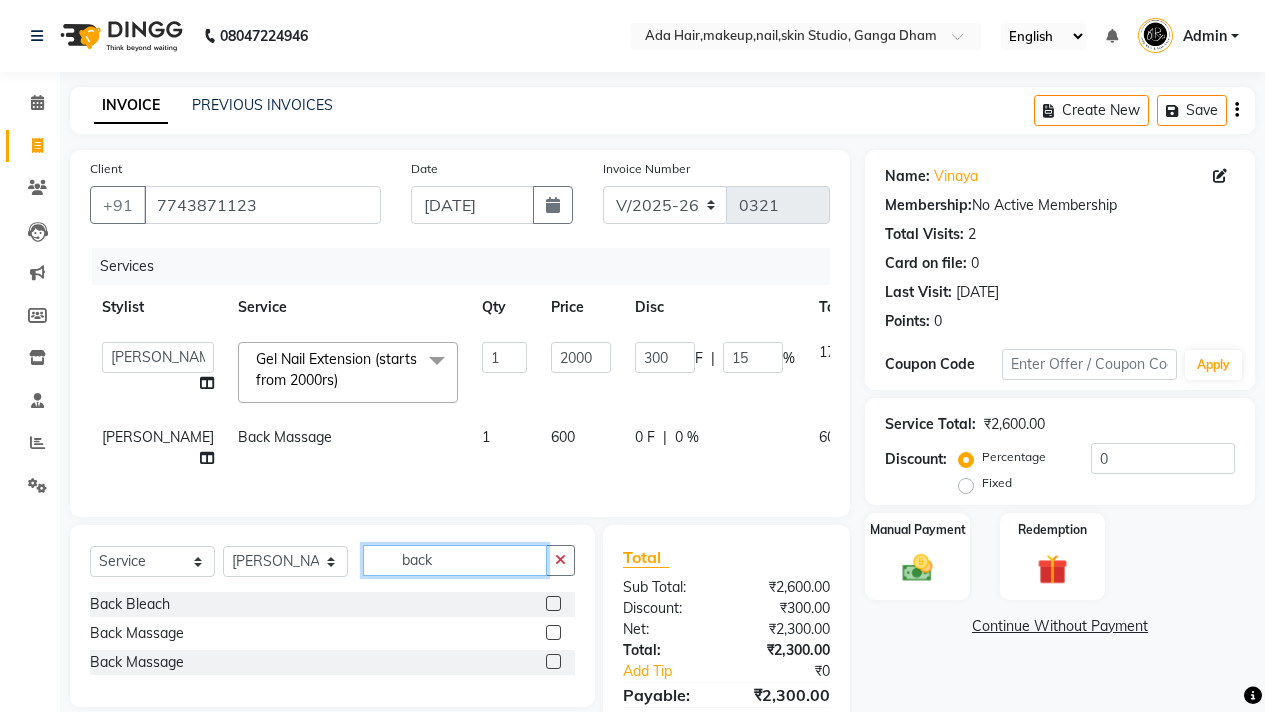 click on "back" 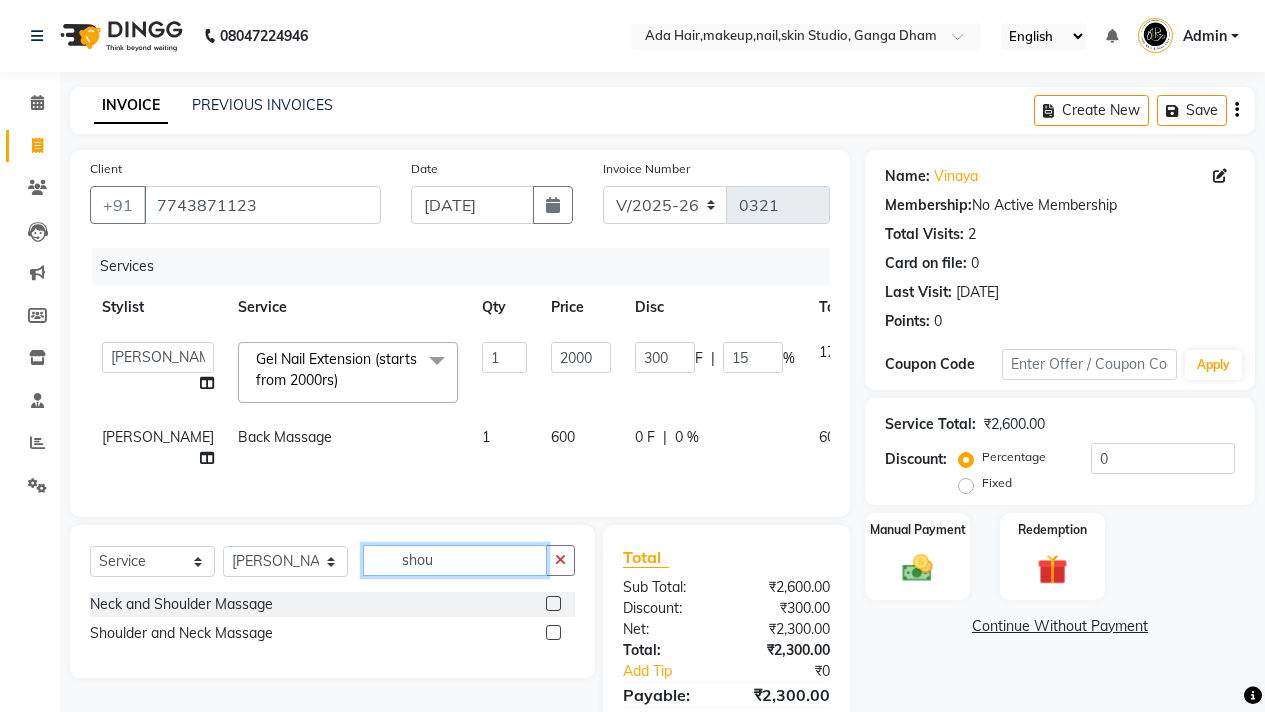 type on "shou" 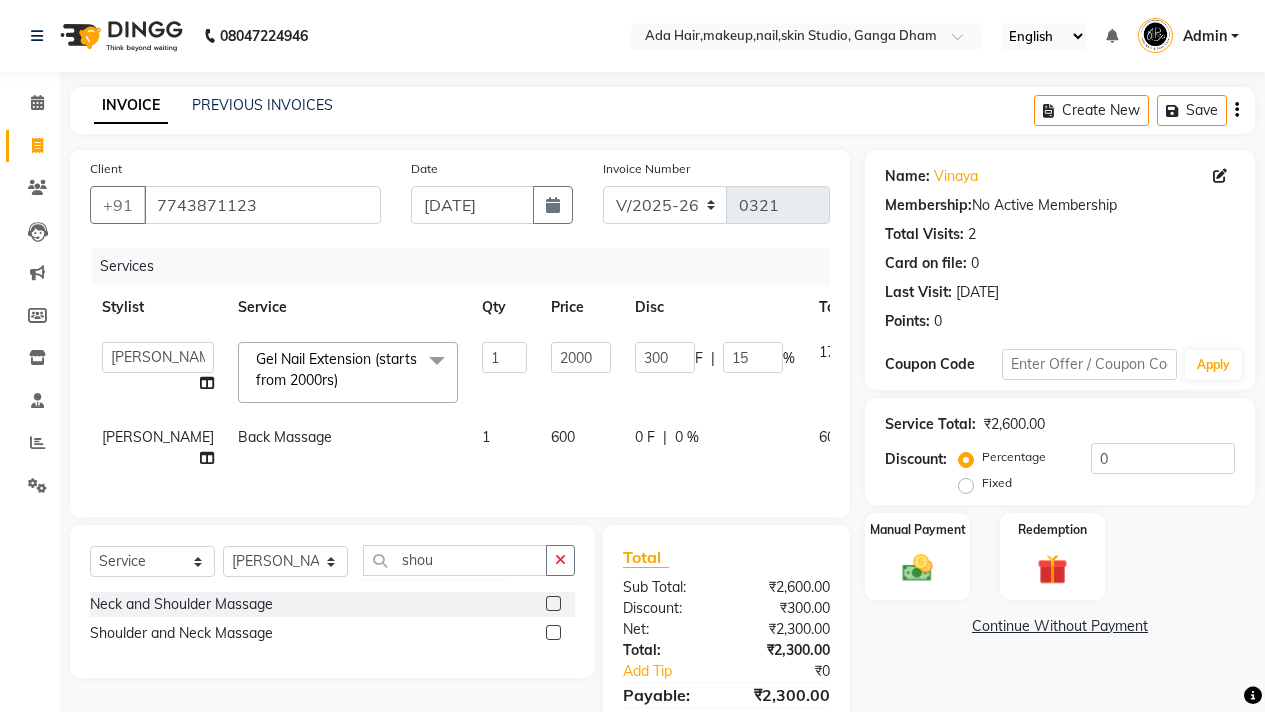 click 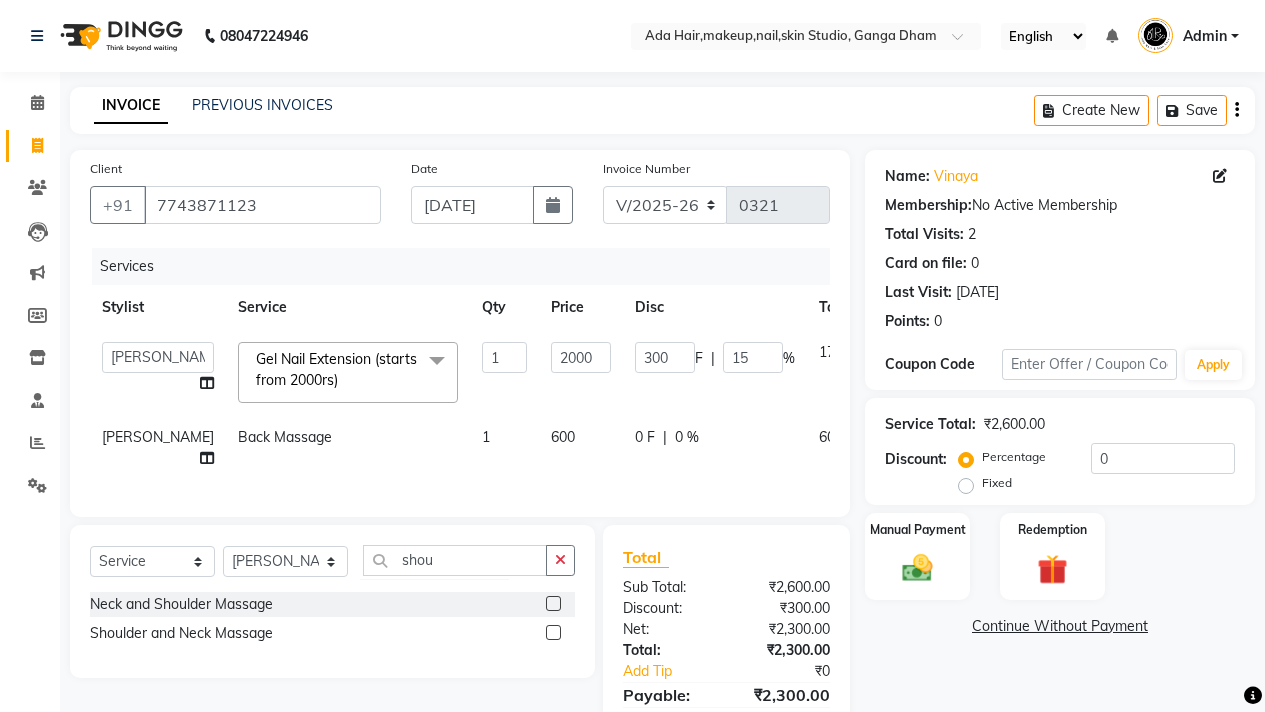 click at bounding box center [552, 604] 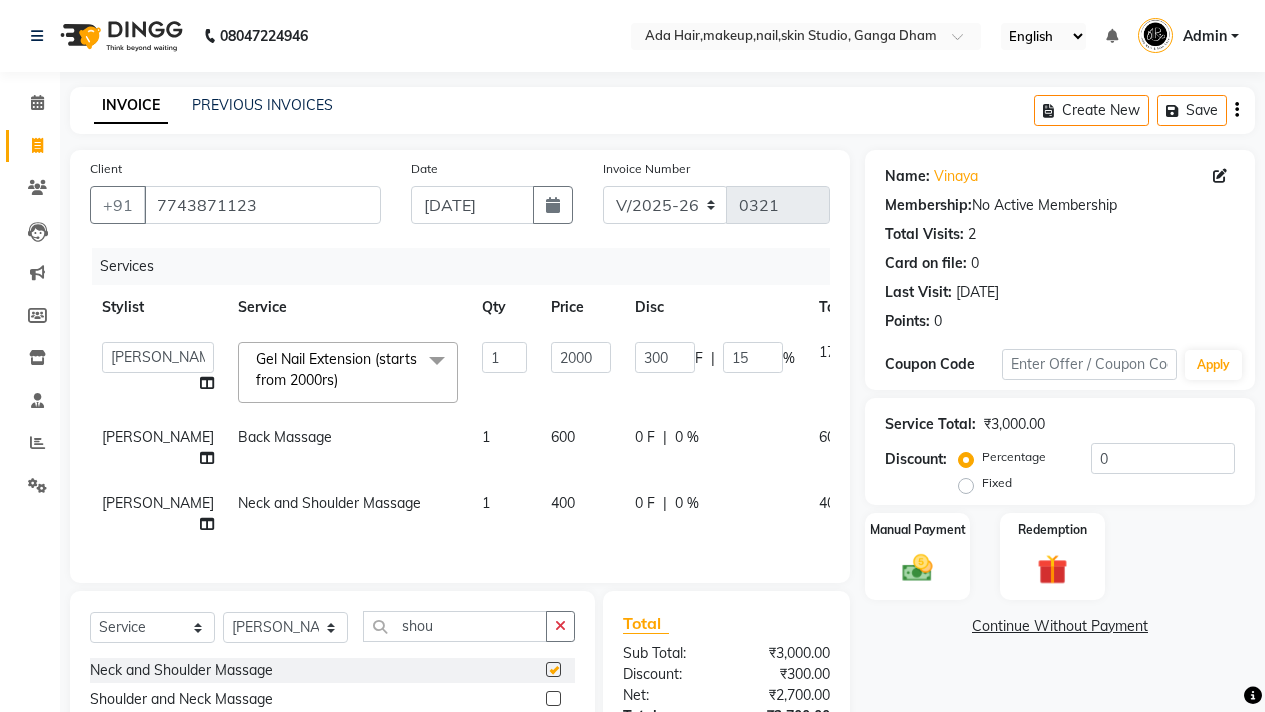 checkbox on "false" 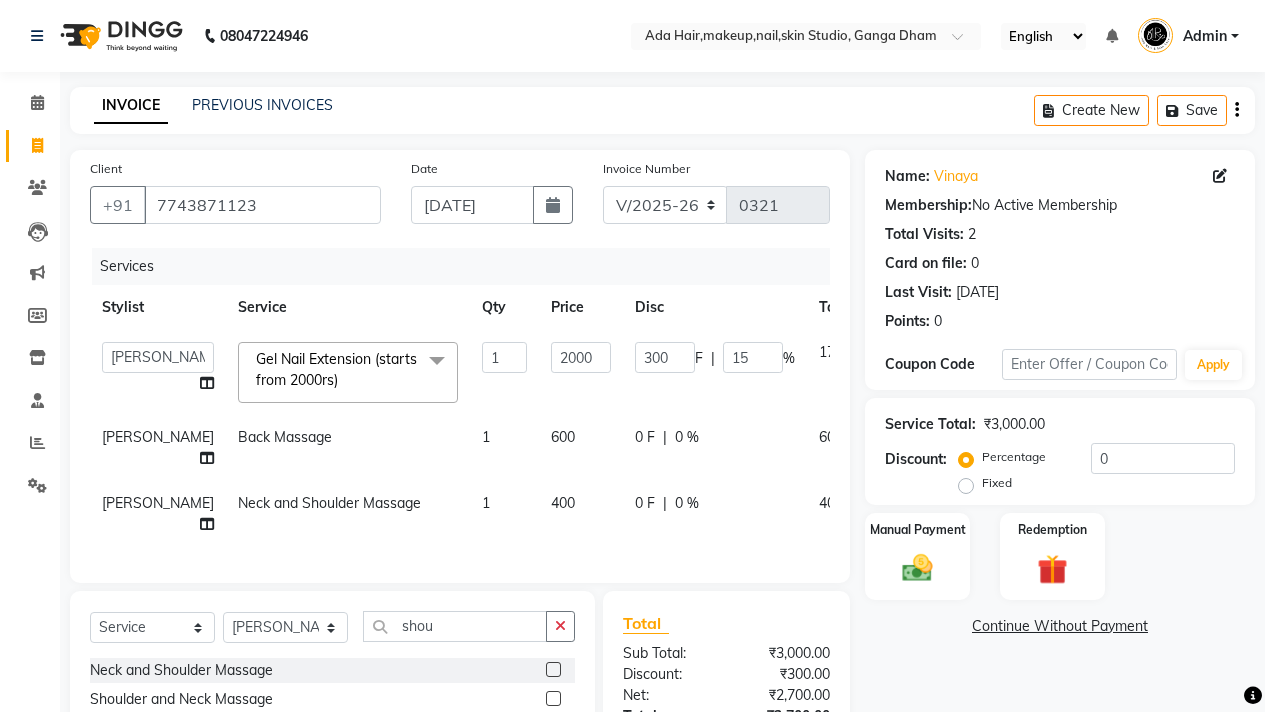 click on "0 F | 0 %" 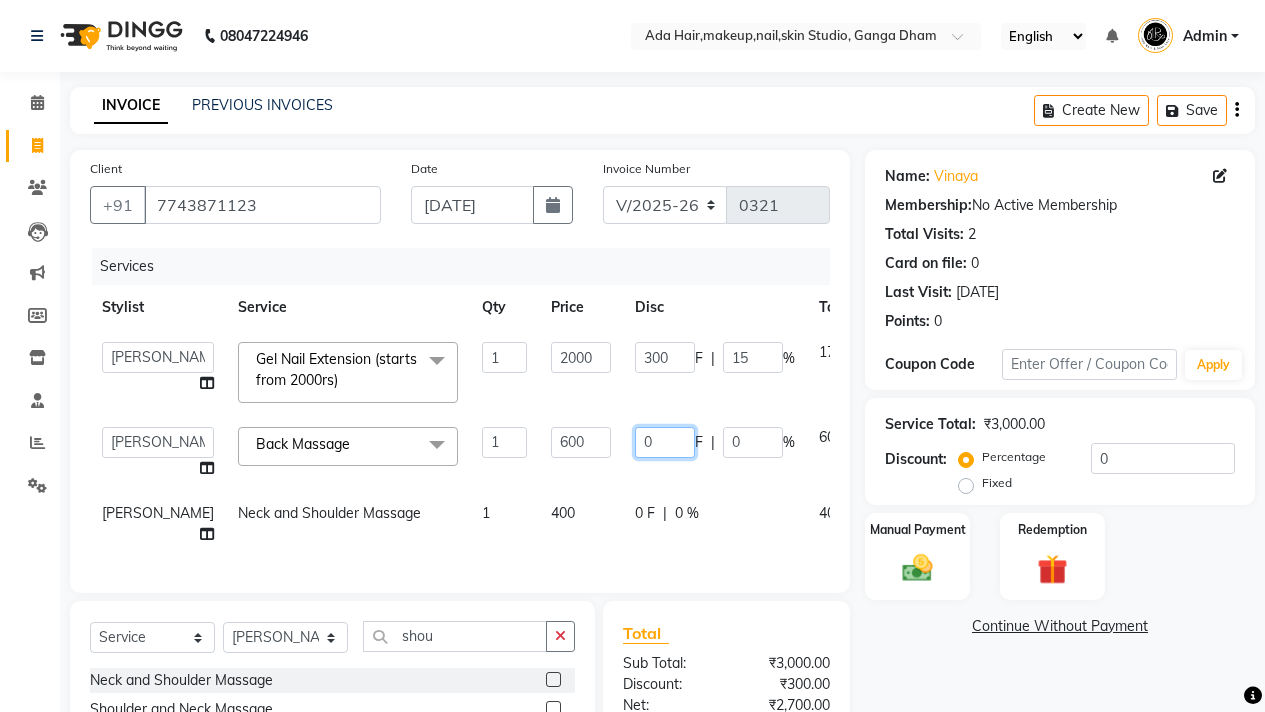 click on "0" 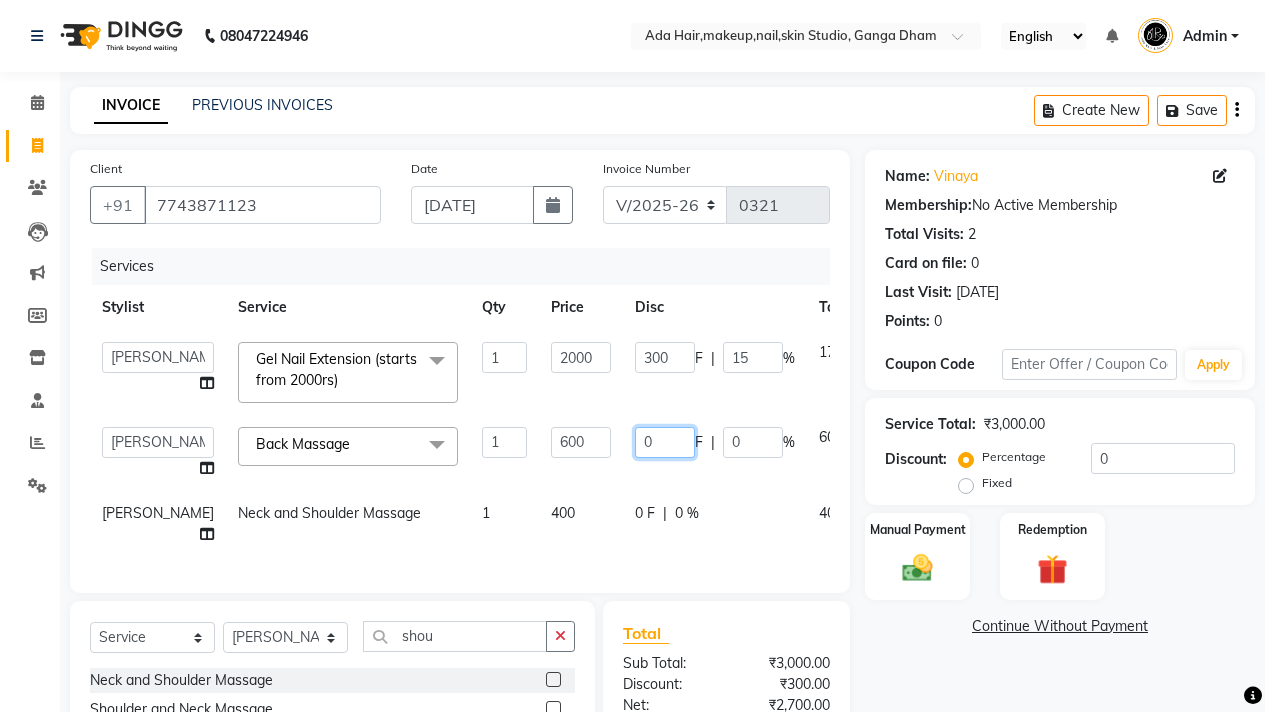 click on "0" 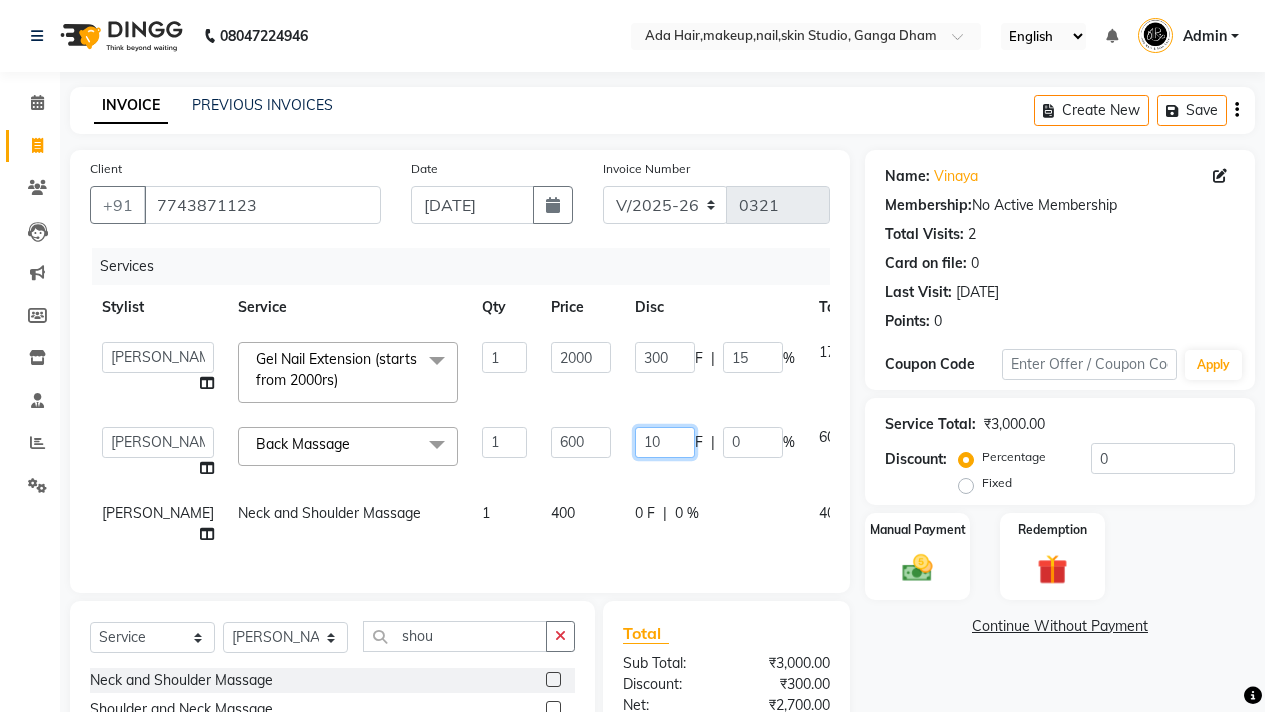 type on "100" 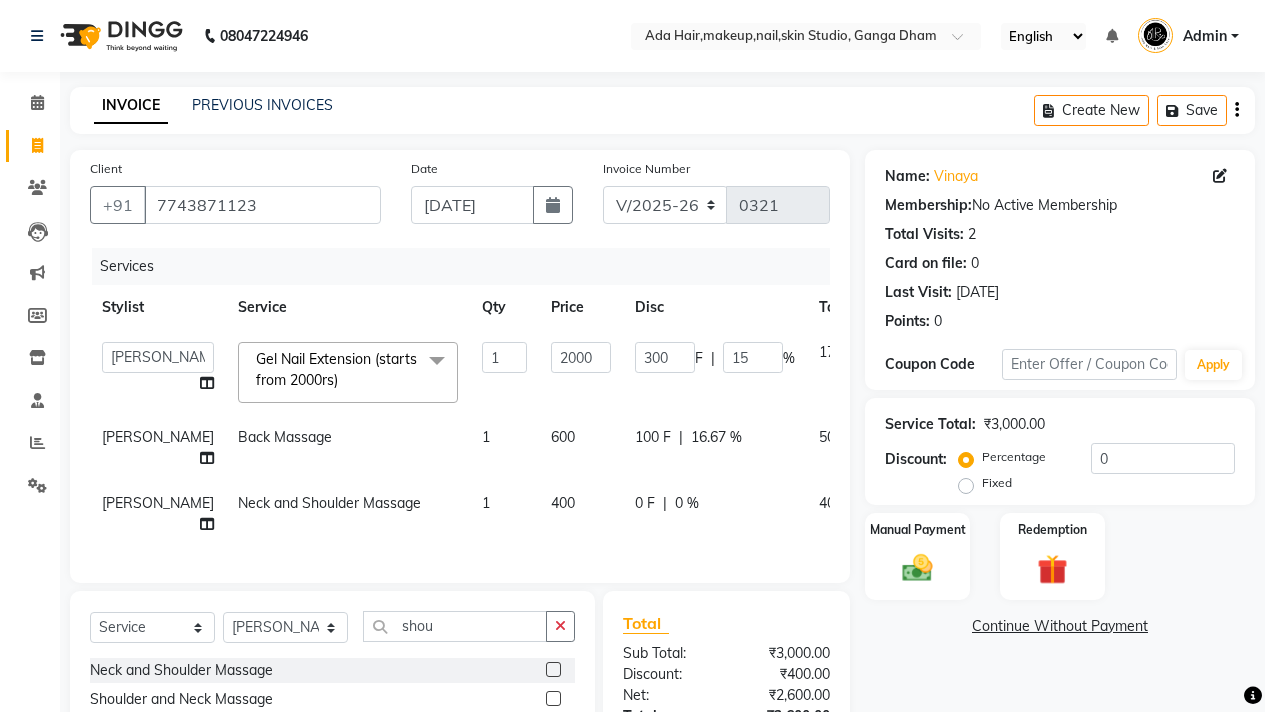 click on "0 F | 0 %" 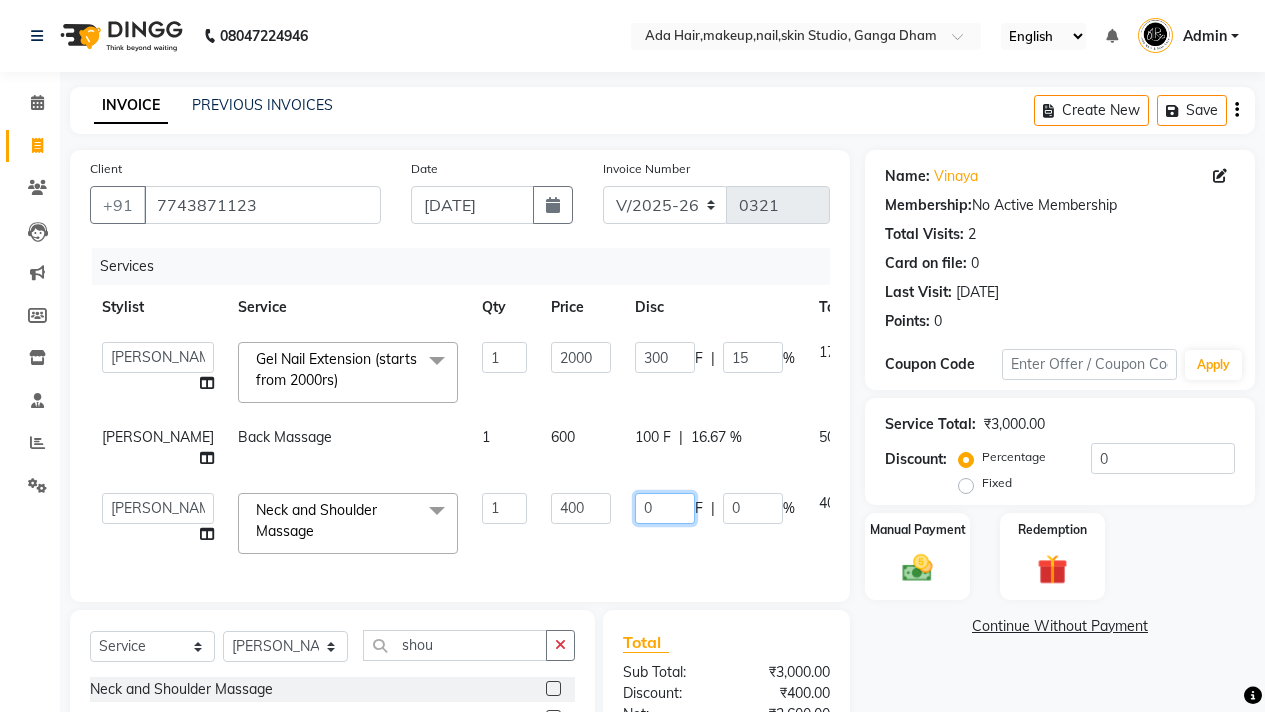 click on "0" 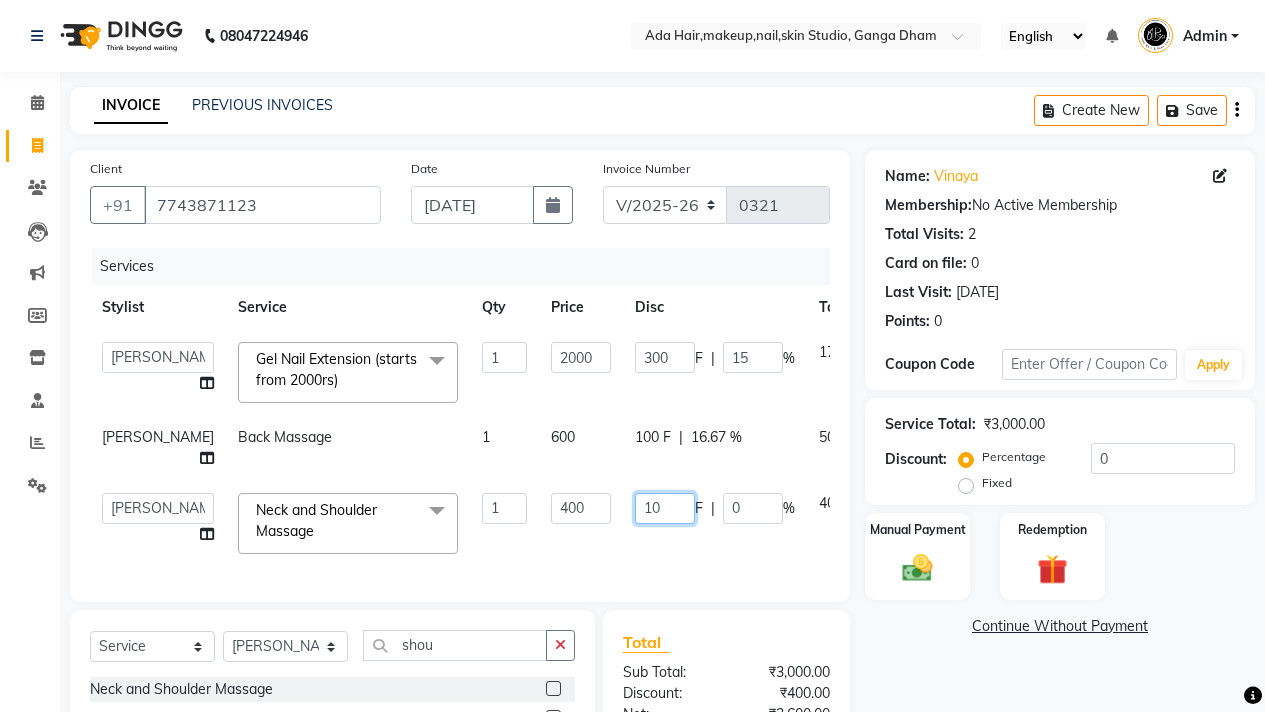 type on "100" 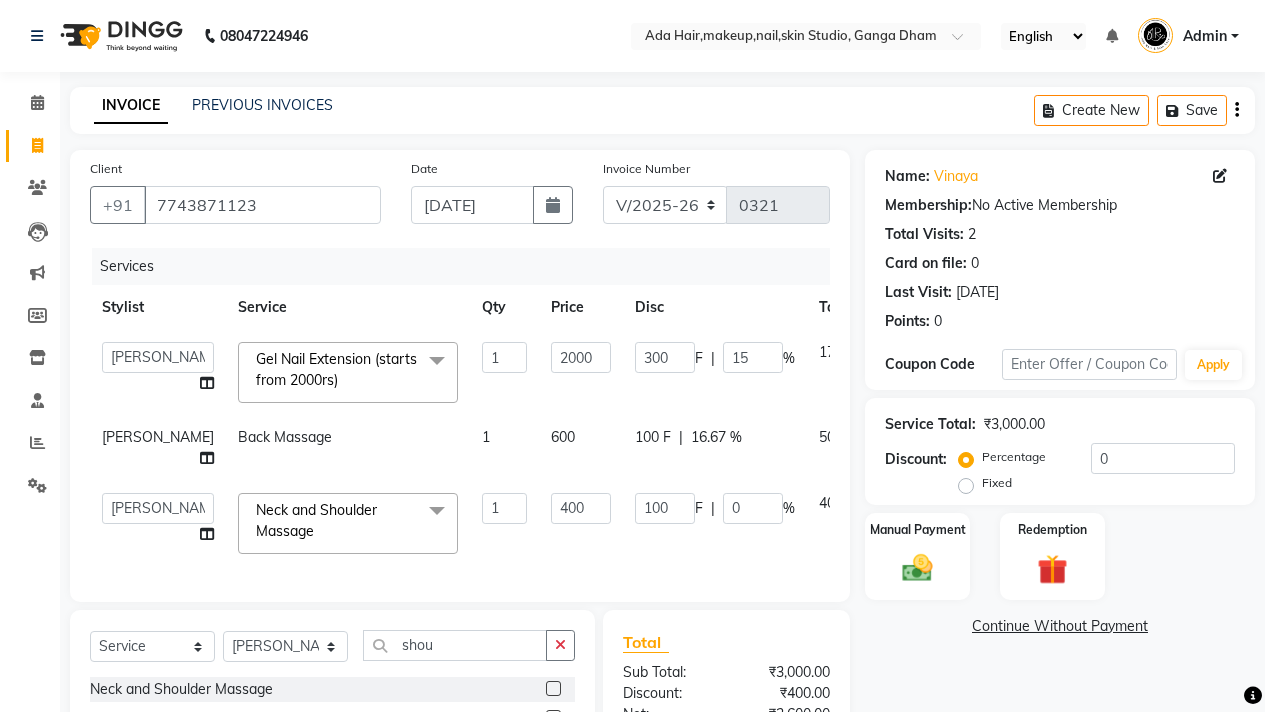 click on "100 F | 0 %" 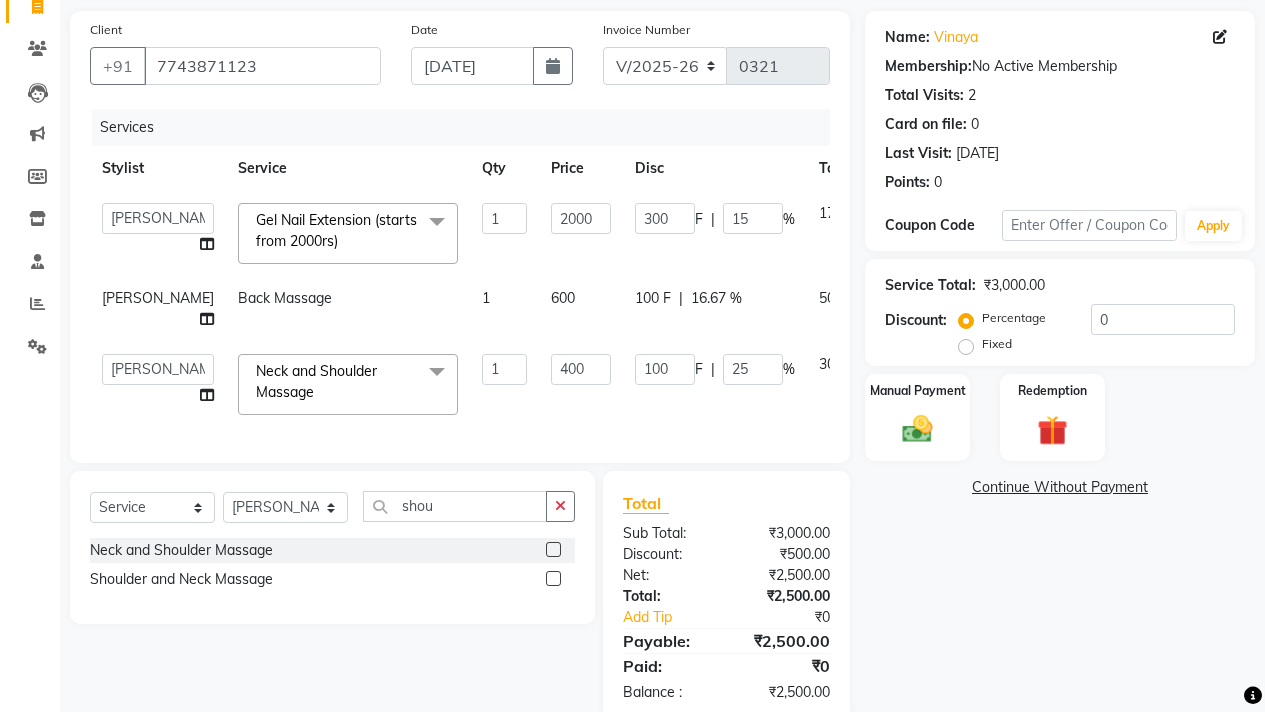scroll, scrollTop: 215, scrollLeft: 0, axis: vertical 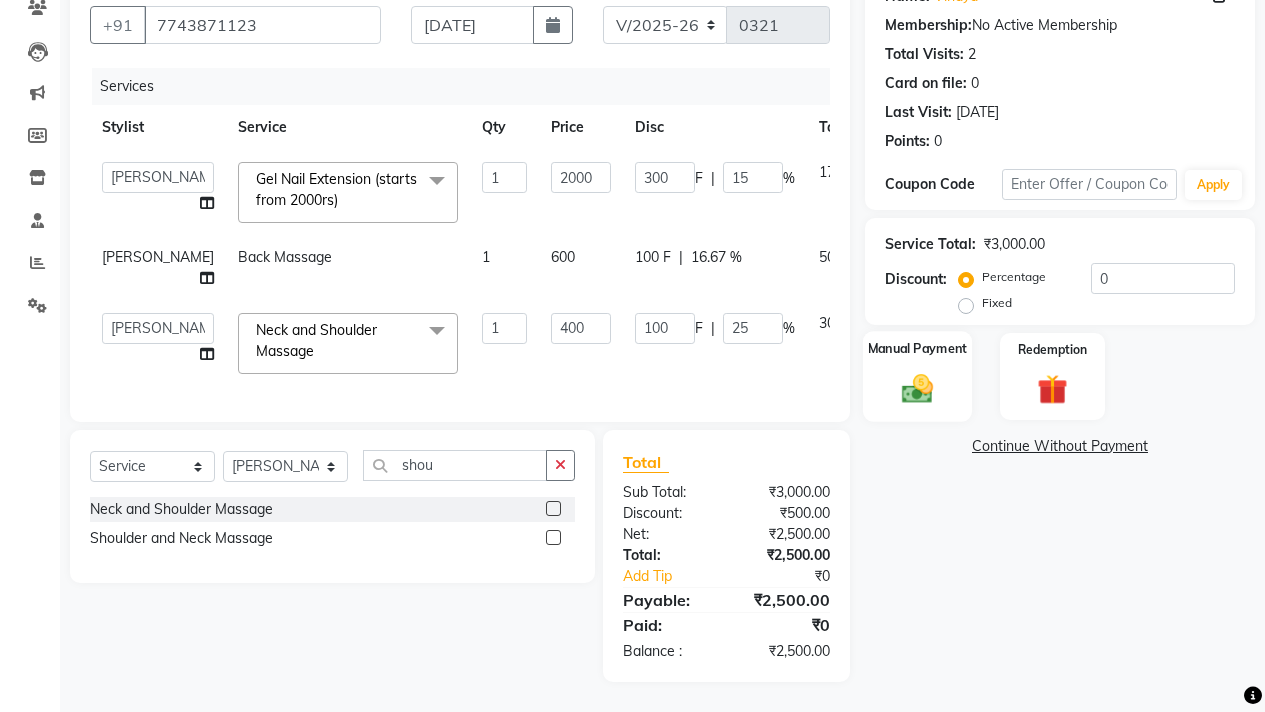 click 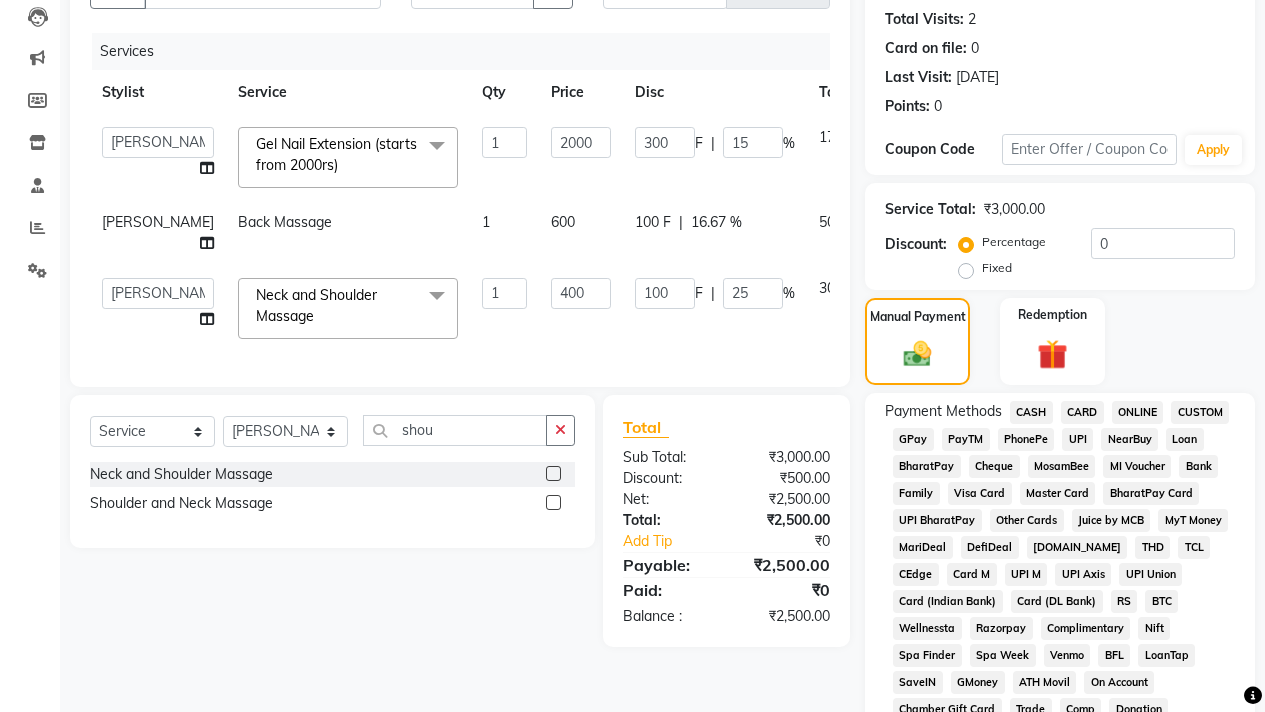 click on "GPay" 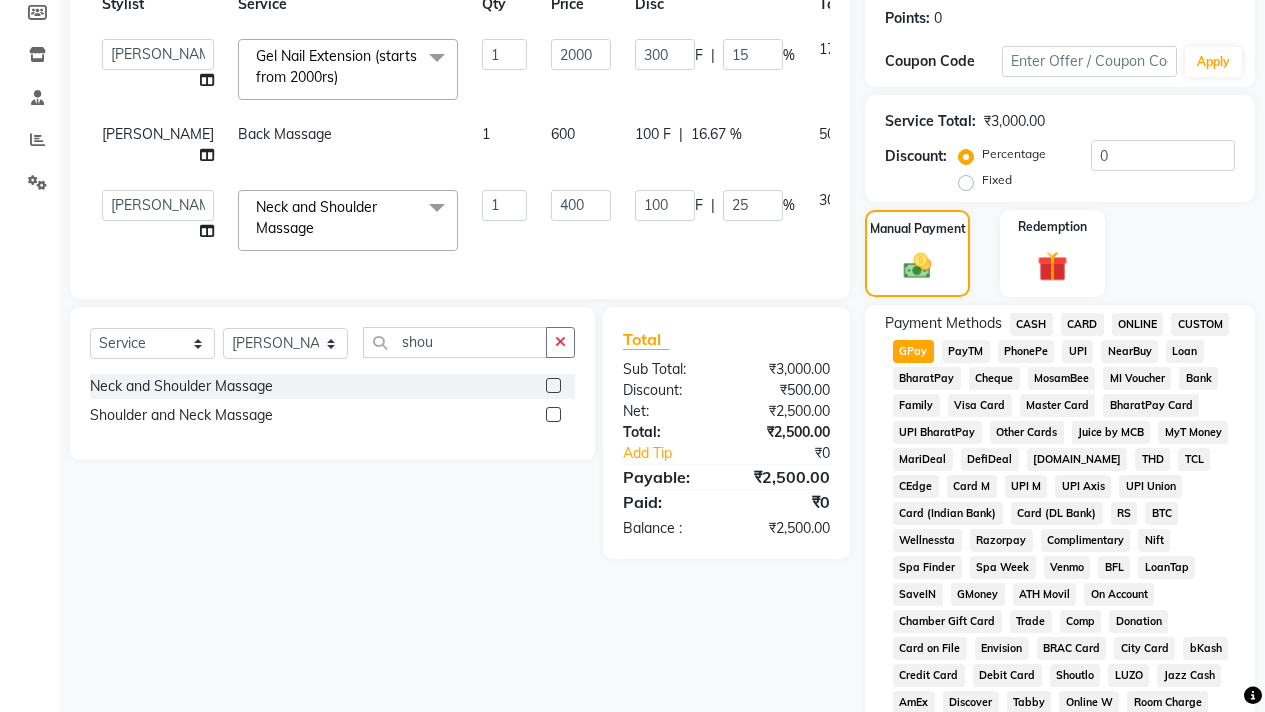 scroll, scrollTop: 842, scrollLeft: 0, axis: vertical 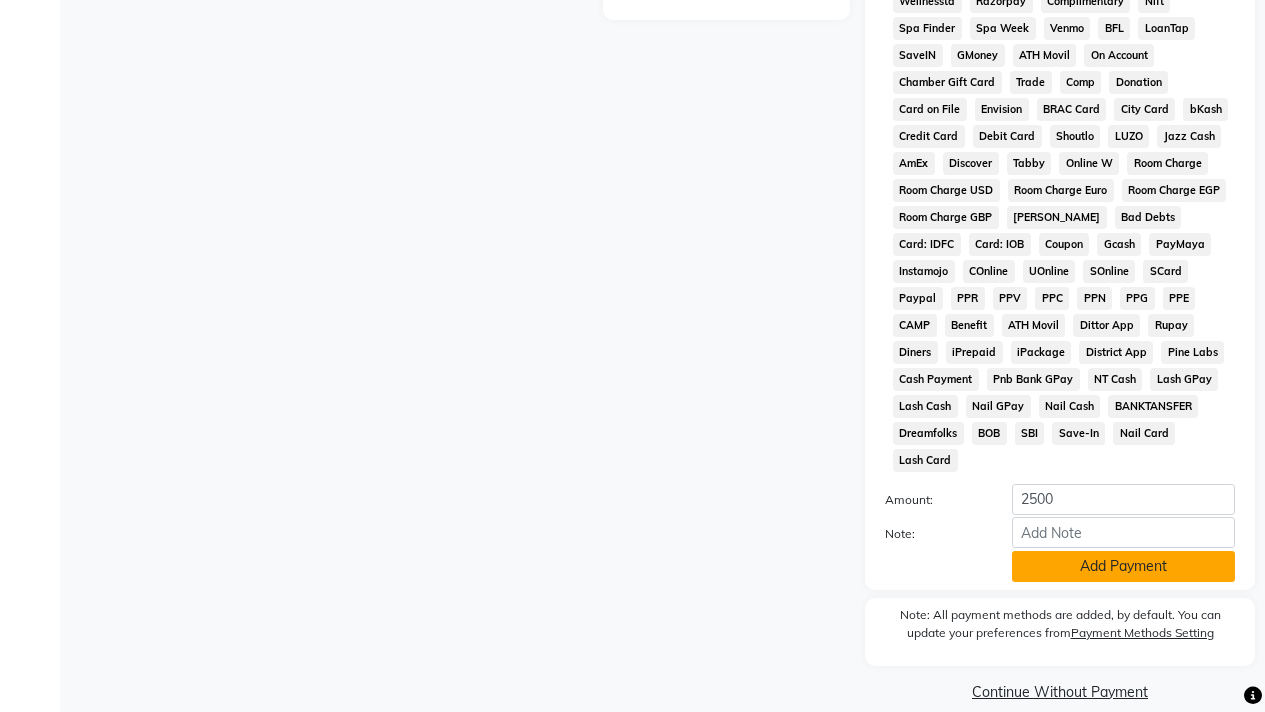 click on "Add Payment" 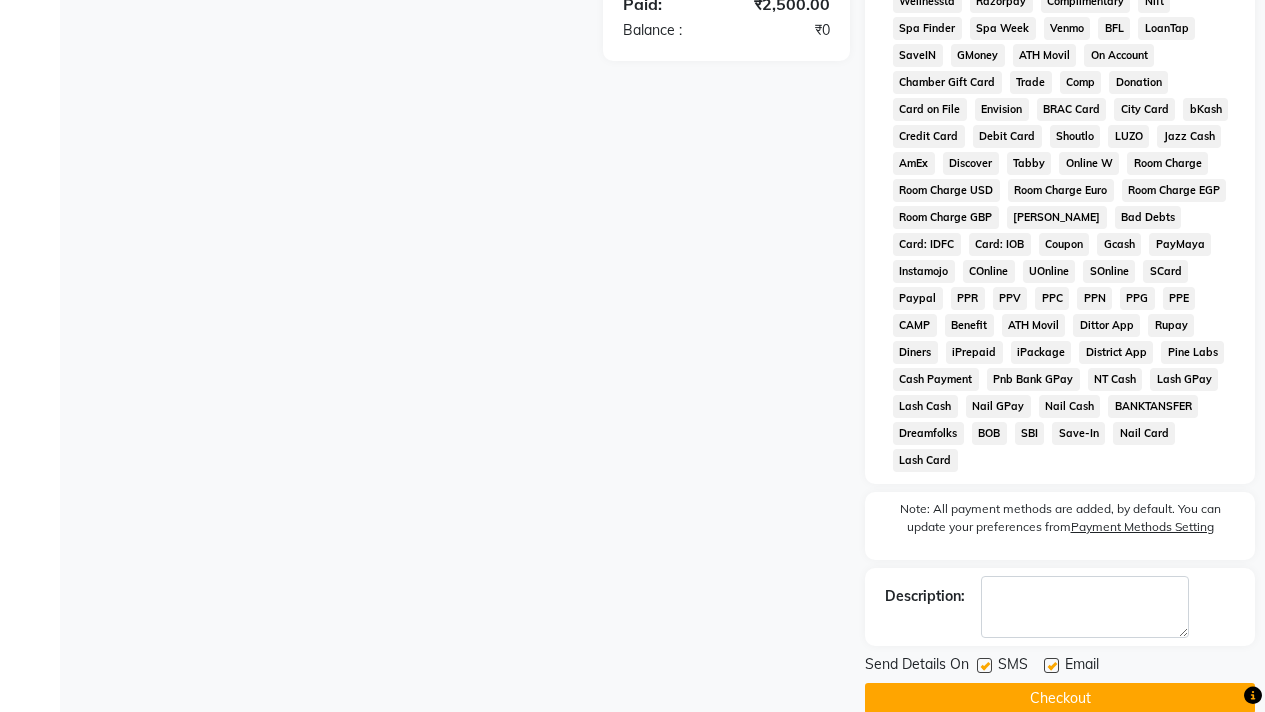 drag, startPoint x: 1091, startPoint y: 662, endPoint x: 1064, endPoint y: 656, distance: 27.658634 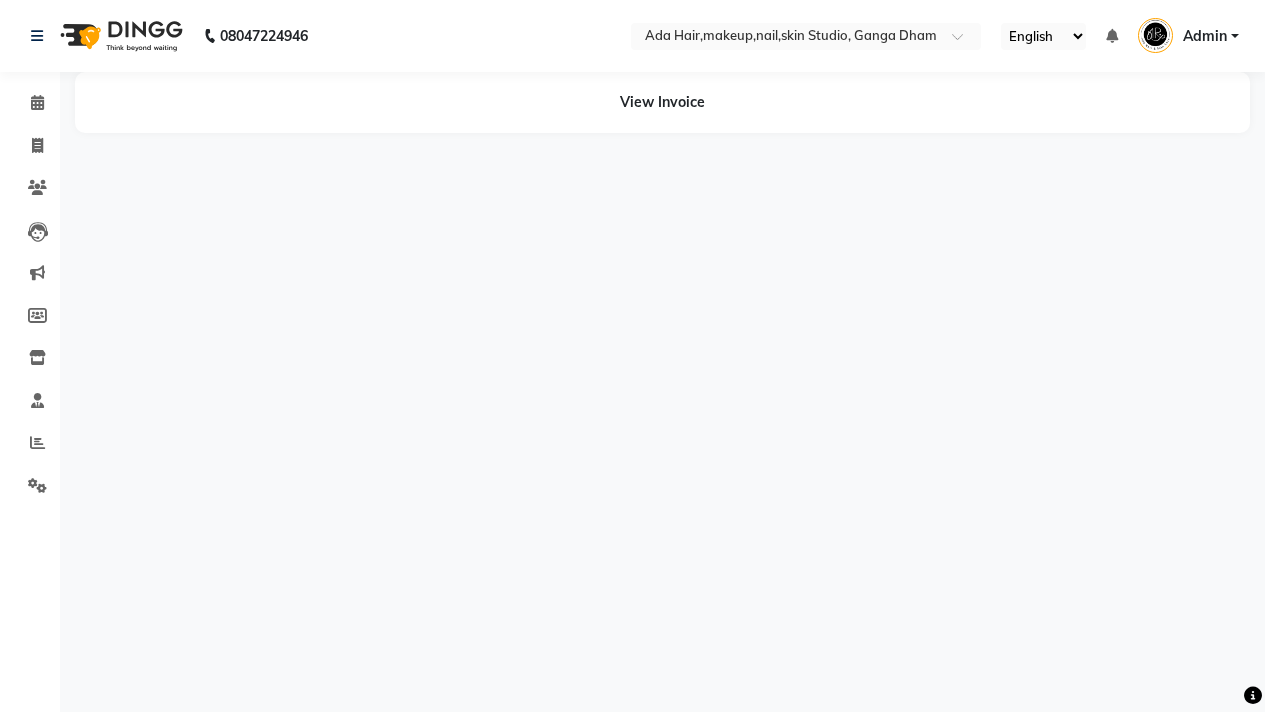 scroll, scrollTop: 0, scrollLeft: 0, axis: both 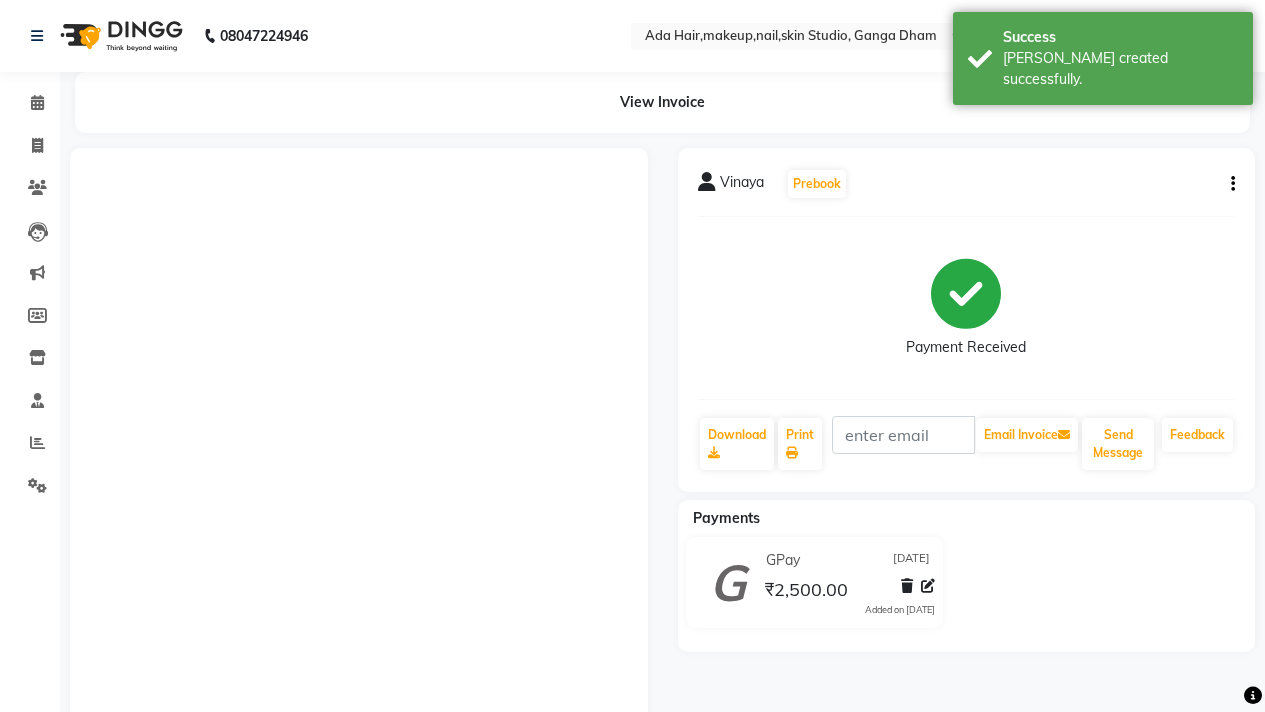 click 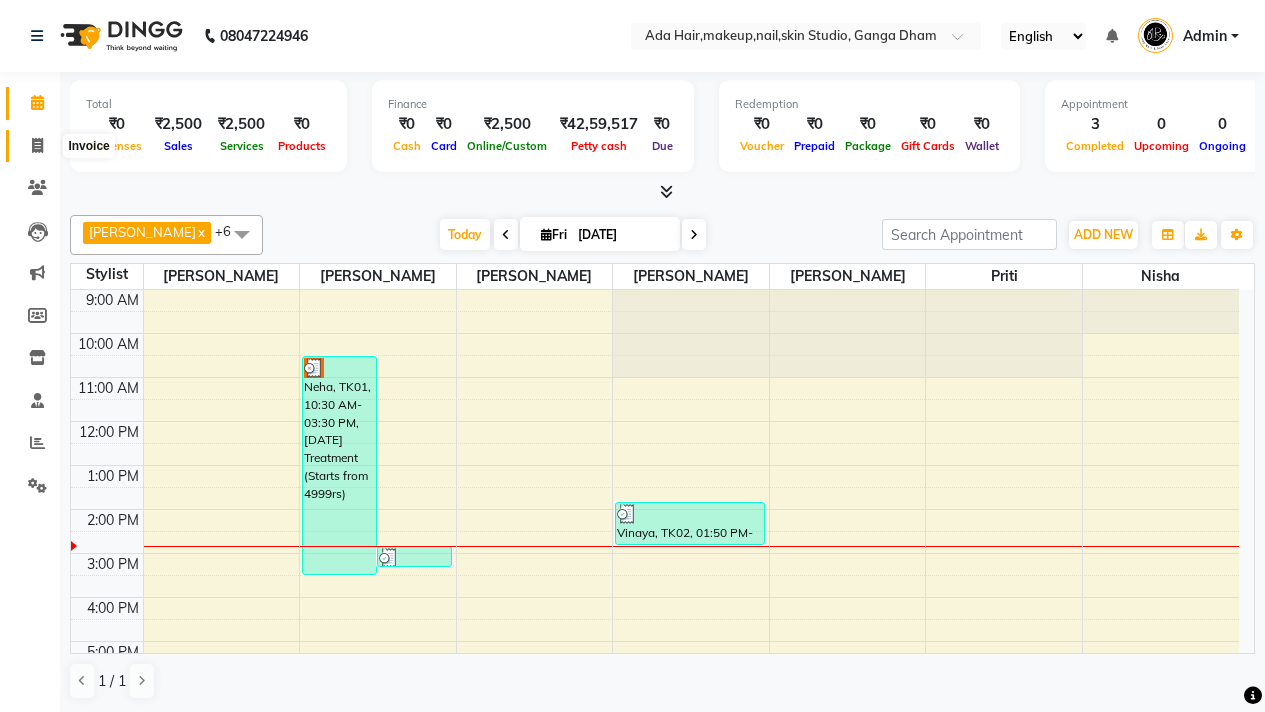 click 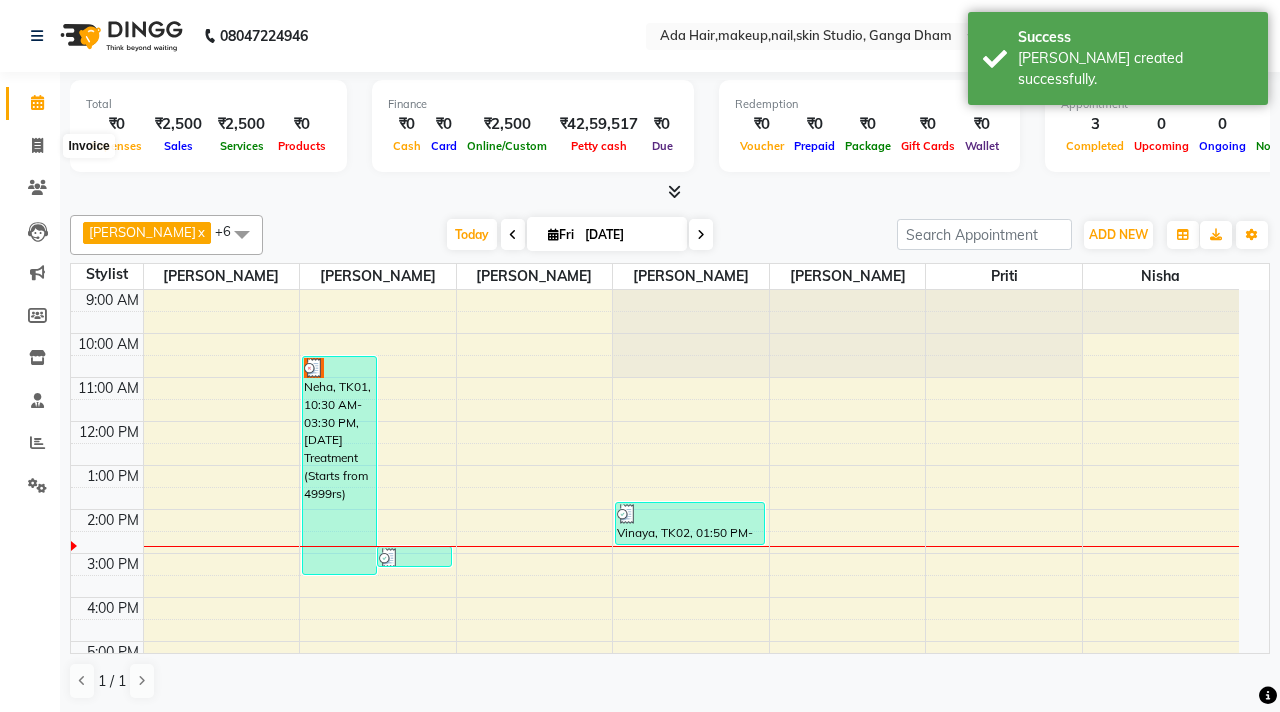 select on "748" 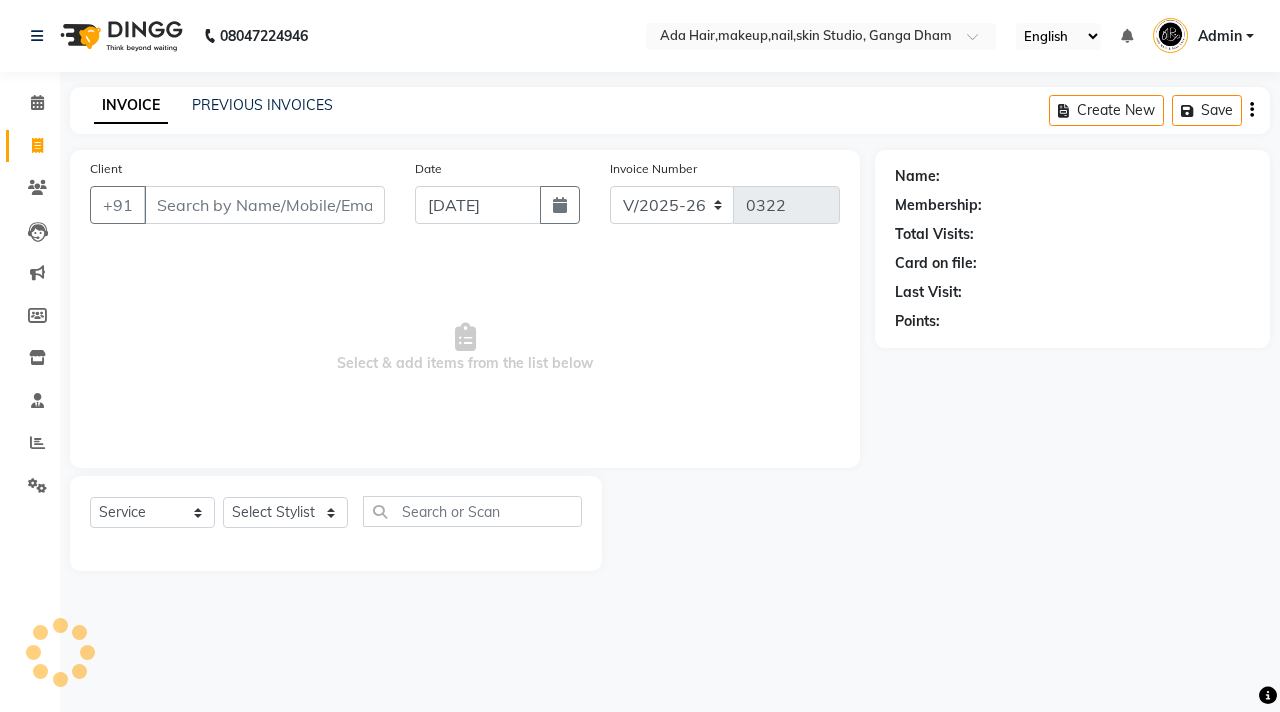 click on "Client" at bounding box center [264, 205] 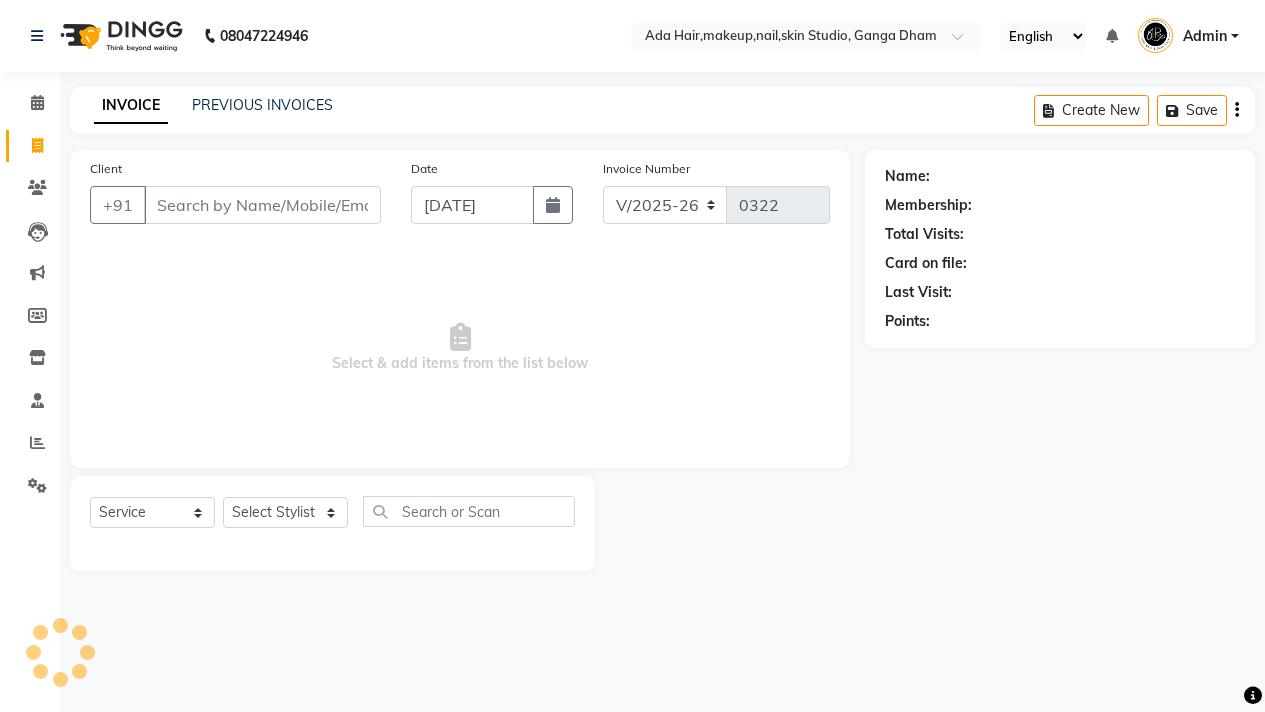 select on "11917" 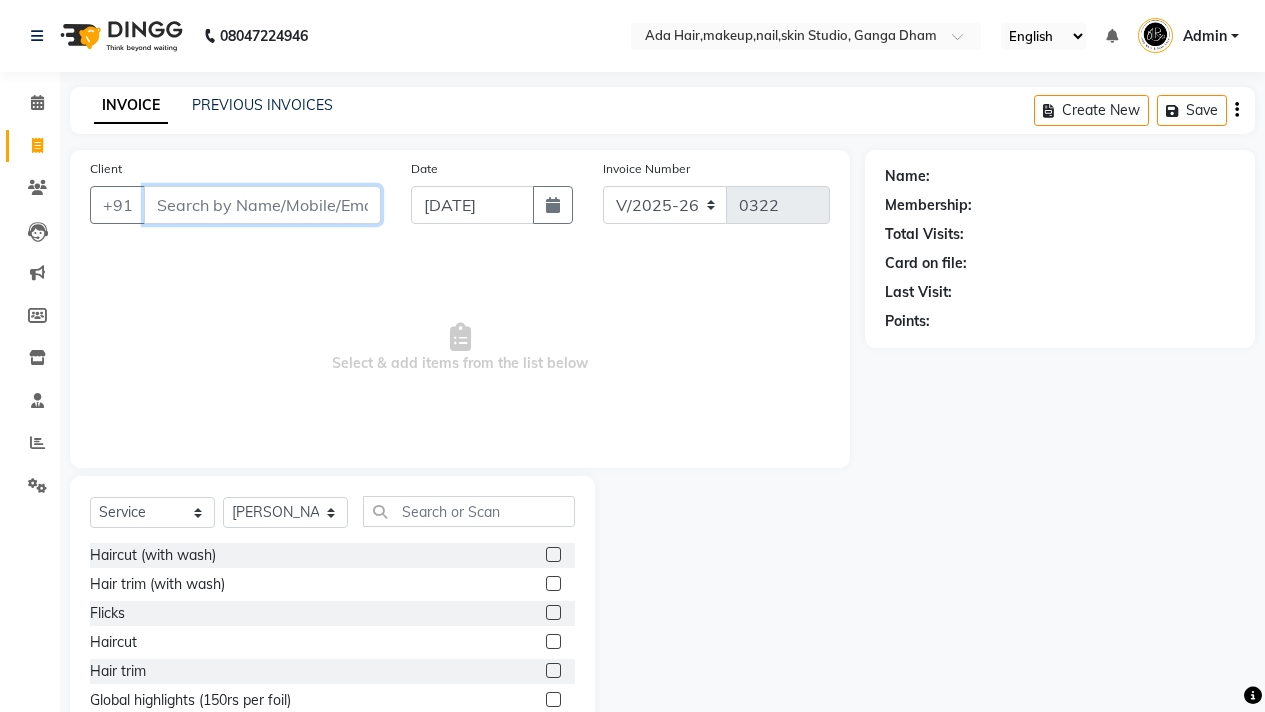 click on "Client" at bounding box center (262, 205) 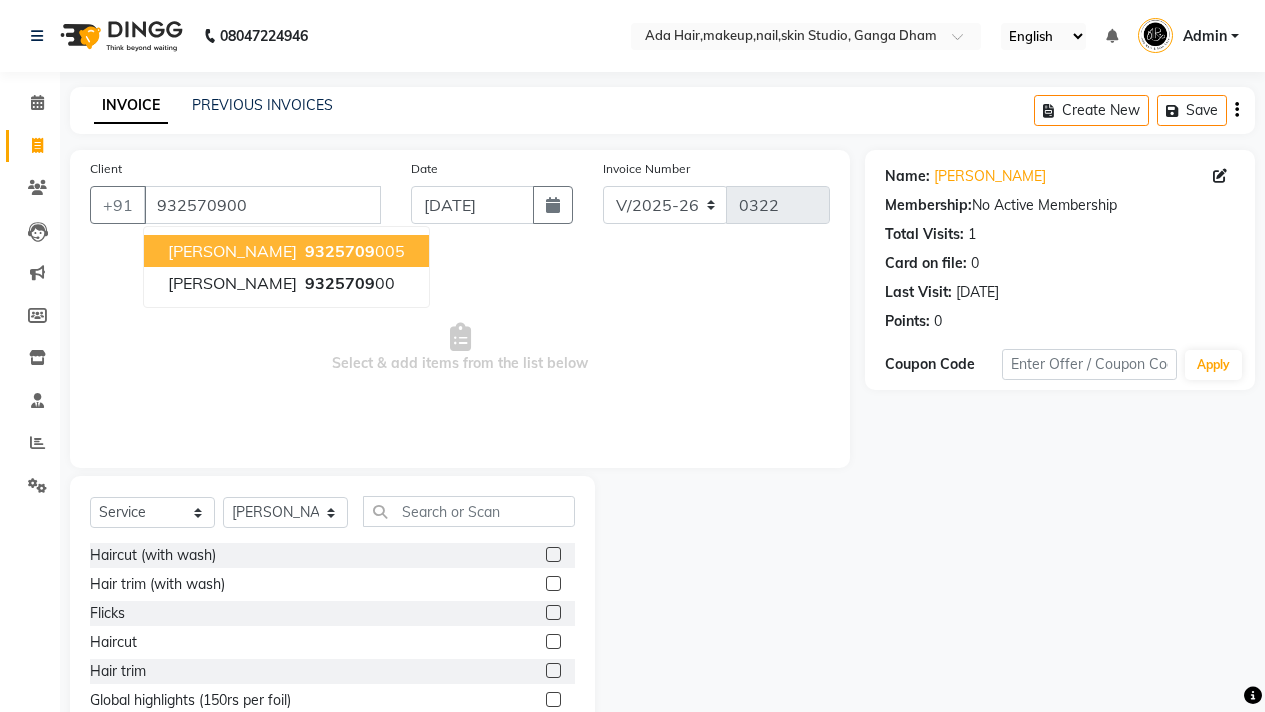 click on "9325709" at bounding box center (340, 251) 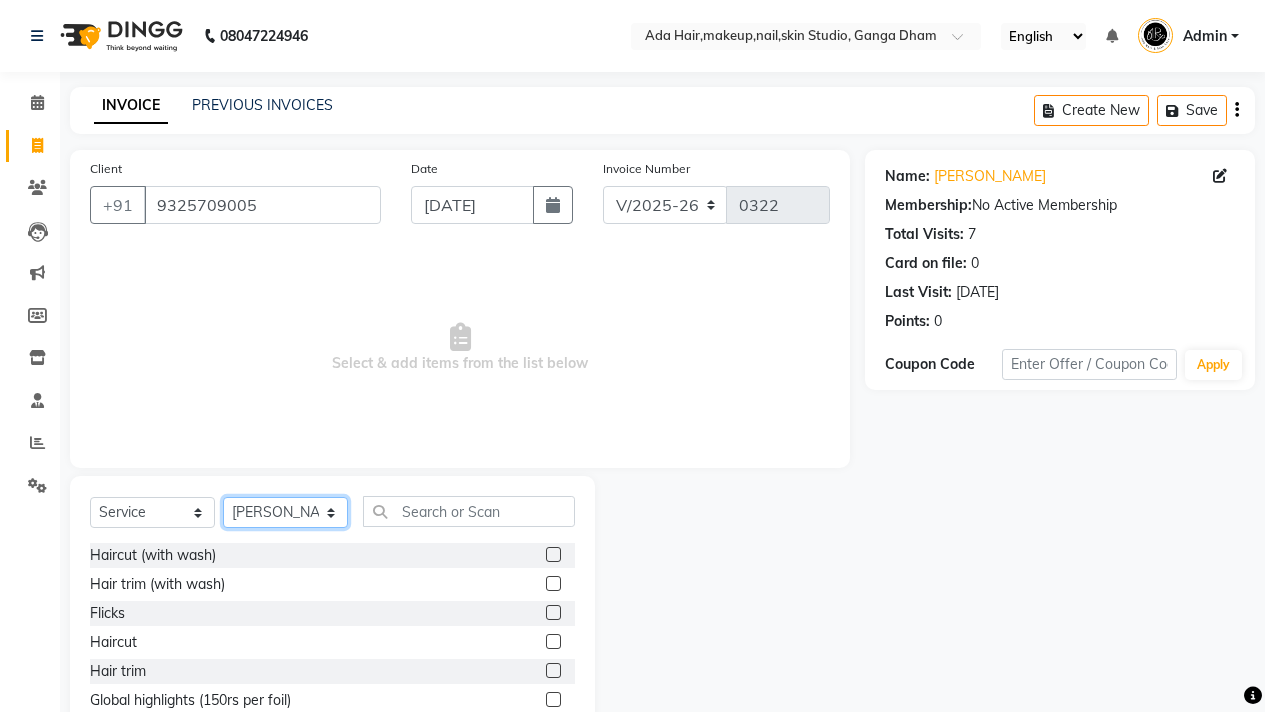 click on "Select Stylist [PERSON_NAME] [PERSON_NAME]  [PERSON_NAME]  [PERSON_NAME] Nisha [PERSON_NAME] [PERSON_NAME]" 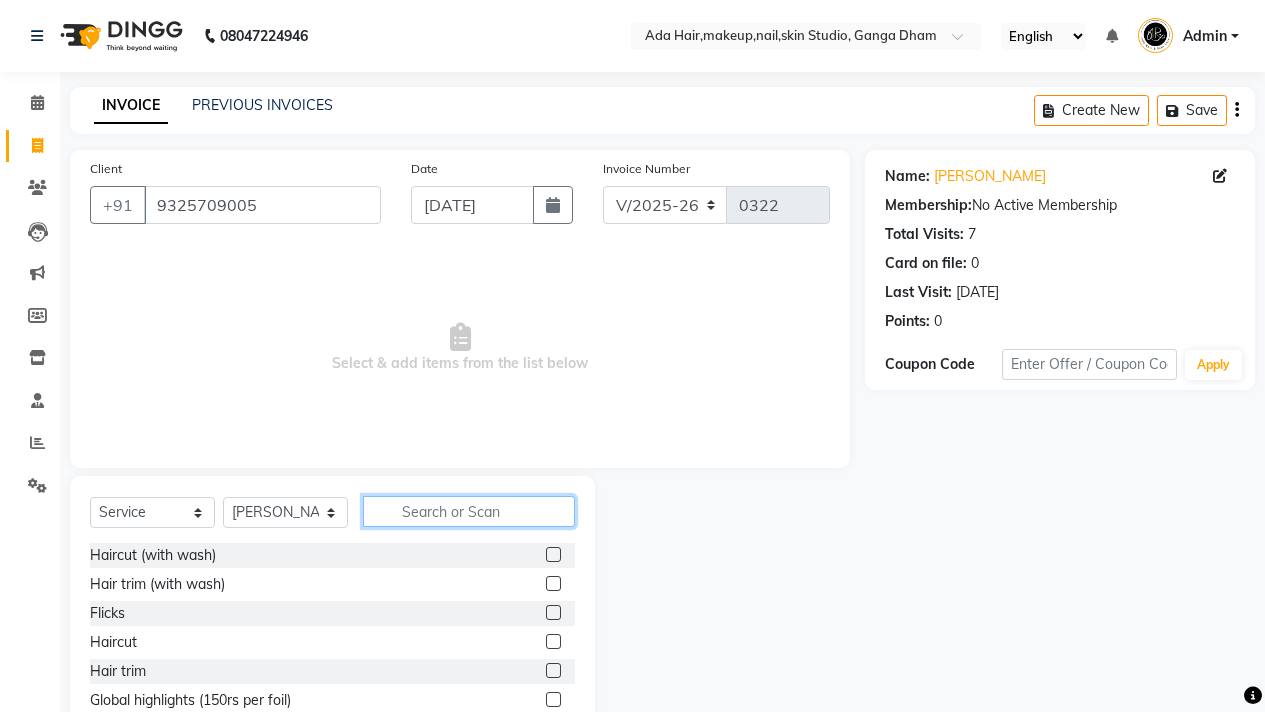 click 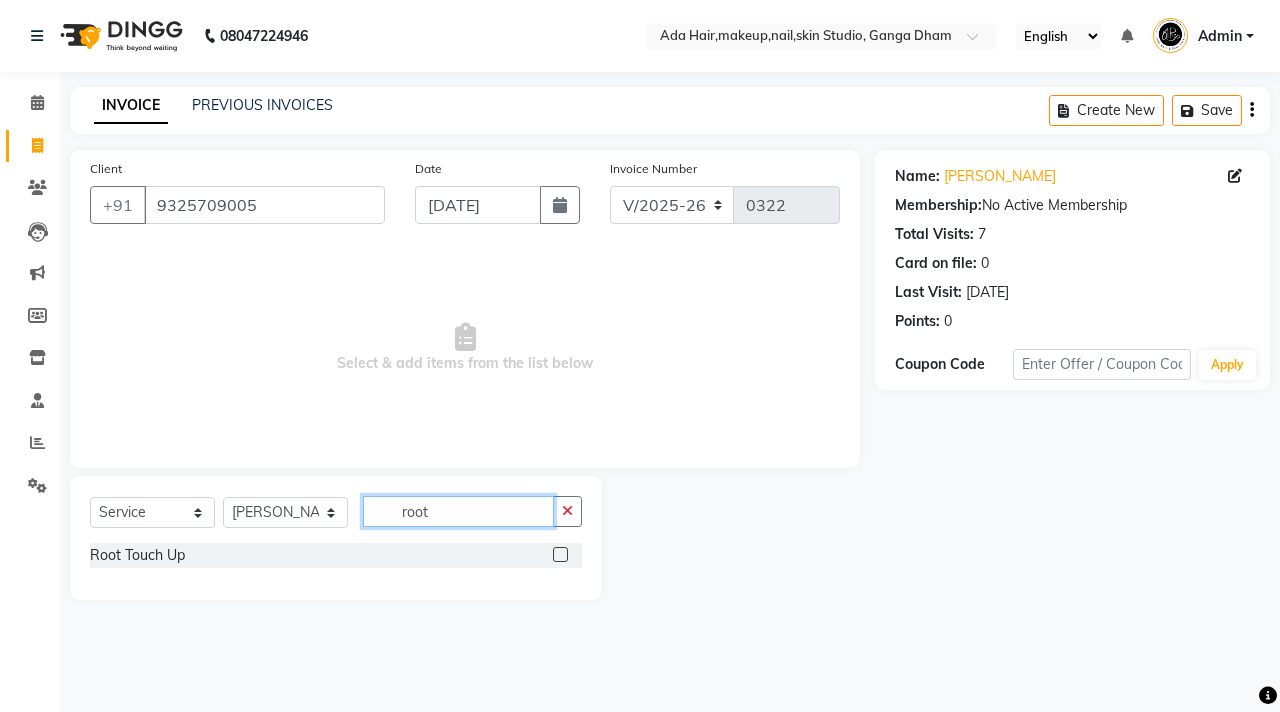 type on "root" 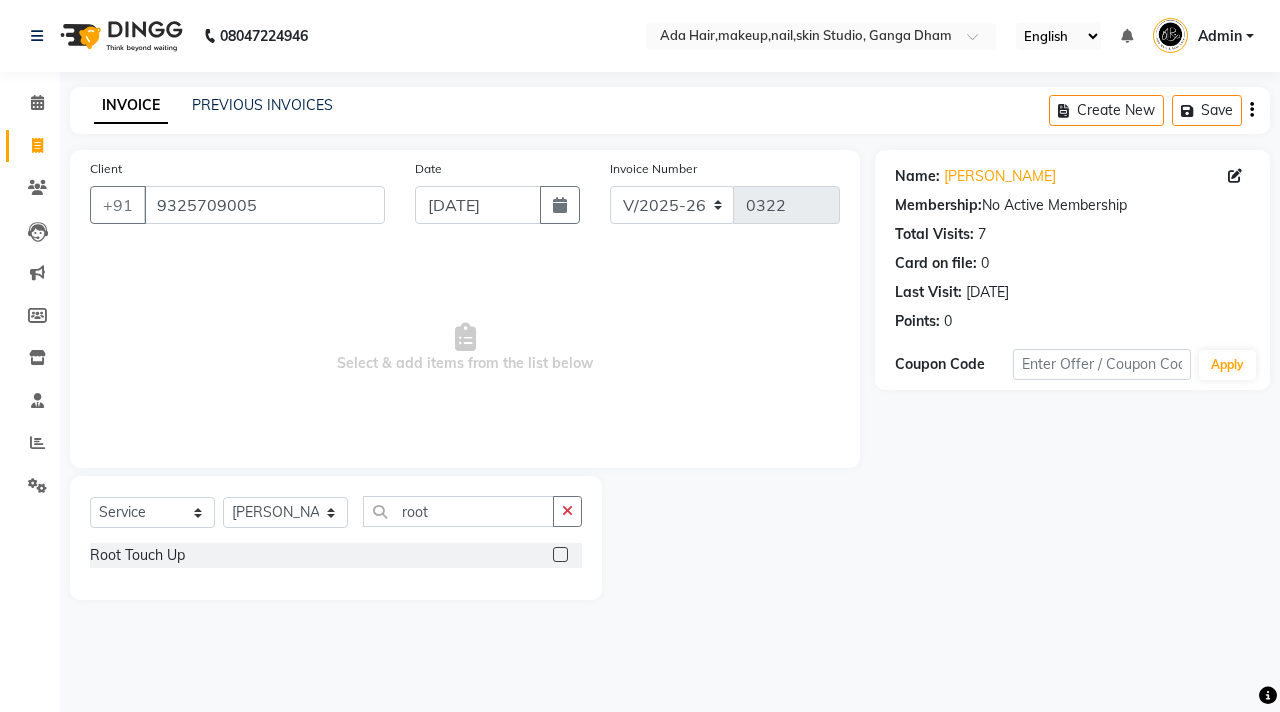 click 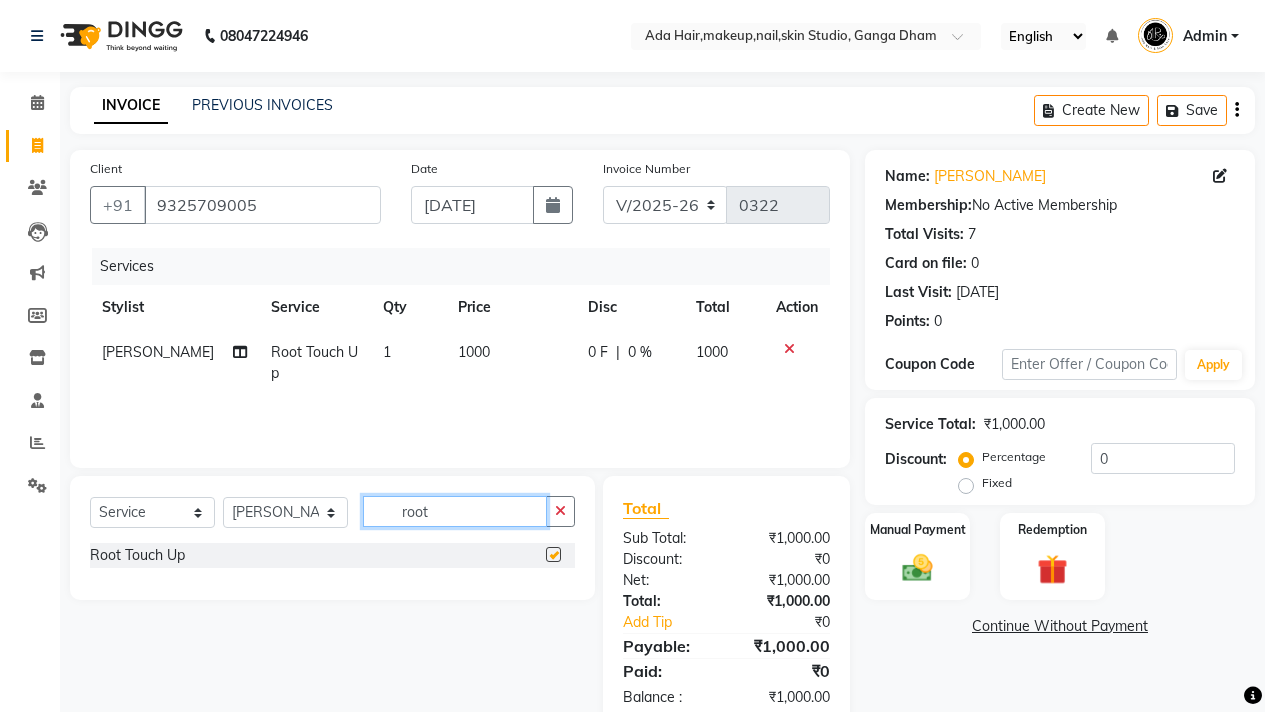 checkbox on "false" 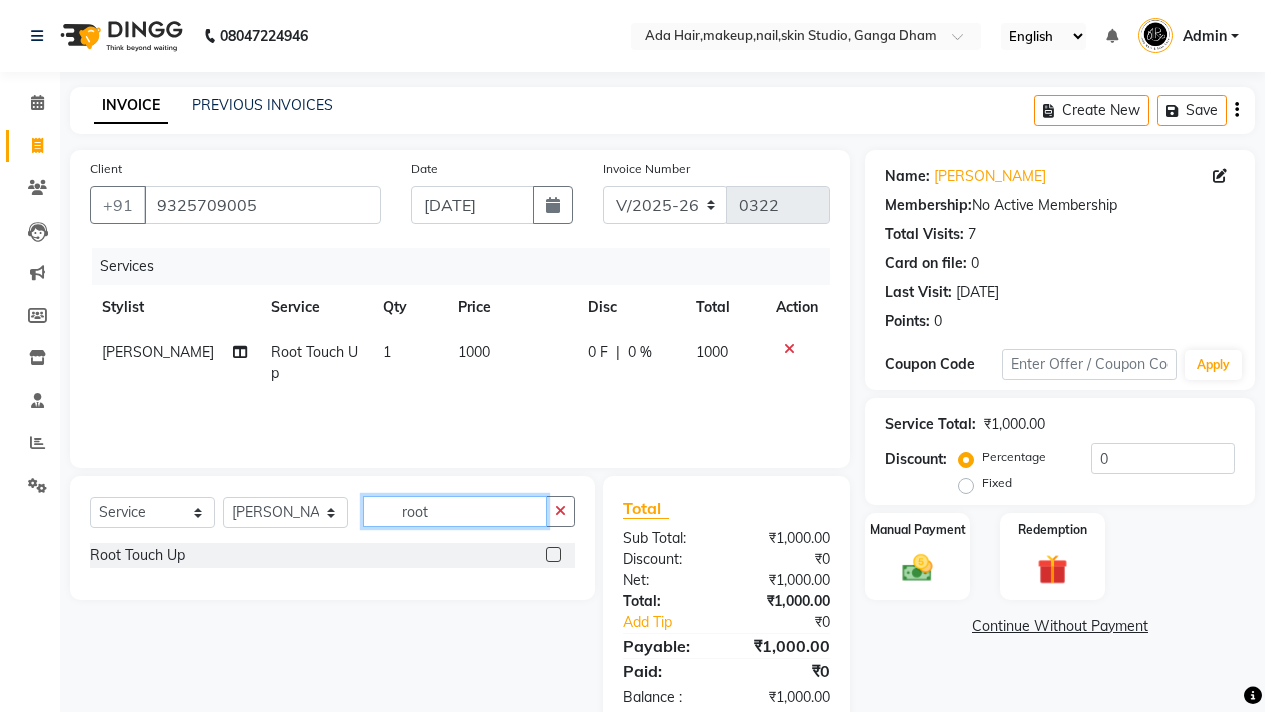 click on "root" 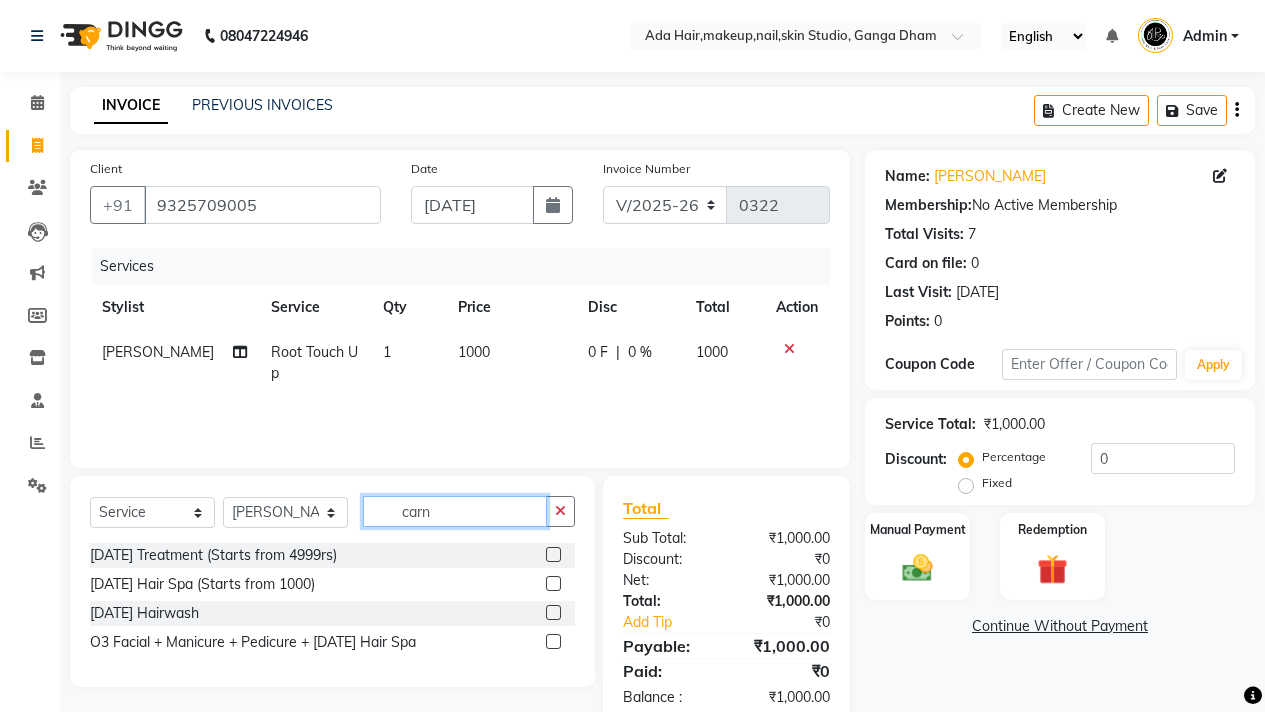 type on "carn" 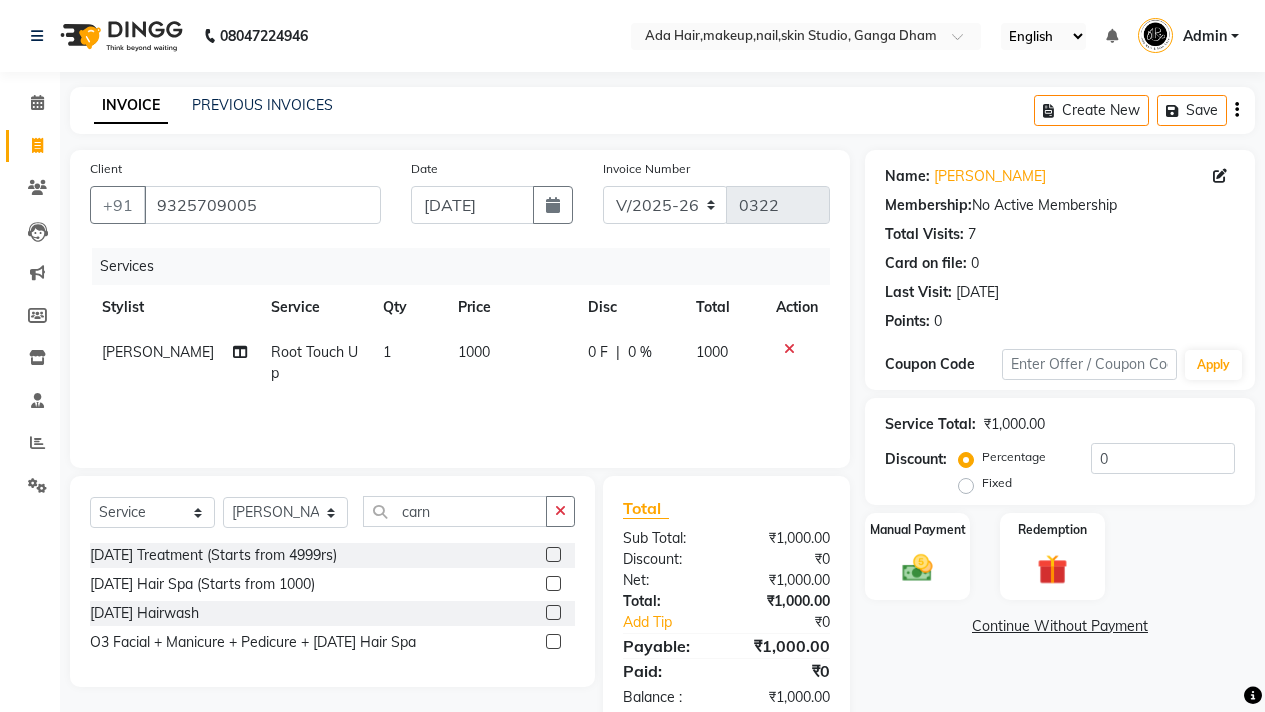 click 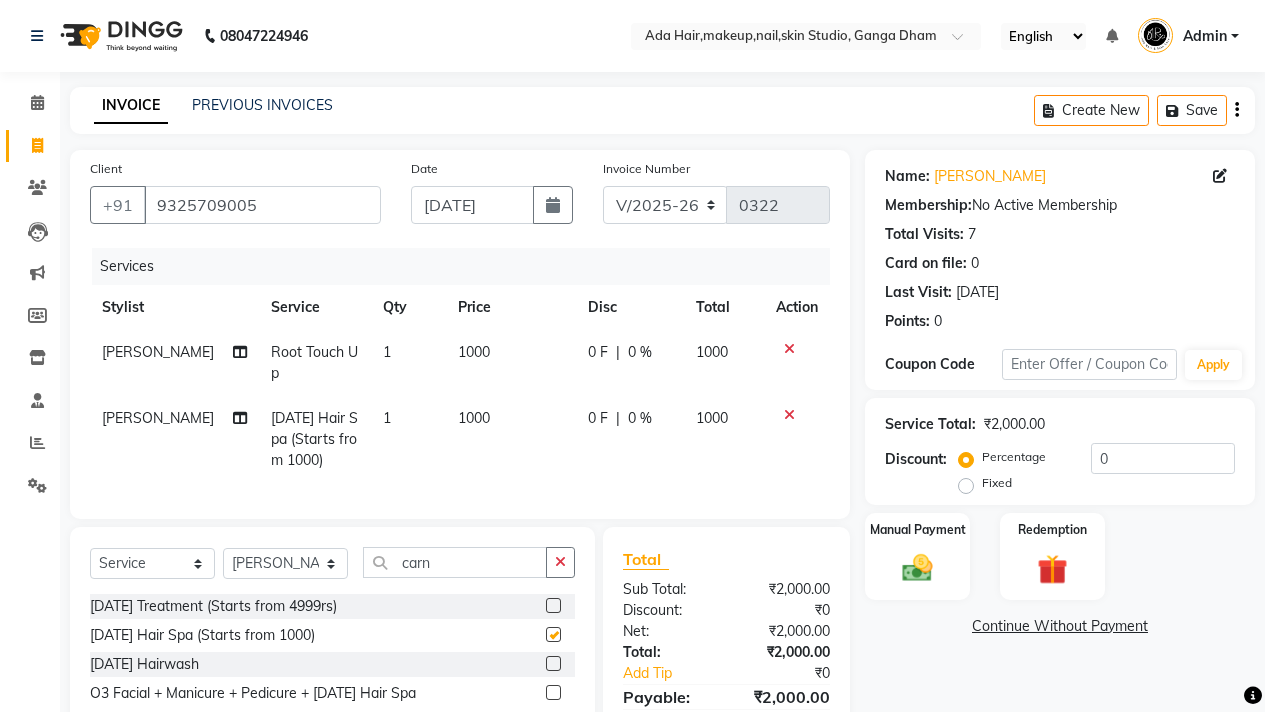 checkbox on "false" 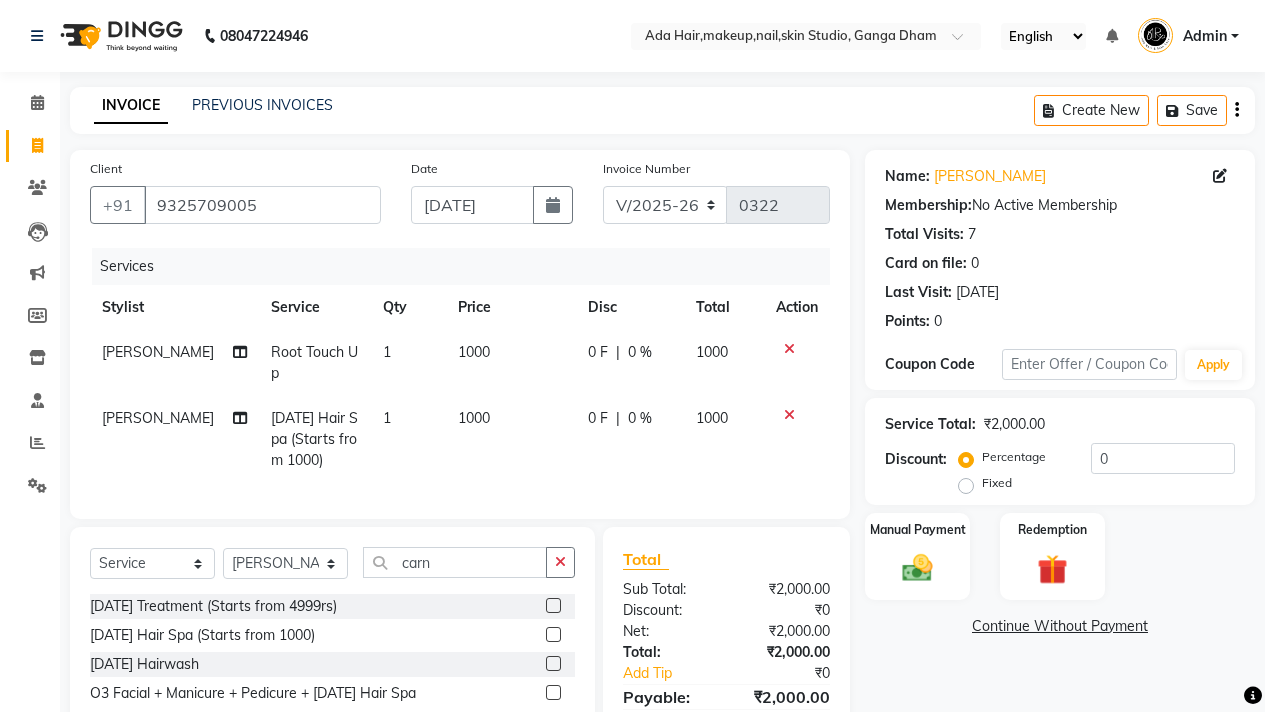 click on "1000" 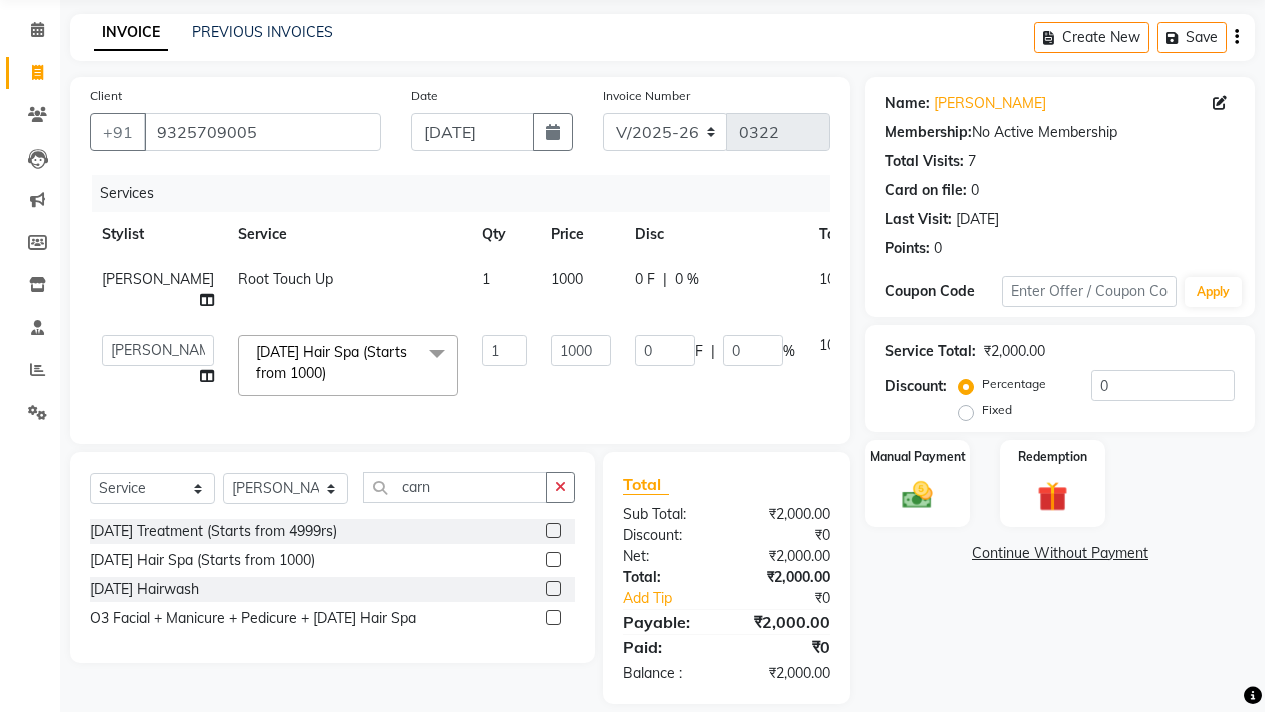 scroll, scrollTop: 0, scrollLeft: 0, axis: both 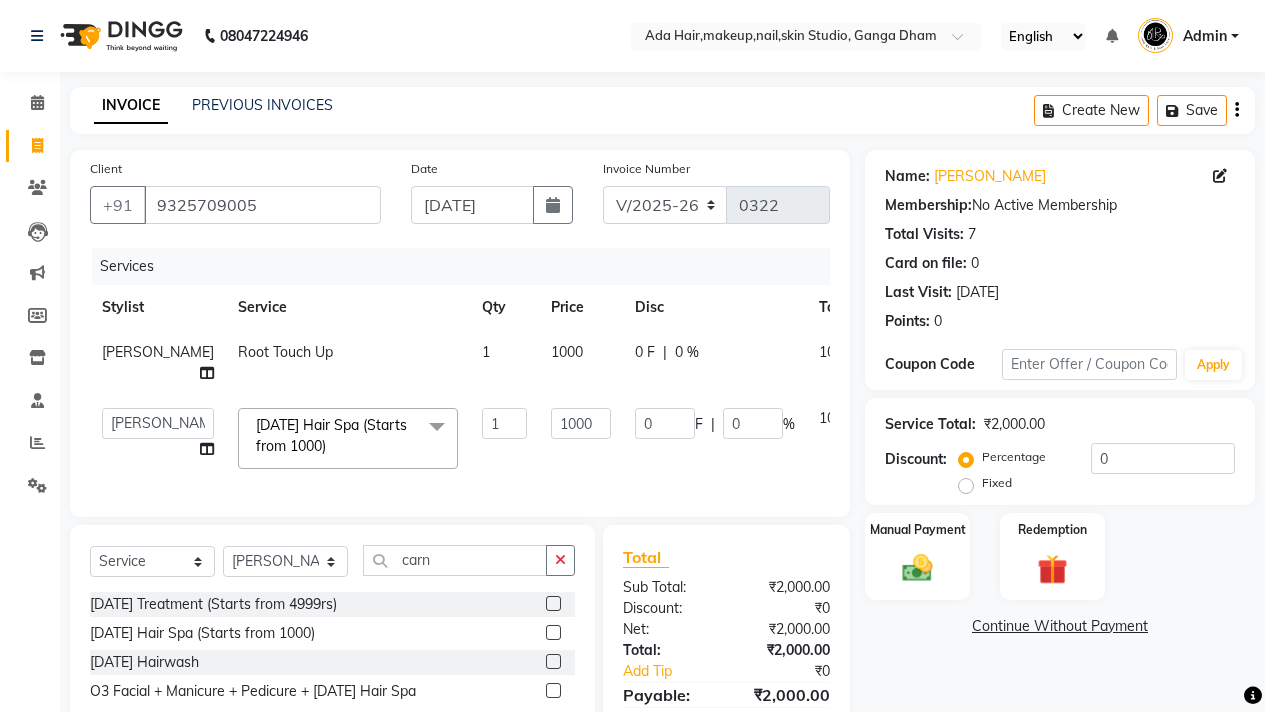 click on "1000" 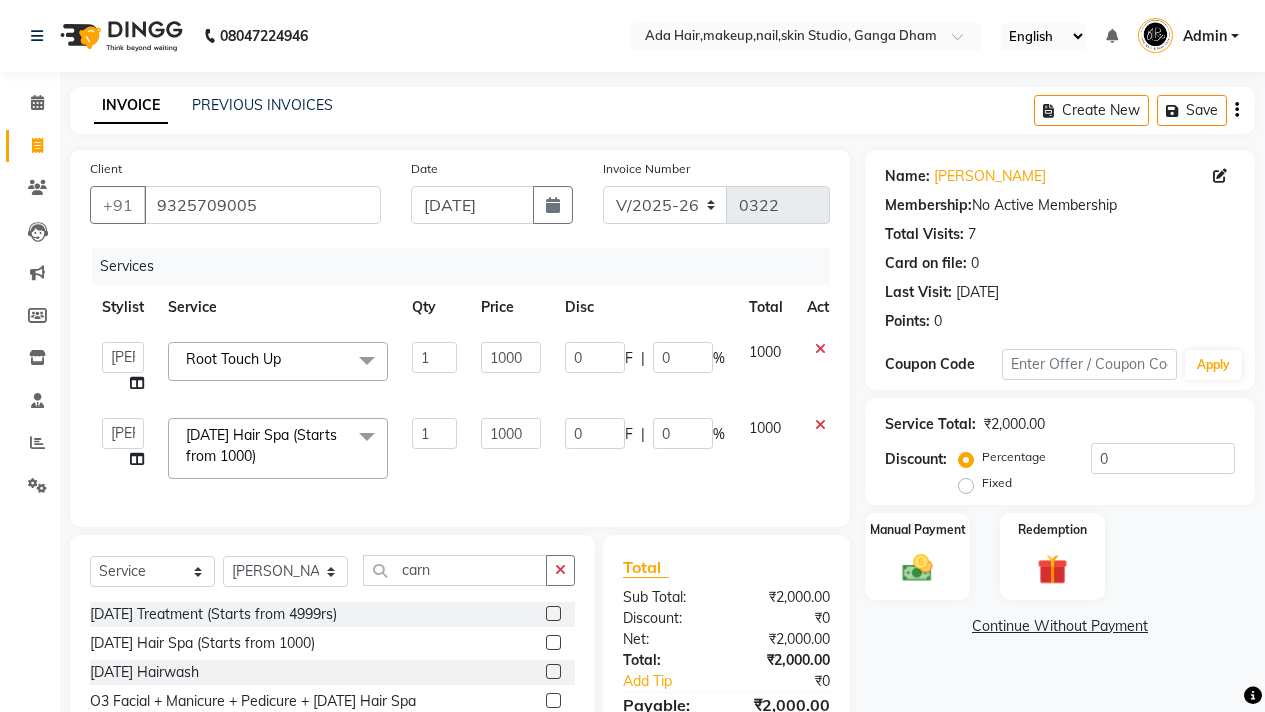 click on "1000" 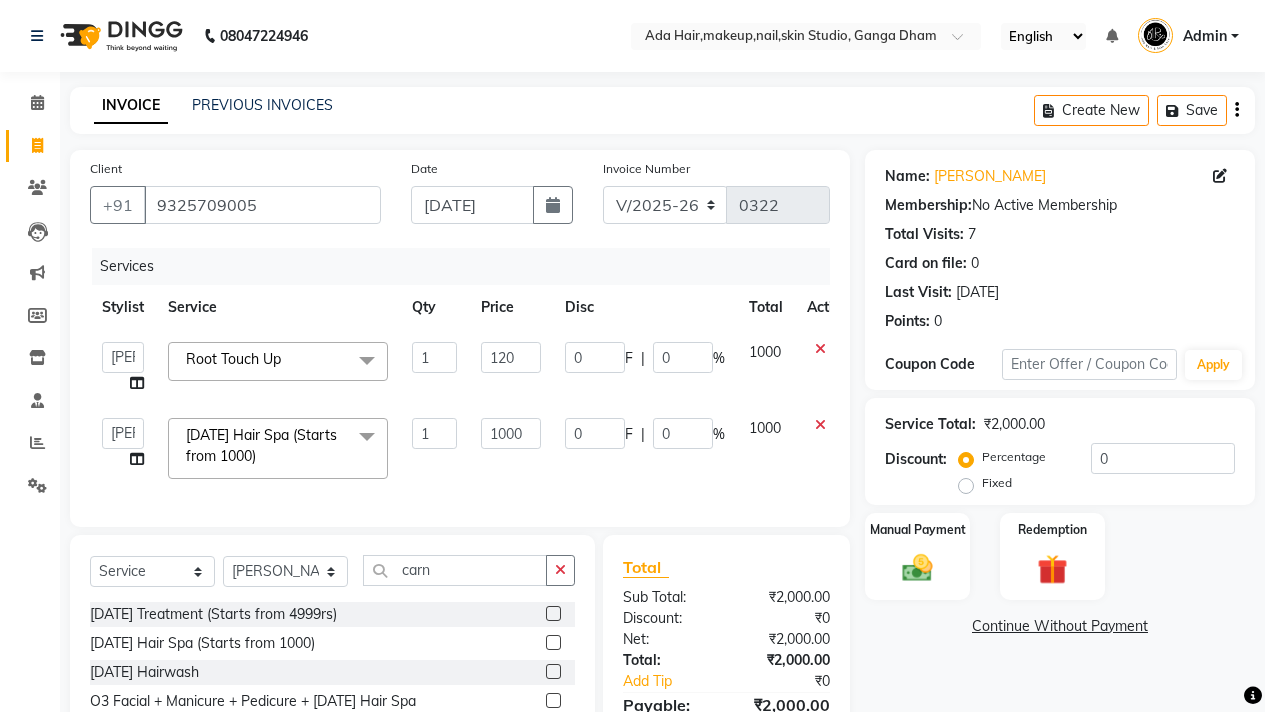 type on "1200" 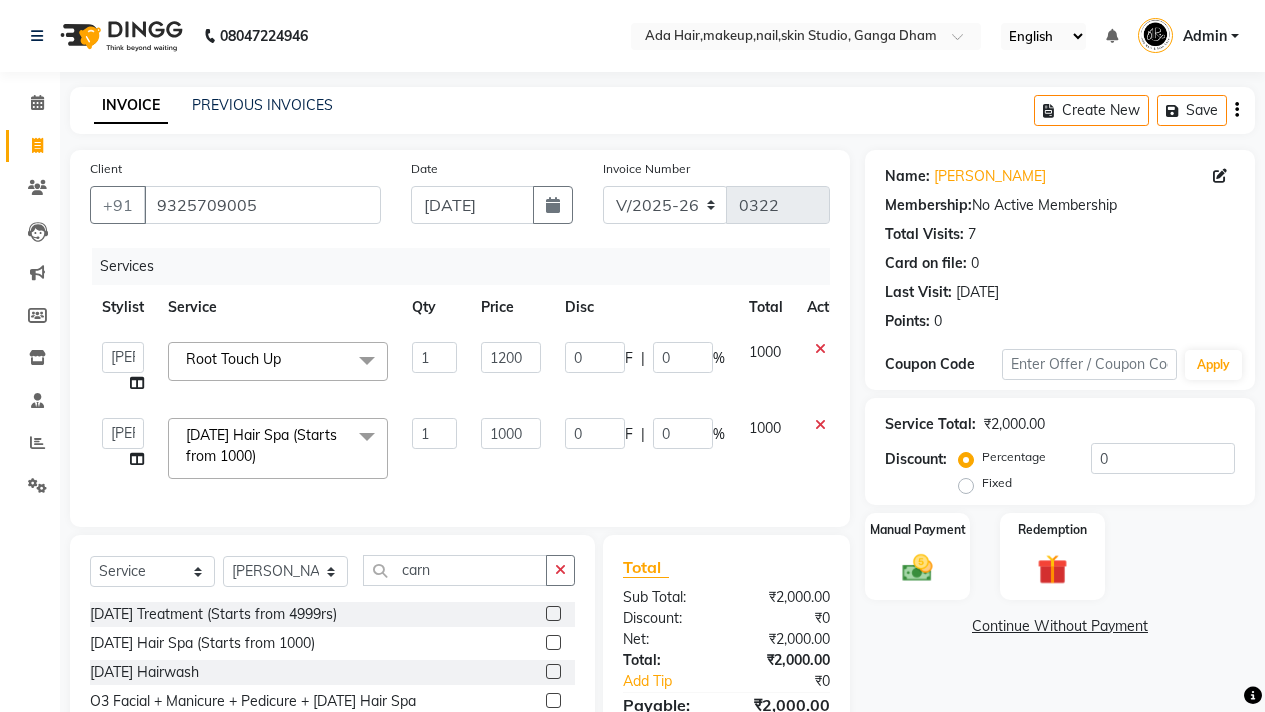 click on "Services" 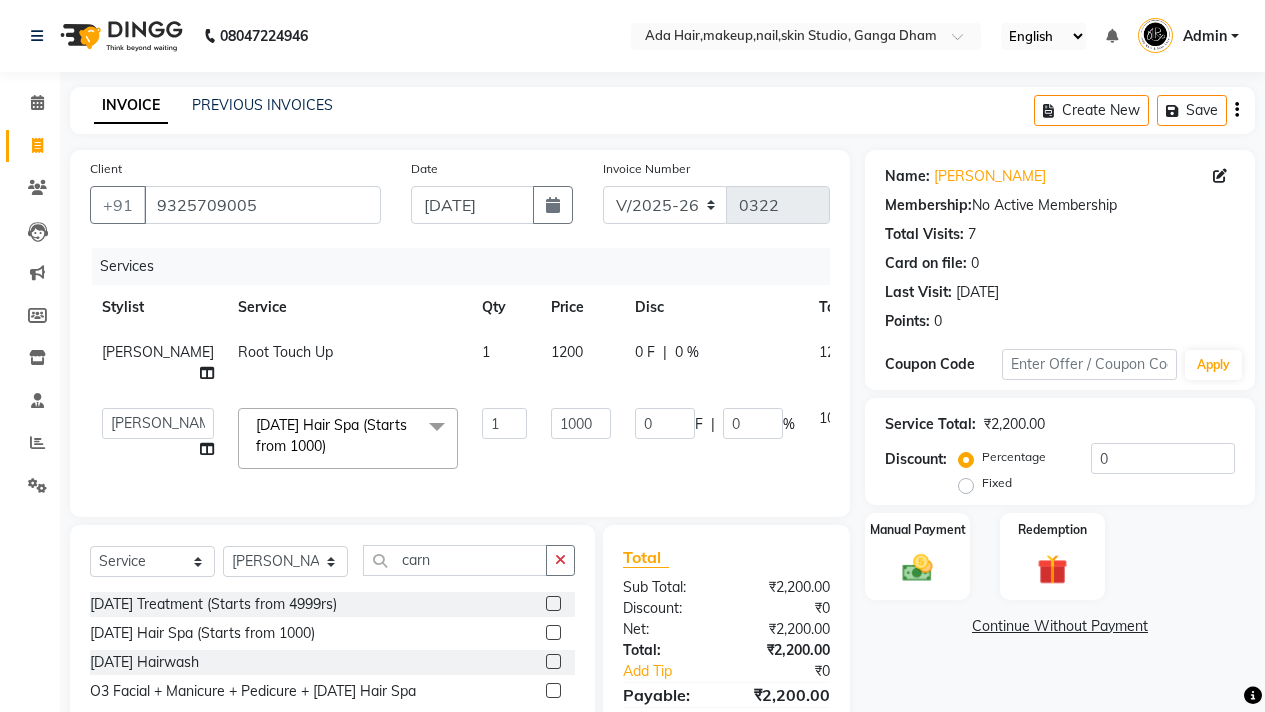 click on "0 F | 0 %" 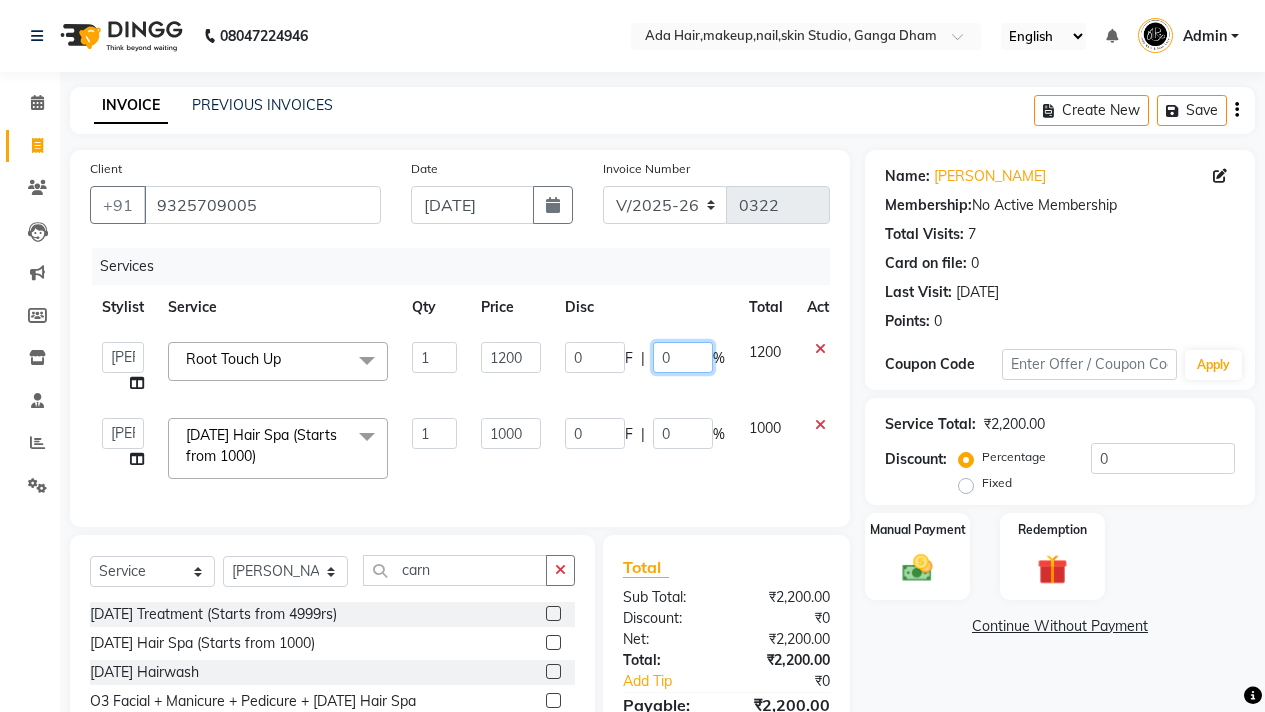 click on "0" 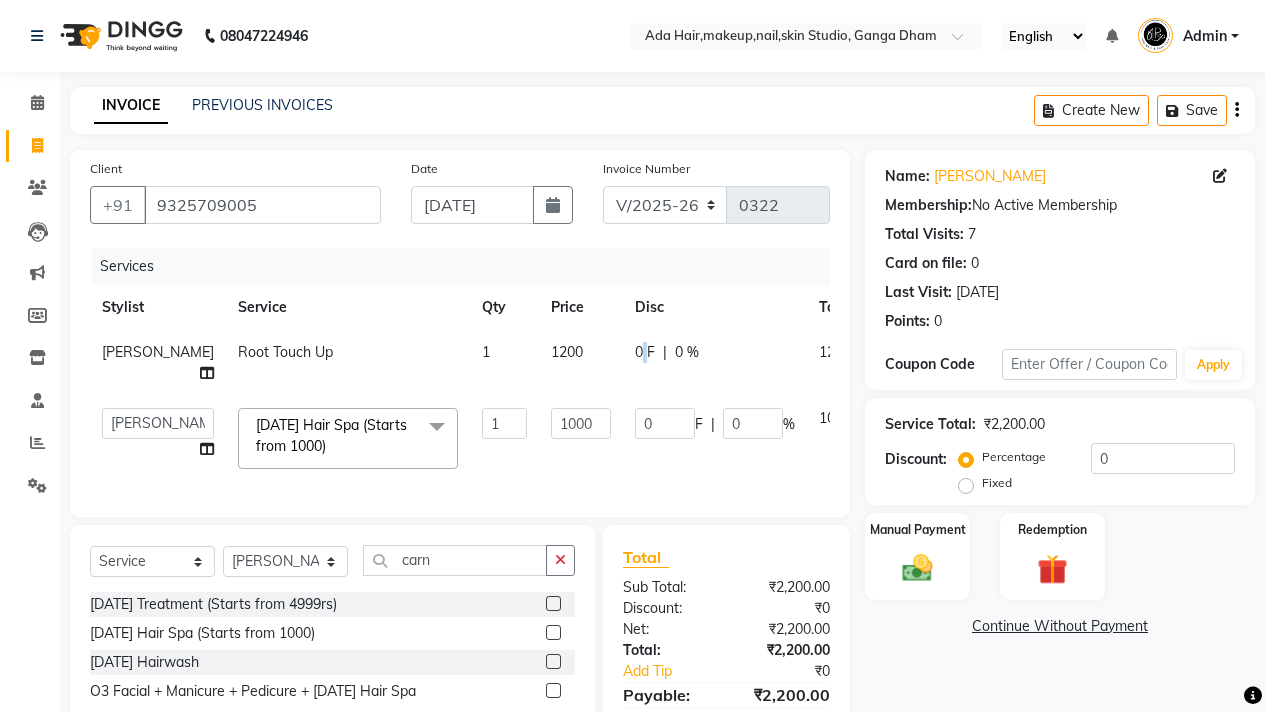 click on "0 F" 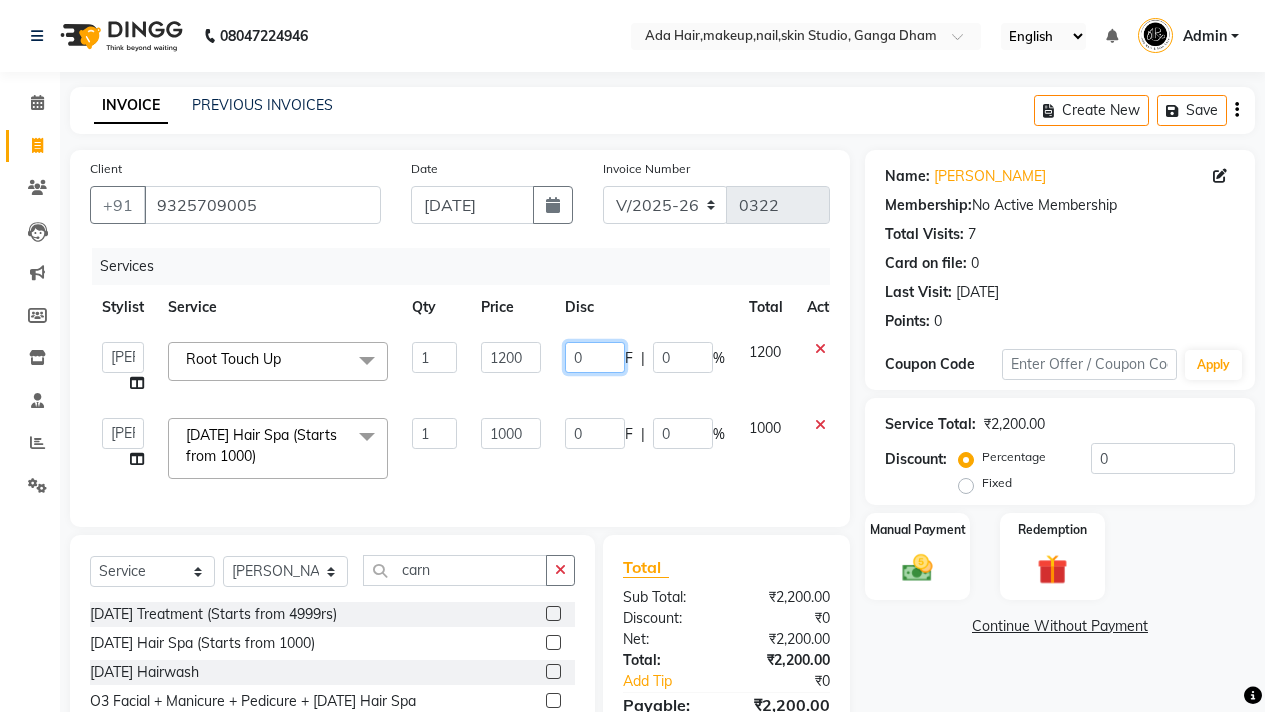 click on "0" 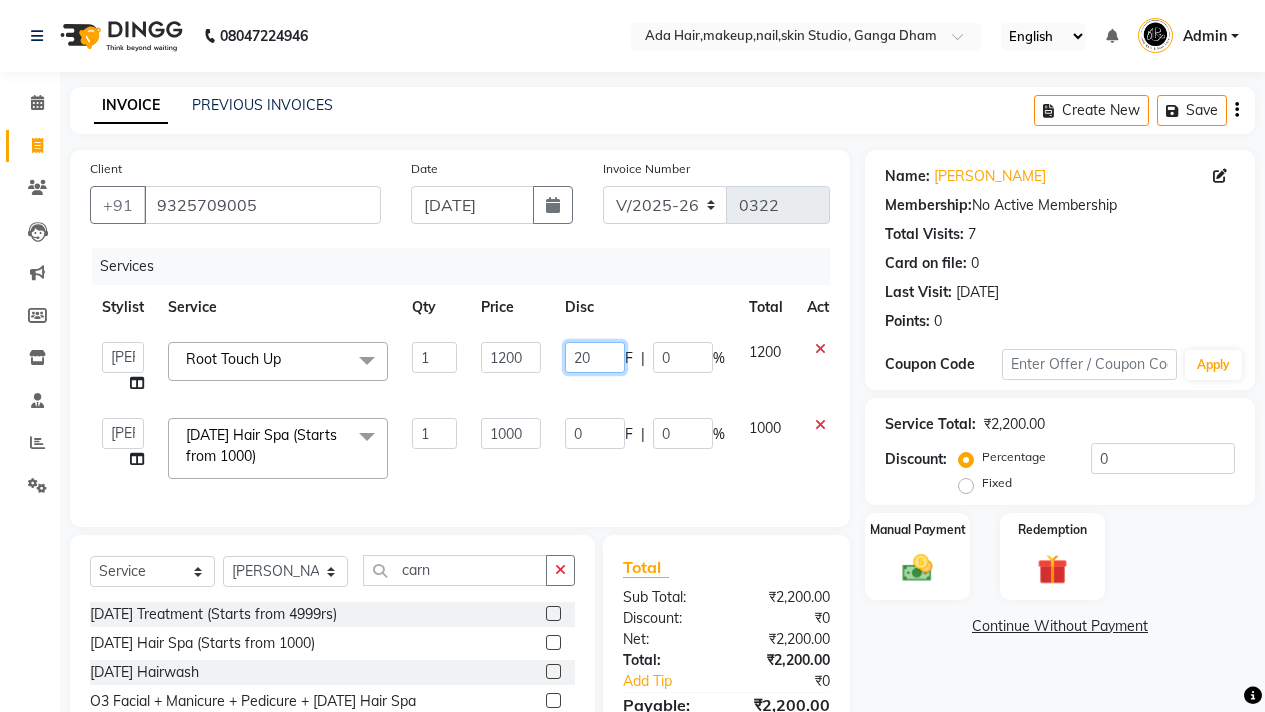 type on "200" 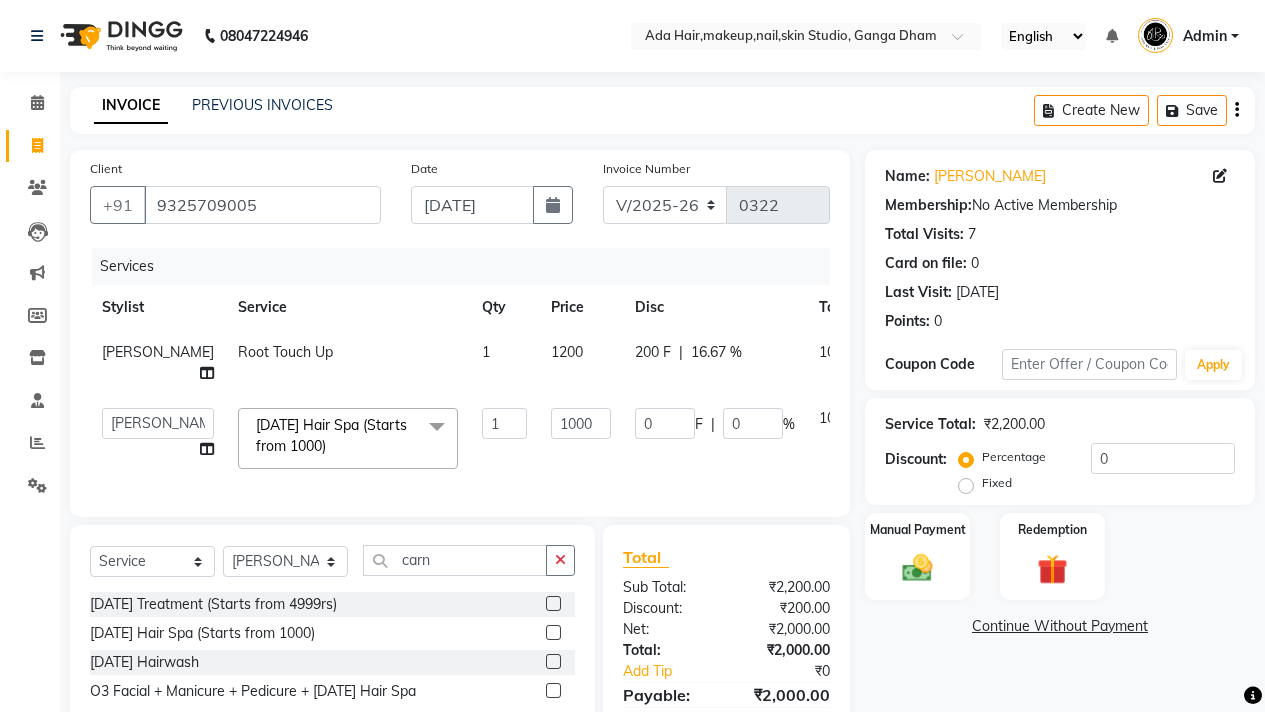 click on "Invoice Number V/2025 V/2025-26 0322" 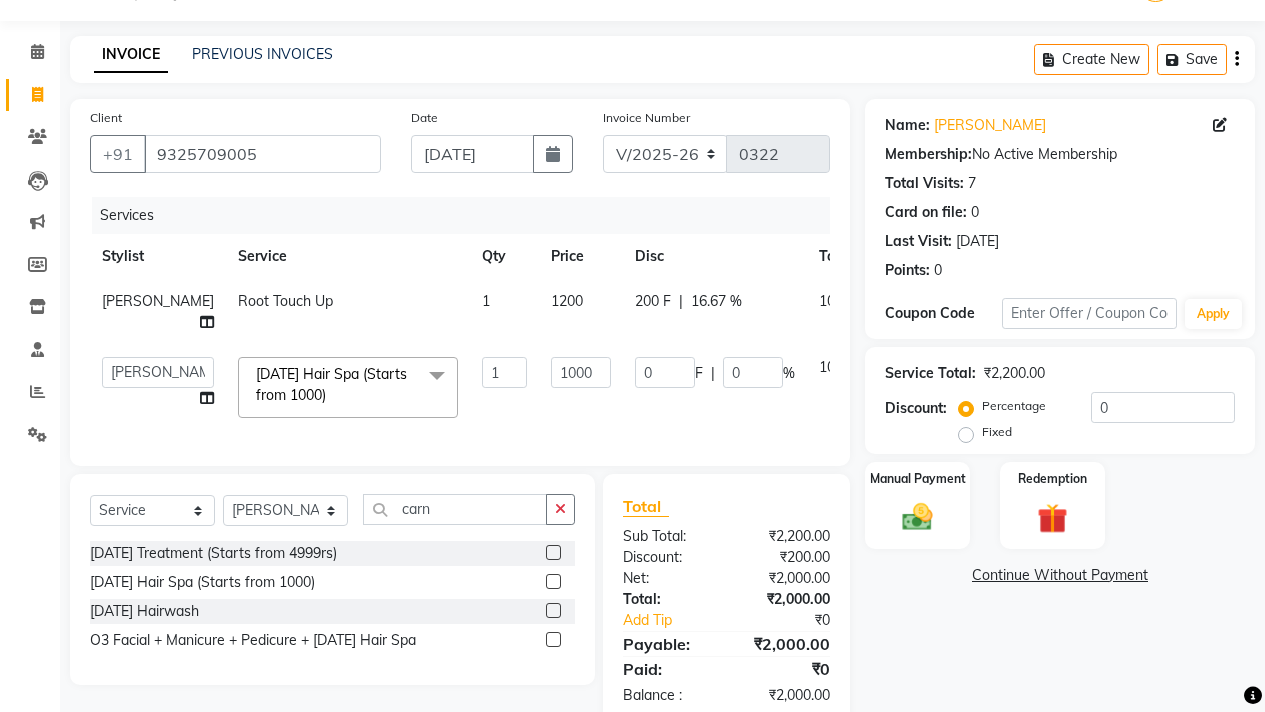 scroll, scrollTop: 131, scrollLeft: 0, axis: vertical 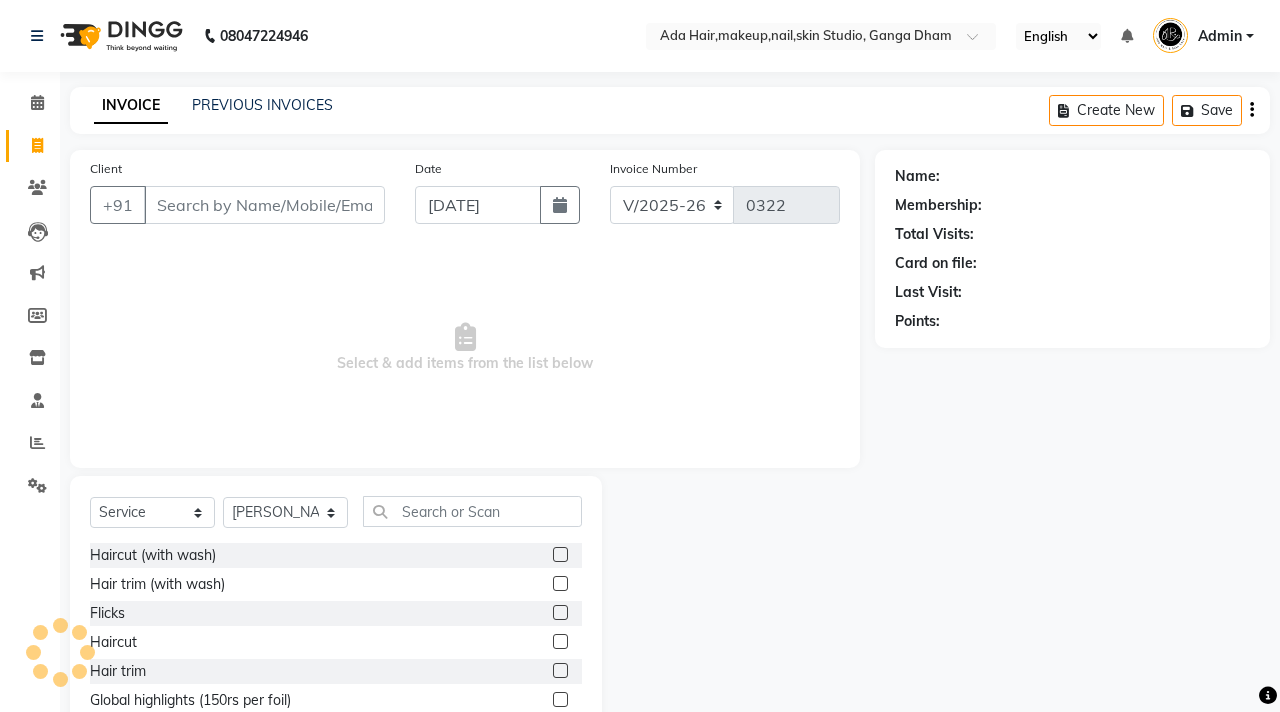 select on "748" 